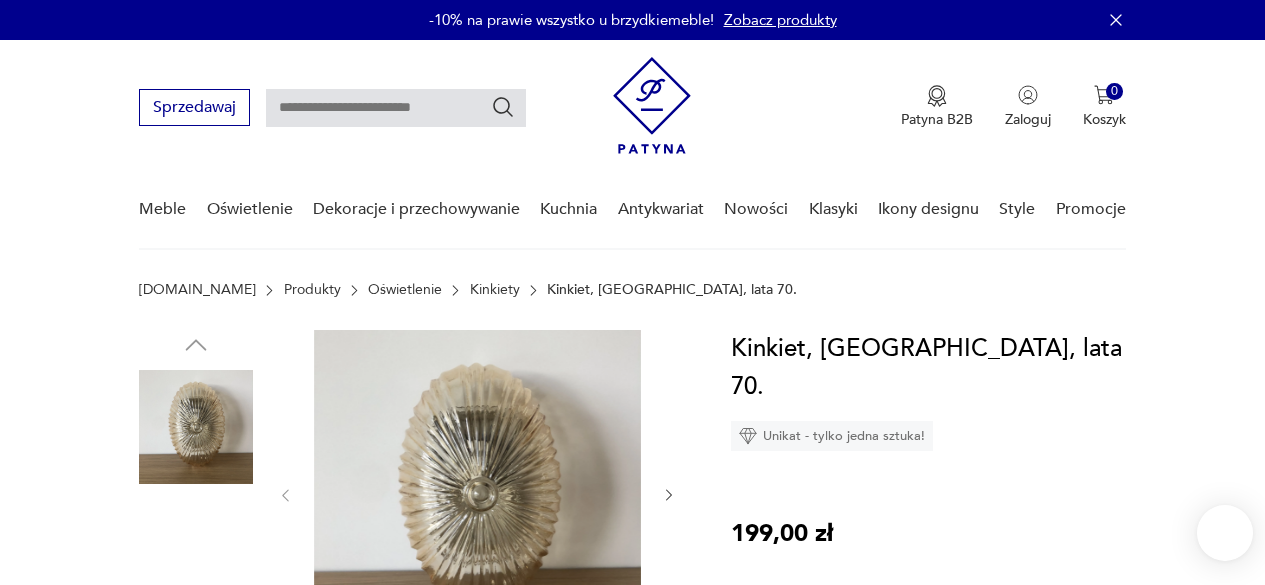 scroll, scrollTop: 0, scrollLeft: 0, axis: both 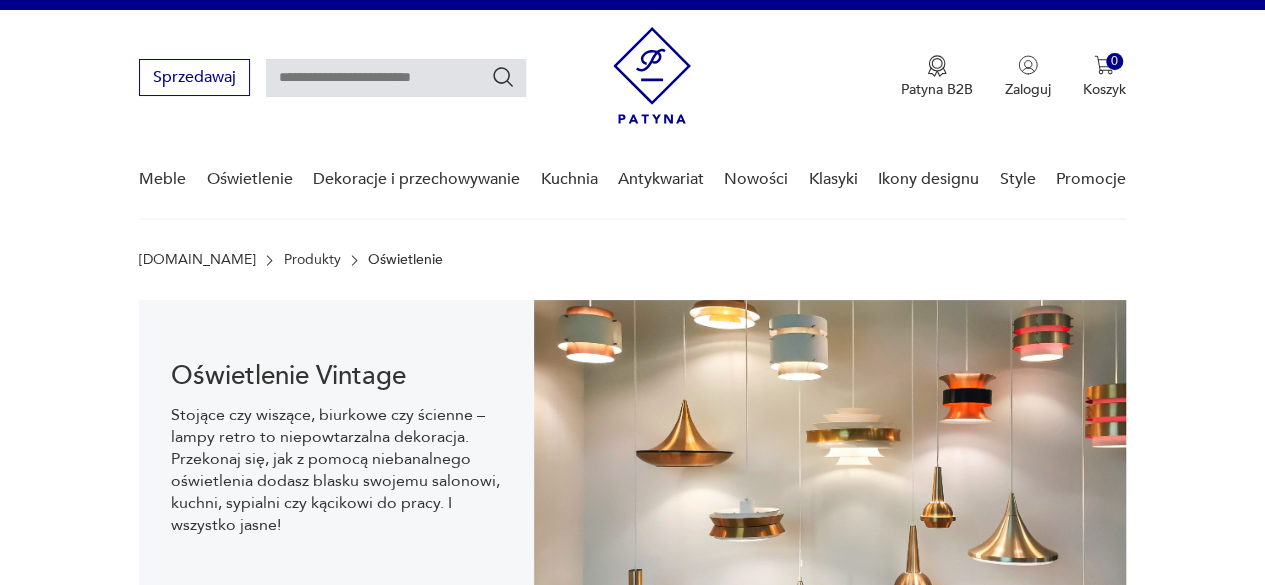 click at bounding box center (396, 78) 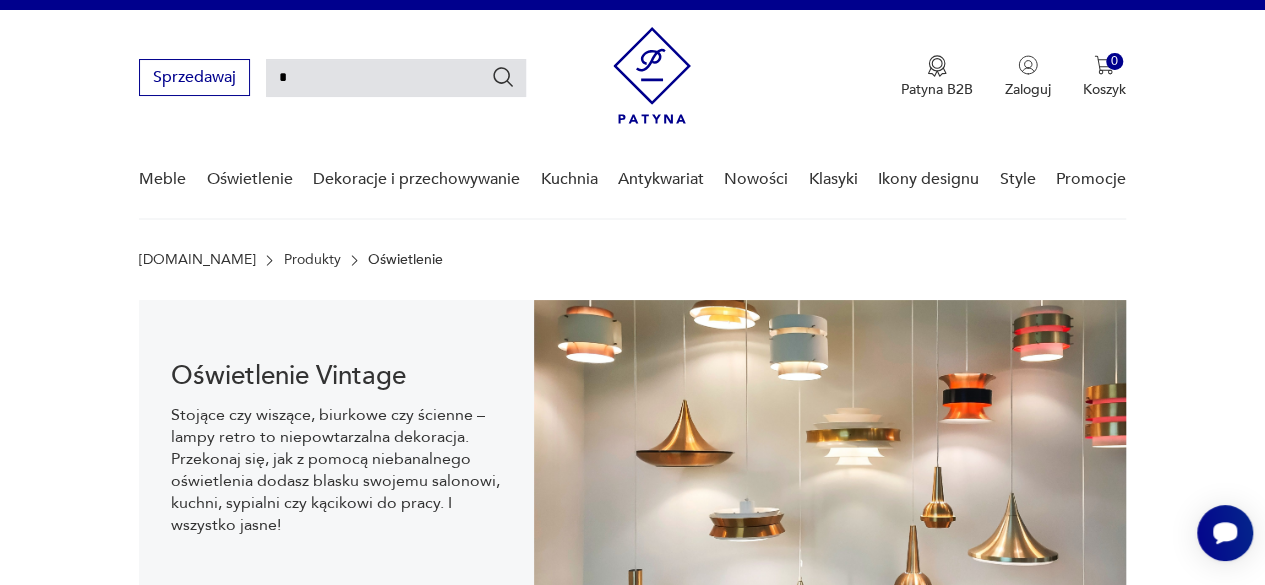 scroll, scrollTop: 0, scrollLeft: 0, axis: both 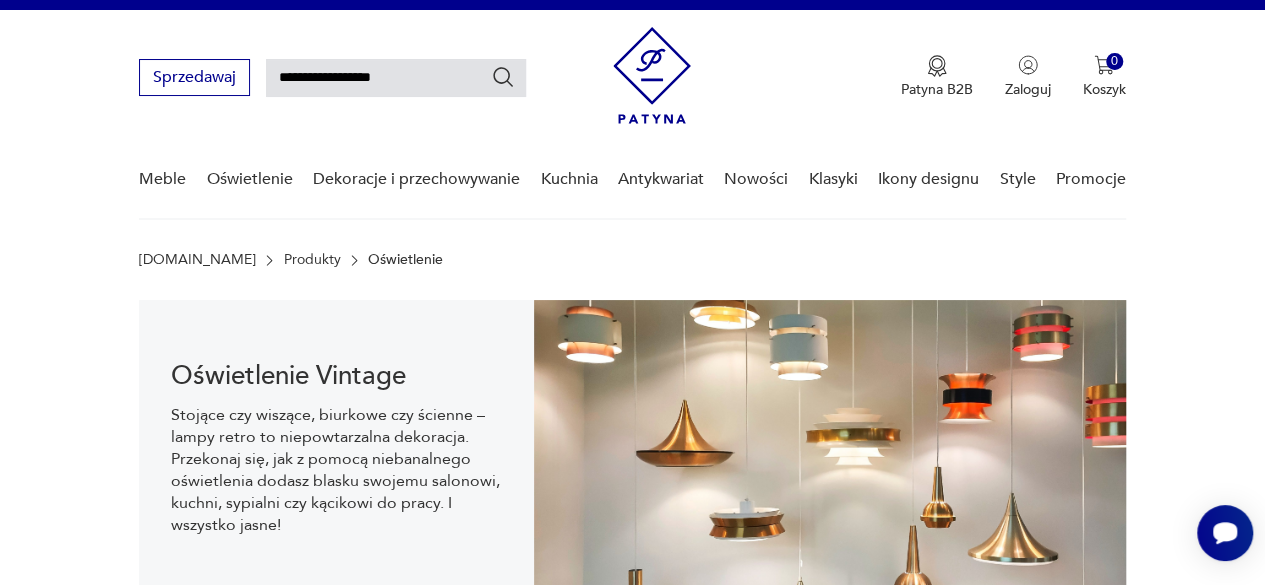 type on "**********" 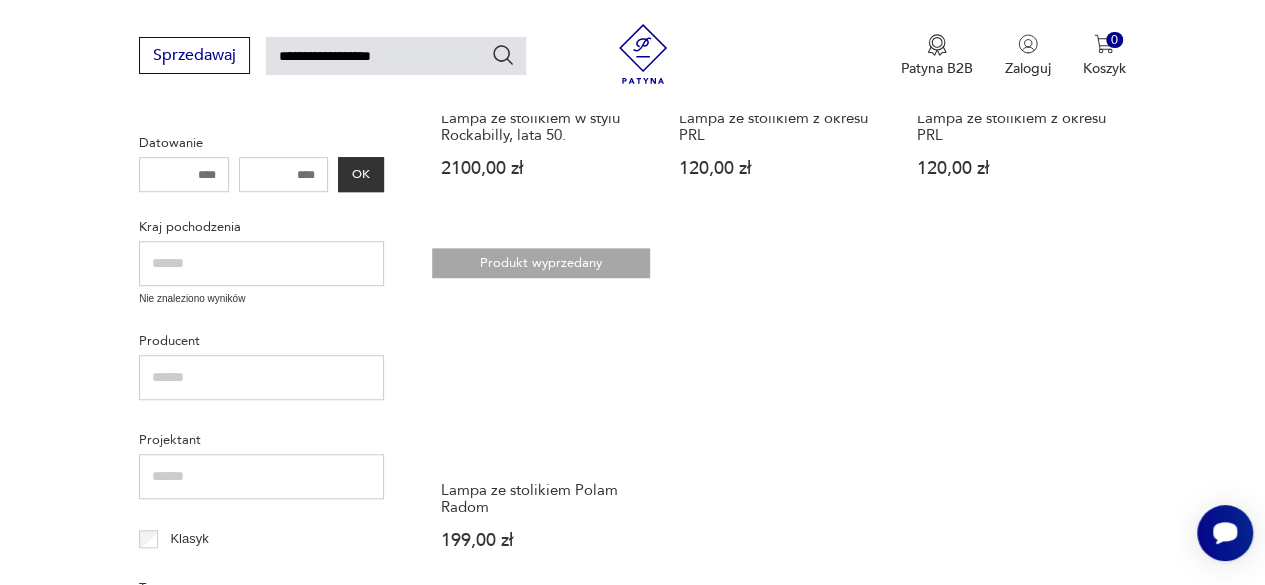 scroll, scrollTop: 672, scrollLeft: 0, axis: vertical 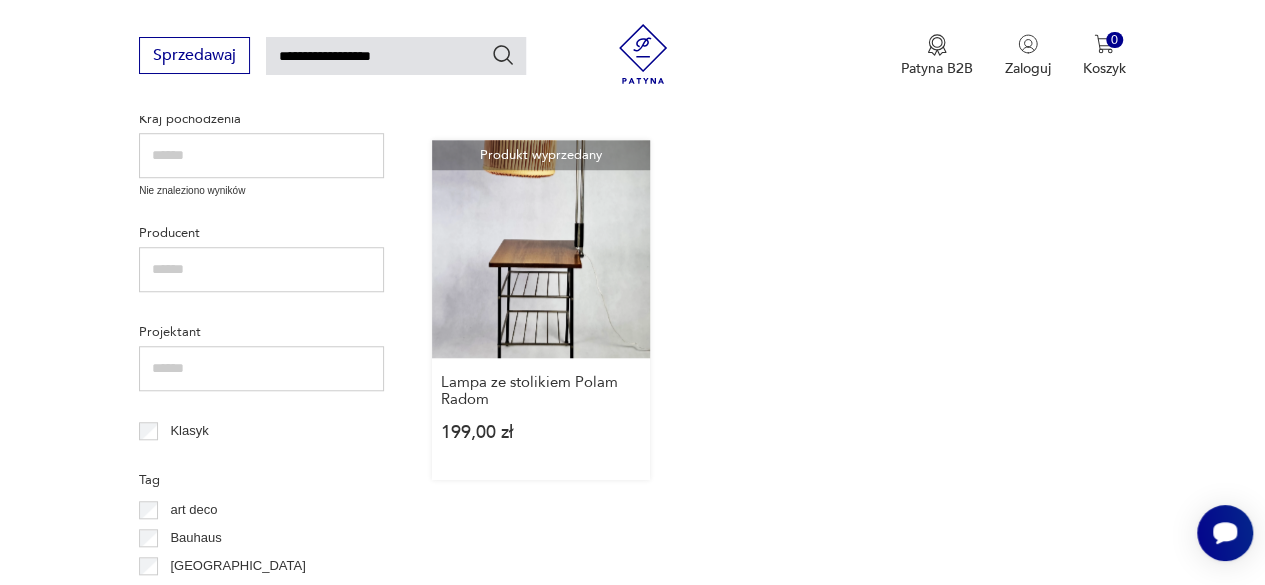click on "Produkt wyprzedany Lampa ze stolikiem Polam Radom 199,00 zł" at bounding box center (541, 310) 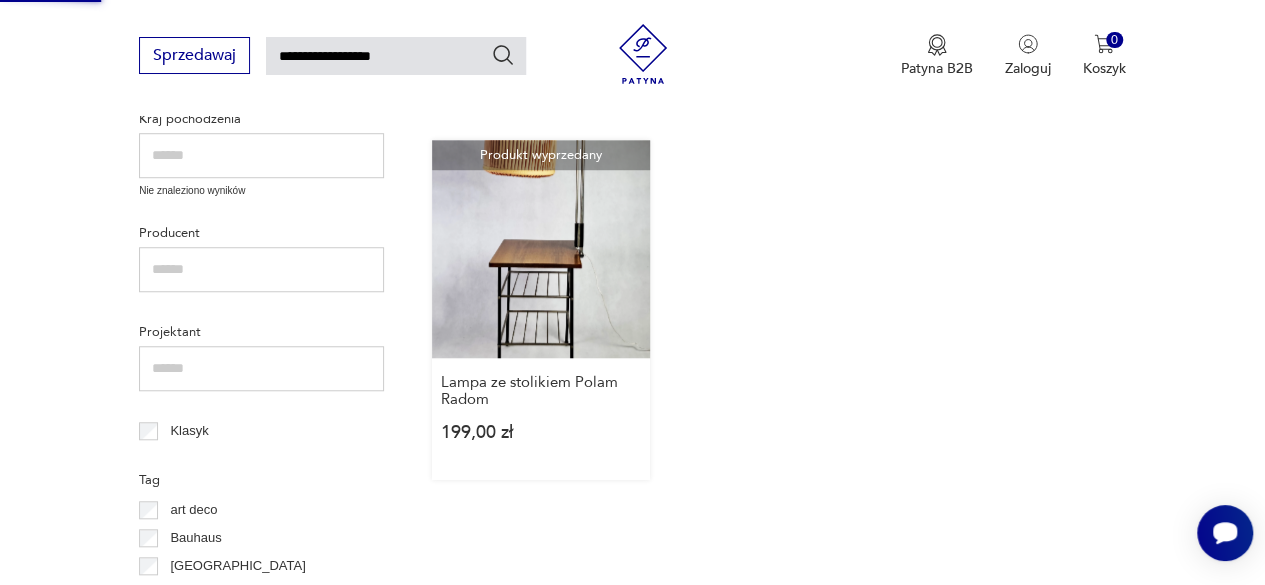 type 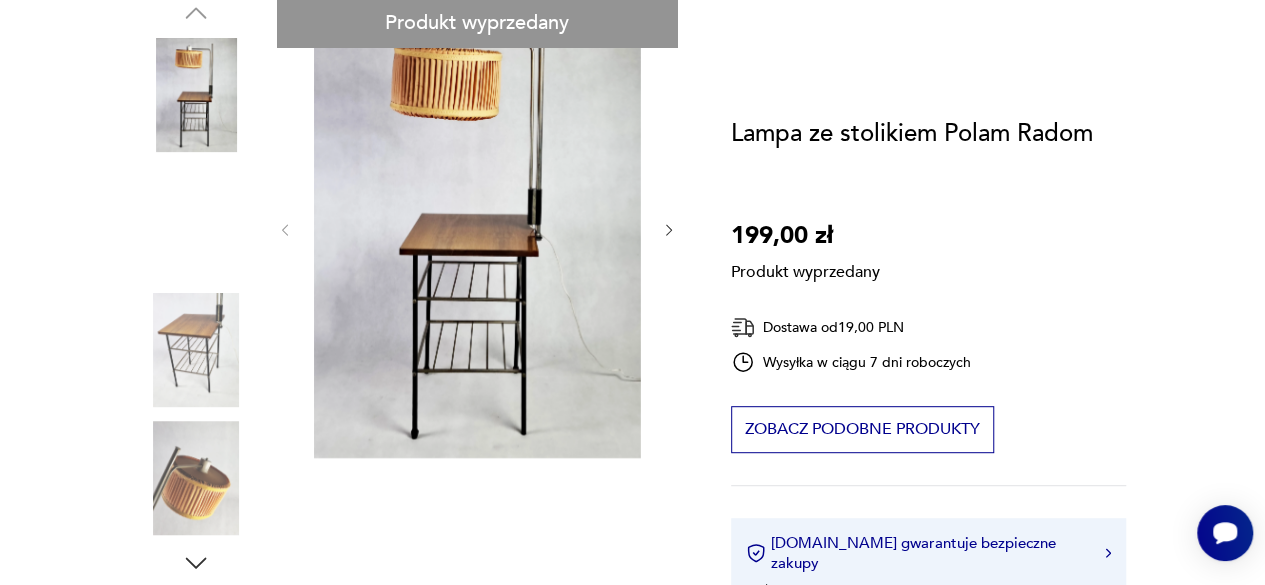 scroll, scrollTop: 0, scrollLeft: 0, axis: both 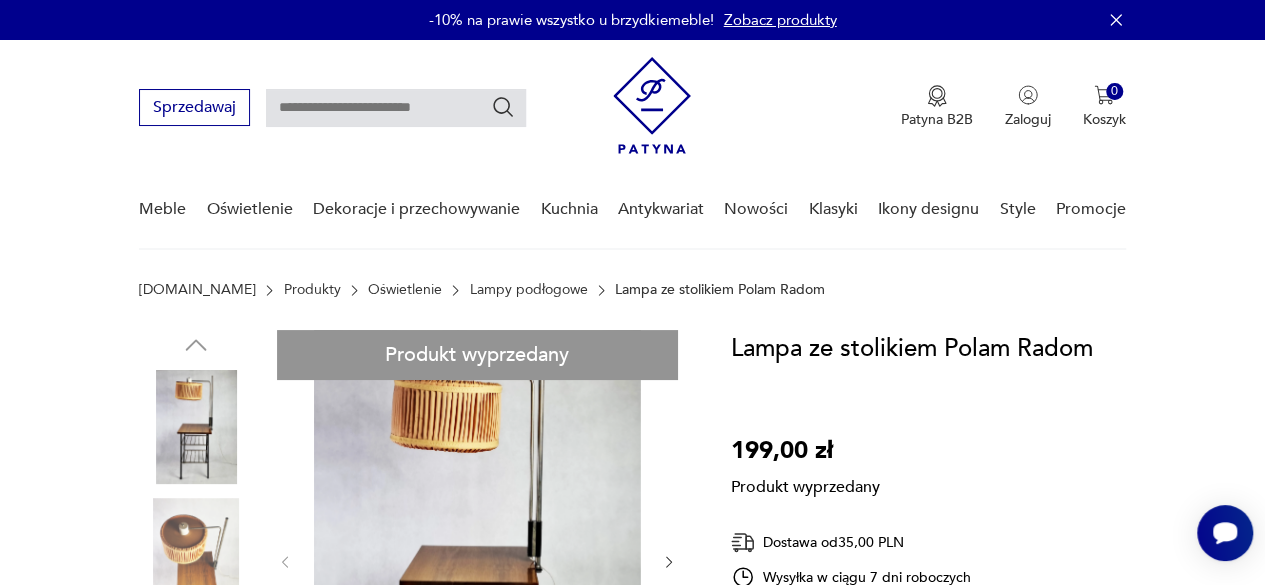 click on "Produkt wyprzedany Opis produktu Lampa podłogowa ze stolikiem
Produkcja Połam Radom
Lata 70
Zachowany oryginalny abażur
Możliwość regulacji wysokości lampy
Zachowana plakietka producenta
Oryginalny stan zachowania
Widoczne ślady użytkowania
Przetarcia i zarysowania
Brak jednej gumowej obsady nóżki
Wymiary;
Stolik:
wys. max 57 cm
blat: 44 cm x 39 cm
Wysokość maksymalna stolika z lampą: 124 cm Rozwiń więcej Szczegóły produktu Miasto sprzedawcy :   Poznań Tagi:   vintage ,  lata 70. ,  lampa ,  polam O sprzedawcy Projekt Vintage Zweryfikowany sprzedawca Poznań Od 10 lat z Patyną Dostawa i zwroty Dostępne formy dostawy: Odbior osobisty   0,00 PLN Kurier   35,00 PLN Zwroty: Jeśli z jakiegokolwiek powodu chcesz zwrócić zamówiony przedmiot, masz na to   14 dni od momentu otrzymania przesyłki." at bounding box center (411, 878) 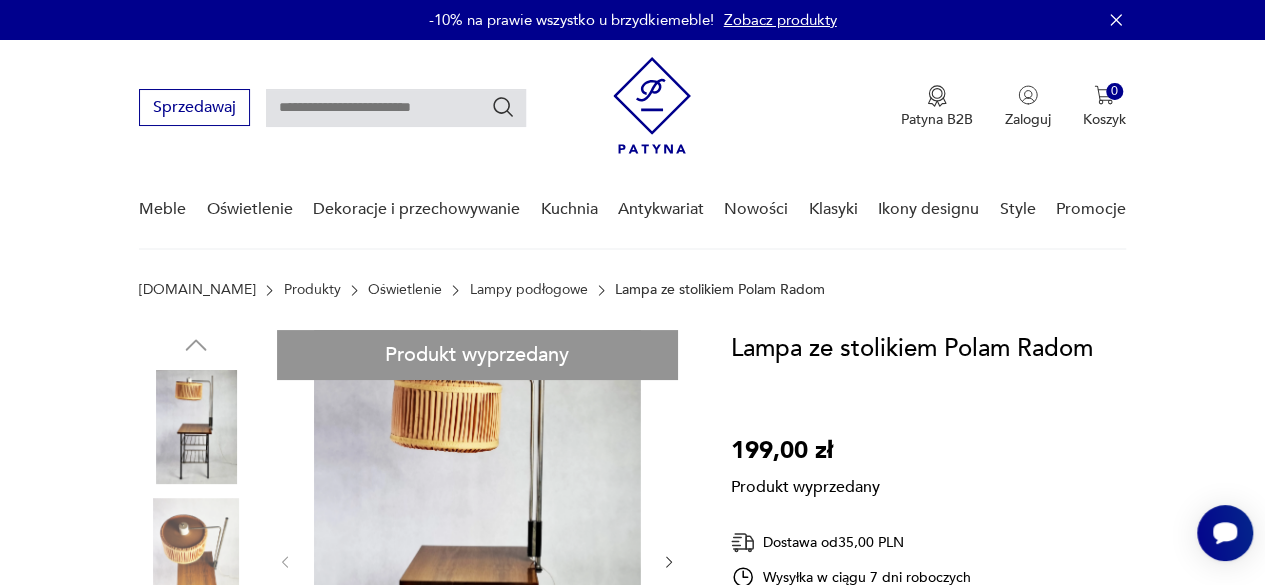 click on "Produkt wyprzedany Opis produktu Lampa podłogowa ze stolikiem
Produkcja Połam Radom
Lata 70
Zachowany oryginalny abażur
Możliwość regulacji wysokości lampy
Zachowana plakietka producenta
Oryginalny stan zachowania
Widoczne ślady użytkowania
Przetarcia i zarysowania
Brak jednej gumowej obsady nóżki
Wymiary;
Stolik:
wys. max 57 cm
blat: 44 cm x 39 cm
Wysokość maksymalna stolika z lampą: 124 cm Rozwiń więcej Szczegóły produktu Miasto sprzedawcy :   Poznań Tagi:   vintage ,  lata 70. ,  lampa ,  polam O sprzedawcy Projekt Vintage Zweryfikowany sprzedawca Poznań Od 10 lat z Patyną Dostawa i zwroty Dostępne formy dostawy: Odbior osobisty   0,00 PLN Kurier   35,00 PLN Zwroty: Jeśli z jakiegokolwiek powodu chcesz zwrócić zamówiony przedmiot, masz na to   14 dni od momentu otrzymania przesyłki." at bounding box center (411, 878) 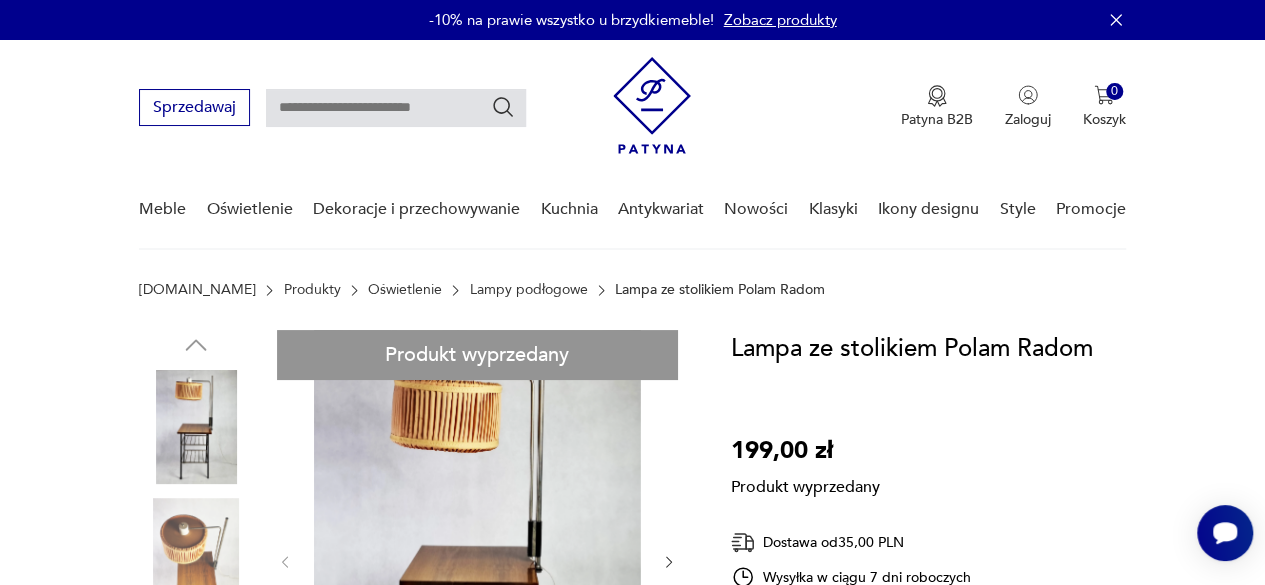 drag, startPoint x: 221, startPoint y: 541, endPoint x: 308, endPoint y: 441, distance: 132.54811 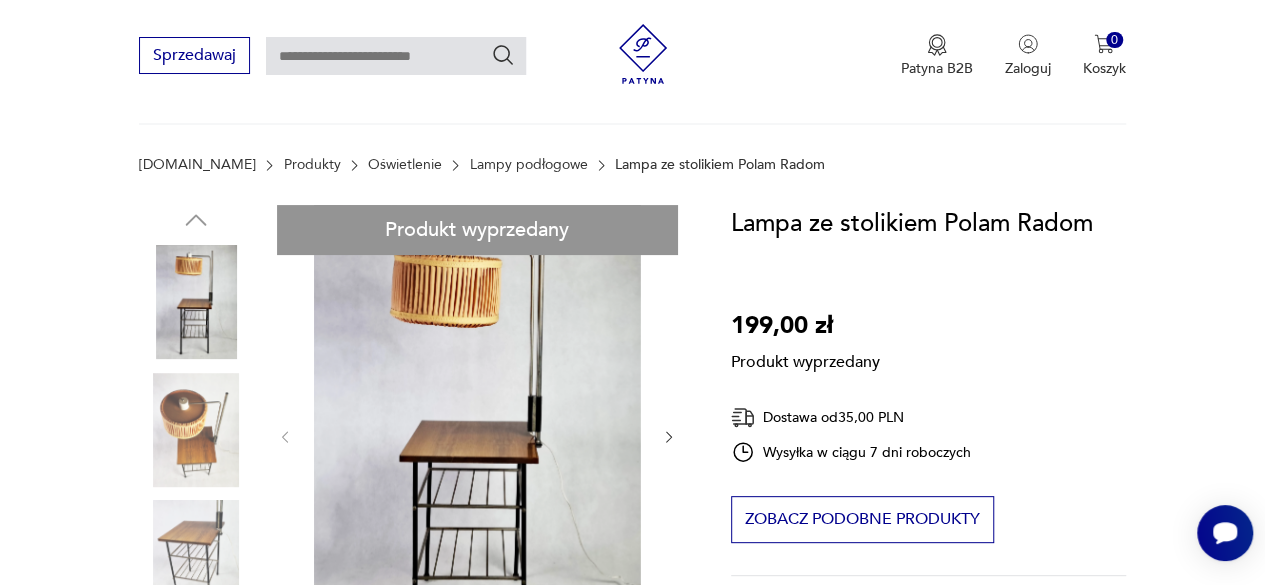 scroll, scrollTop: 300, scrollLeft: 0, axis: vertical 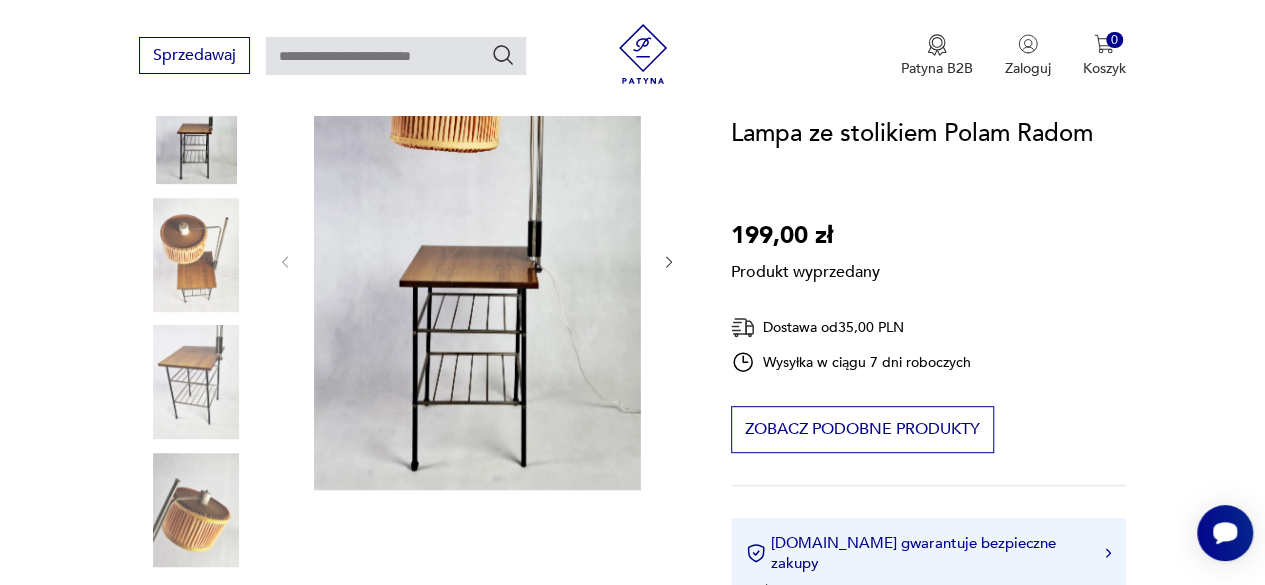 click on "Produkt wyprzedany Opis produktu Lampa podłogowa ze stolikiem
Produkcja Połam Radom
Lata 70
Zachowany oryginalny abażur
Możliwość regulacji wysokości lampy
Zachowana plakietka producenta
Oryginalny stan zachowania
Widoczne ślady użytkowania
Przetarcia i zarysowania
Brak jednej gumowej obsady nóżki
Wymiary;
Stolik:
wys. max 57 cm
blat: 44 cm x 39 cm
Wysokość maksymalna stolika z lampą: 124 cm Rozwiń więcej Szczegóły produktu Miasto sprzedawcy :   Poznań Tagi:   vintage ,  lata 70. ,  lampa ,  polam O sprzedawcy Projekt Vintage Zweryfikowany sprzedawca Poznań Od 10 lat z Patyną Dostawa i zwroty Dostępne formy dostawy: Odbior osobisty   0,00 PLN Kurier   35,00 PLN Zwroty: Jeśli z jakiegokolwiek powodu chcesz zwrócić zamówiony przedmiot, masz na to   14 dni od momentu otrzymania przesyłki." at bounding box center [411, 578] 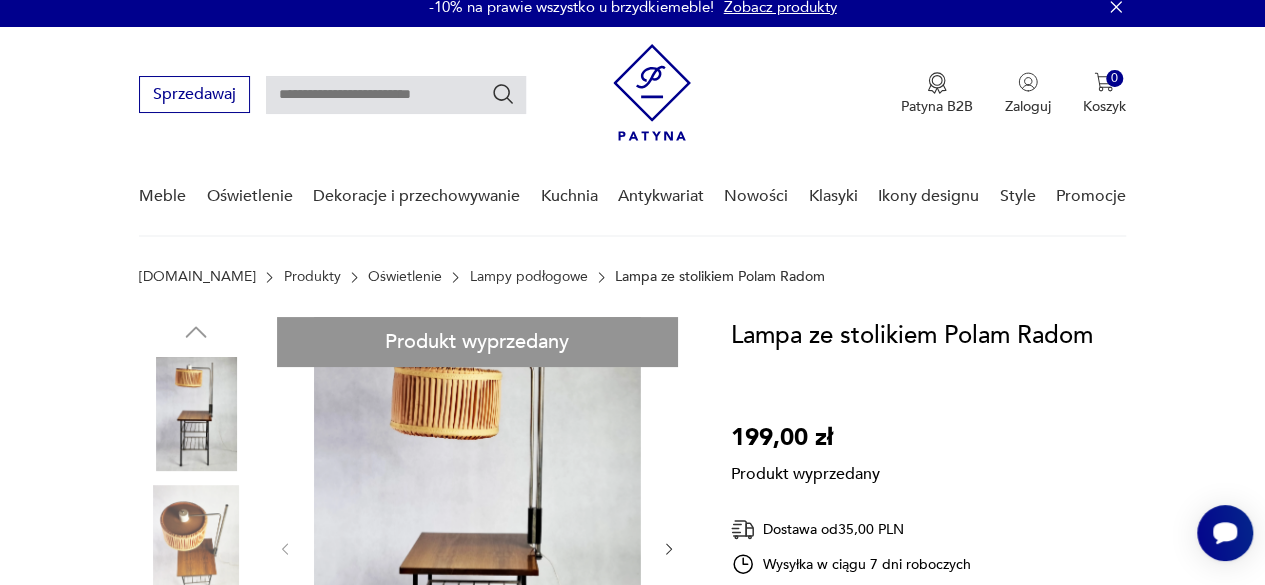 scroll, scrollTop: 100, scrollLeft: 0, axis: vertical 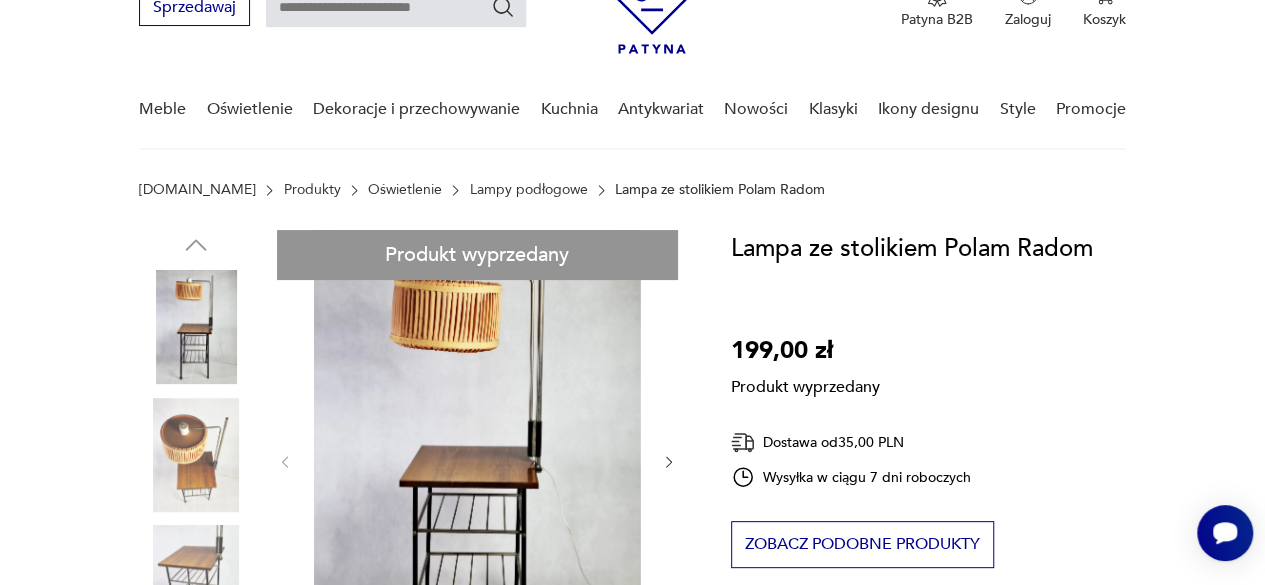 click on "Produkt wyprzedany Opis produktu Lampa podłogowa ze stolikiem
Produkcja Połam Radom
Lata 70
Zachowany oryginalny abażur
Możliwość regulacji wysokości lampy
Zachowana plakietka producenta
Oryginalny stan zachowania
Widoczne ślady użytkowania
Przetarcia i zarysowania
Brak jednej gumowej obsady nóżki
Wymiary;
Stolik:
wys. max 57 cm
blat: 44 cm x 39 cm
Wysokość maksymalna stolika z lampą: 124 cm Rozwiń więcej Szczegóły produktu Miasto sprzedawcy :   Poznań Tagi:   vintage ,  lata 70. ,  lampa ,  polam O sprzedawcy Projekt Vintage Zweryfikowany sprzedawca Poznań Od 10 lat z Patyną Dostawa i zwroty Dostępne formy dostawy: Odbior osobisty   0,00 PLN Kurier   35,00 PLN Zwroty: Jeśli z jakiegokolwiek powodu chcesz zwrócić zamówiony przedmiot, masz na to   14 dni od momentu otrzymania przesyłki." at bounding box center (411, 778) 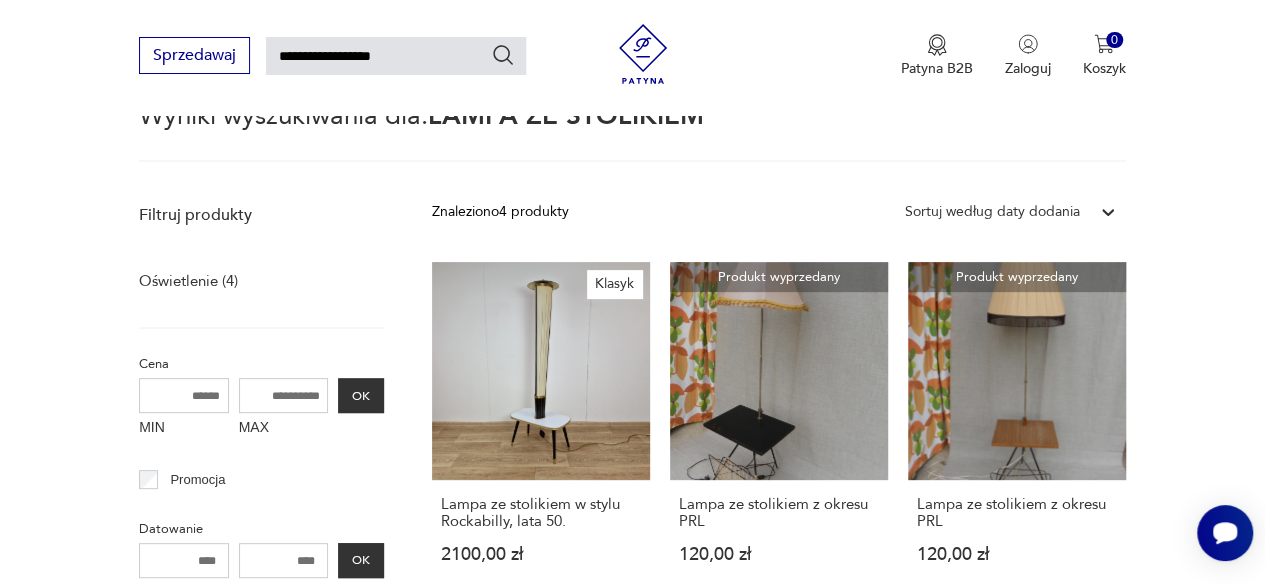 scroll, scrollTop: 172, scrollLeft: 0, axis: vertical 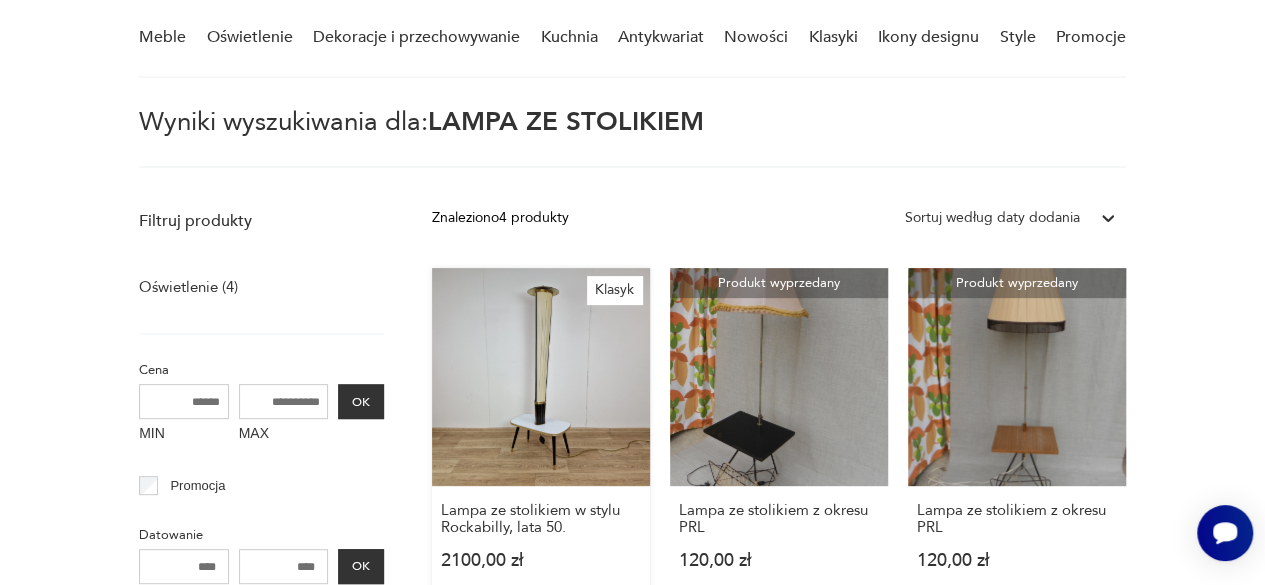 click on "Klasyk Lampa ze stolikiem w stylu Rockabilly, lata 50. 2100,00 zł" at bounding box center [541, 438] 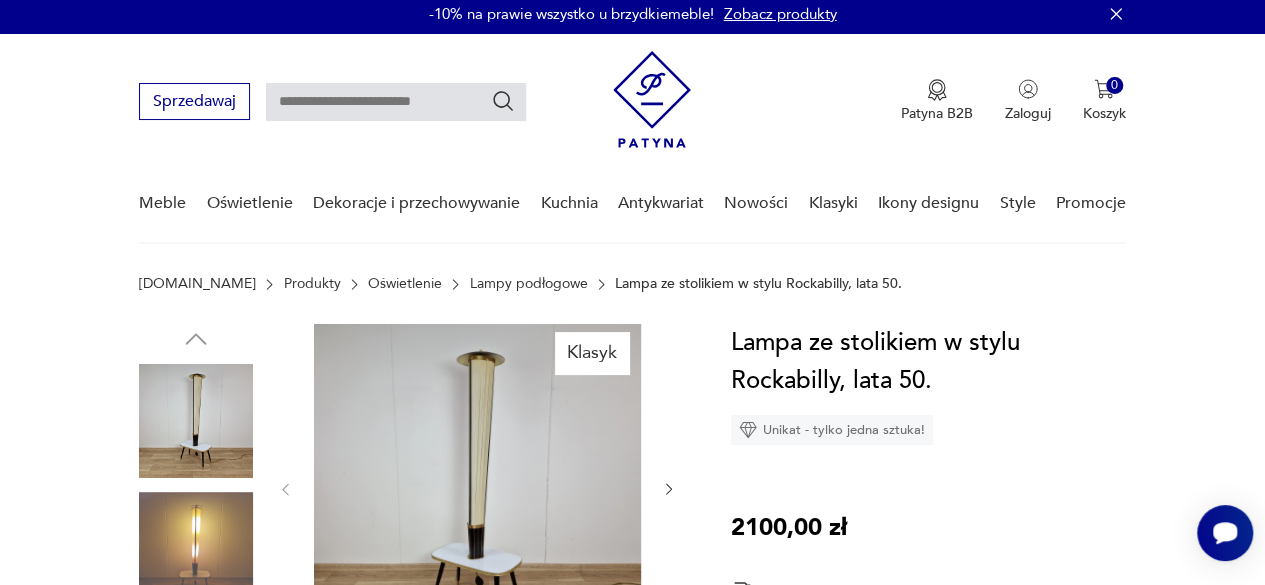 scroll, scrollTop: 0, scrollLeft: 0, axis: both 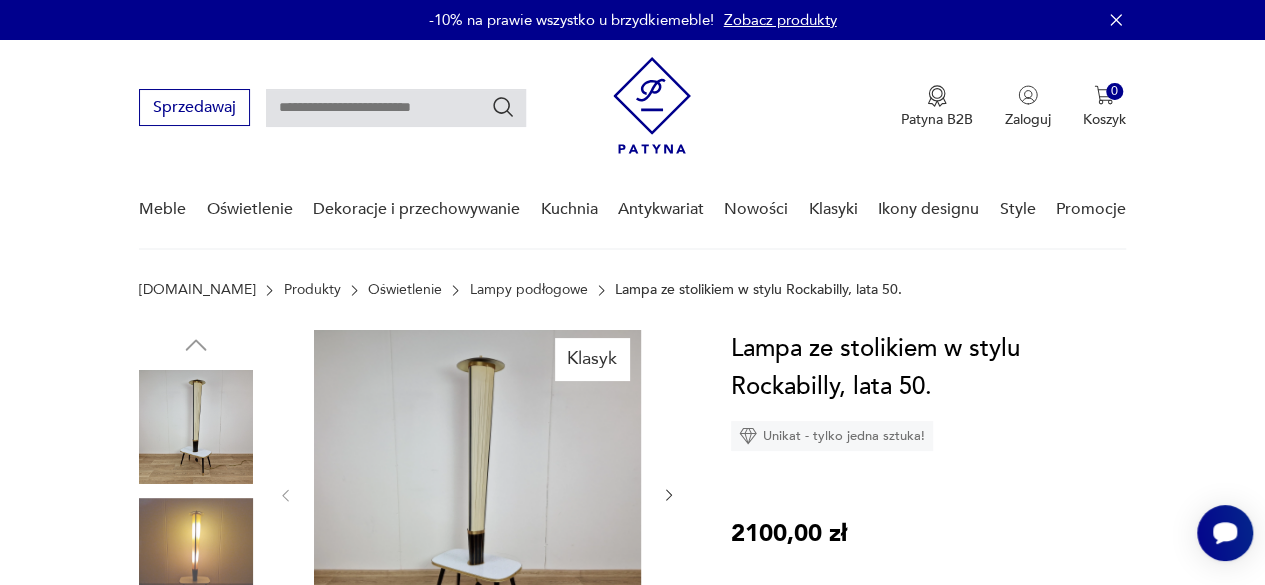 click at bounding box center [477, 493] 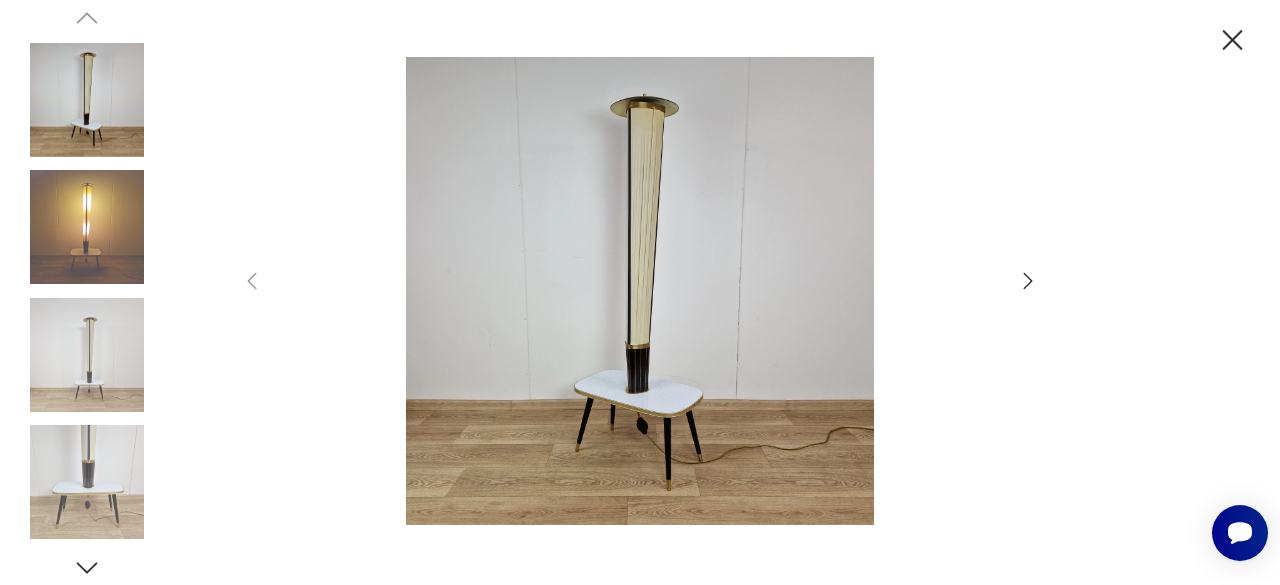 click 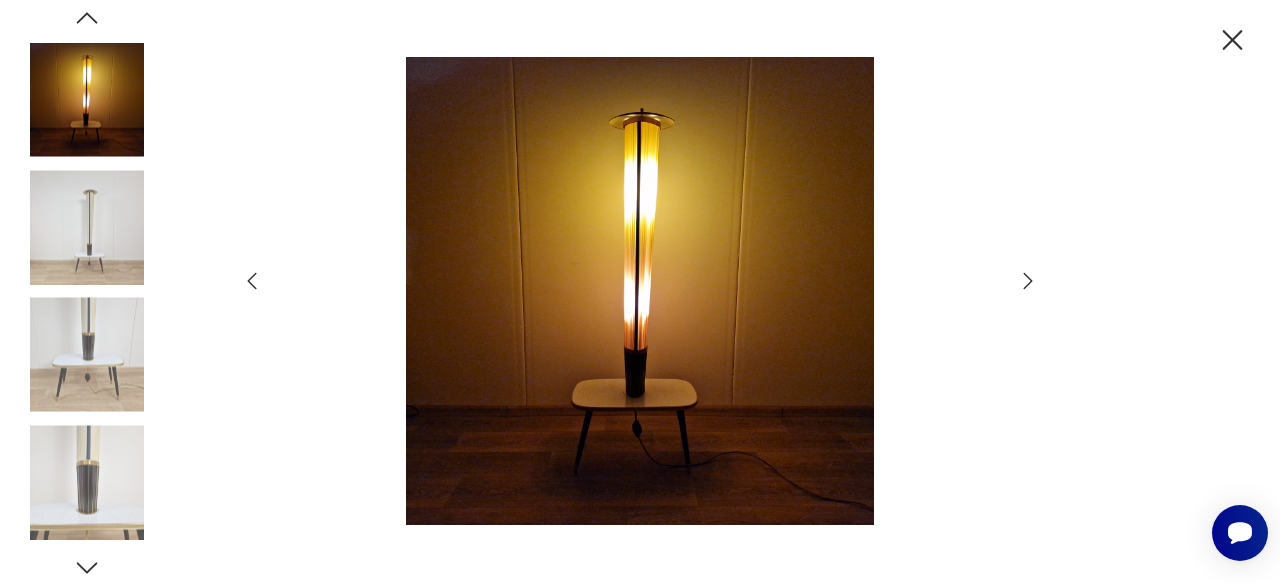 click 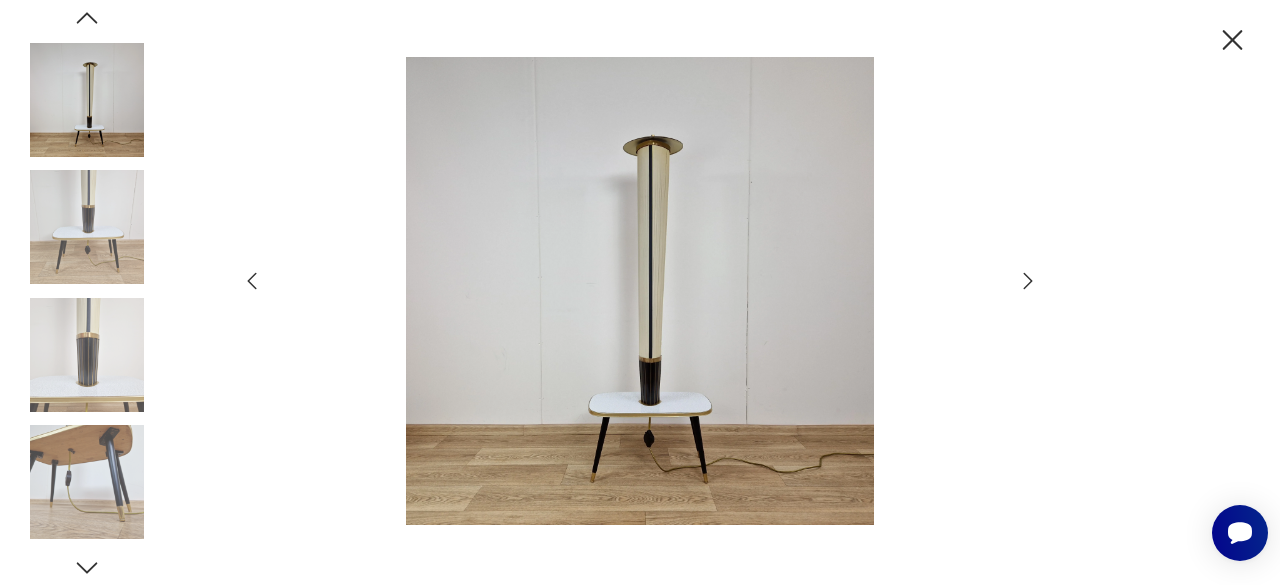 click 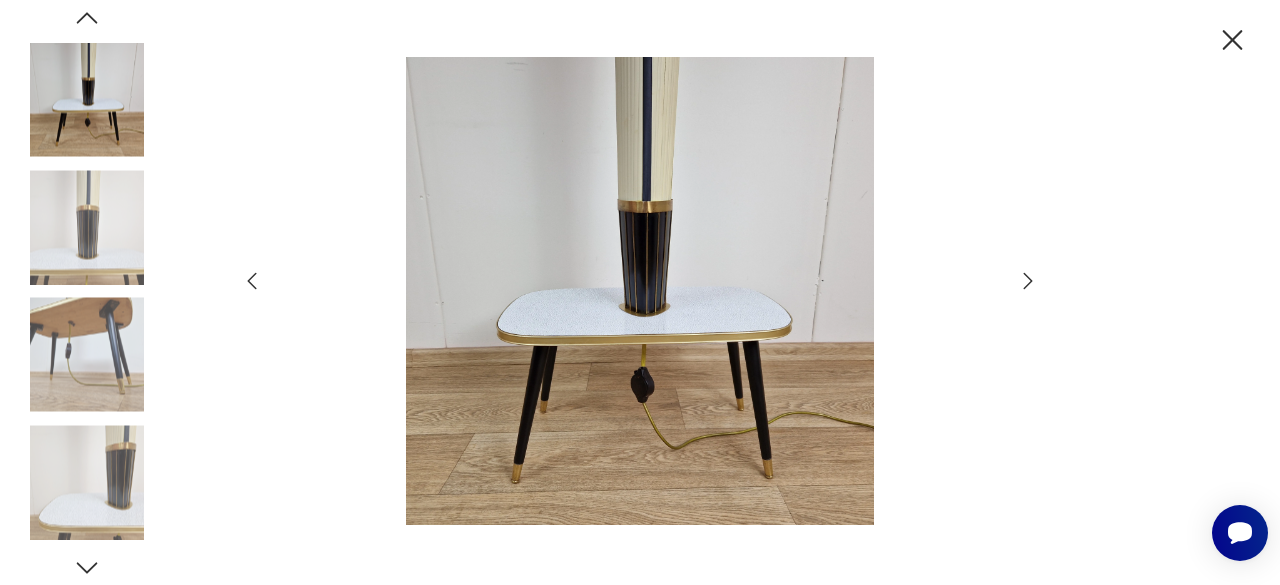 click 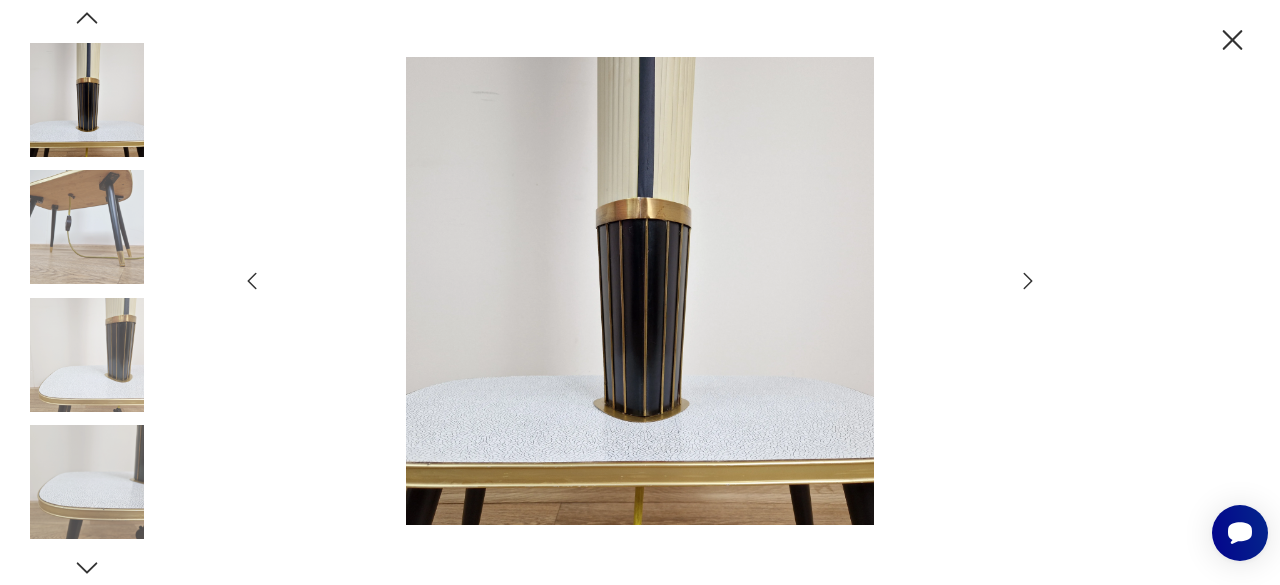click 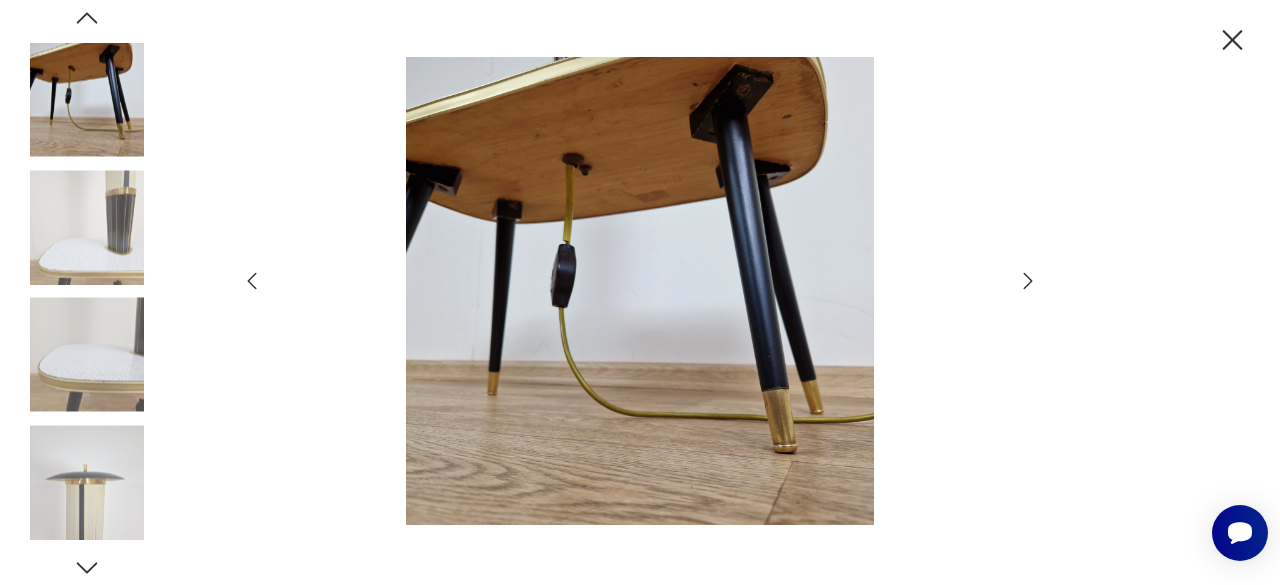 click 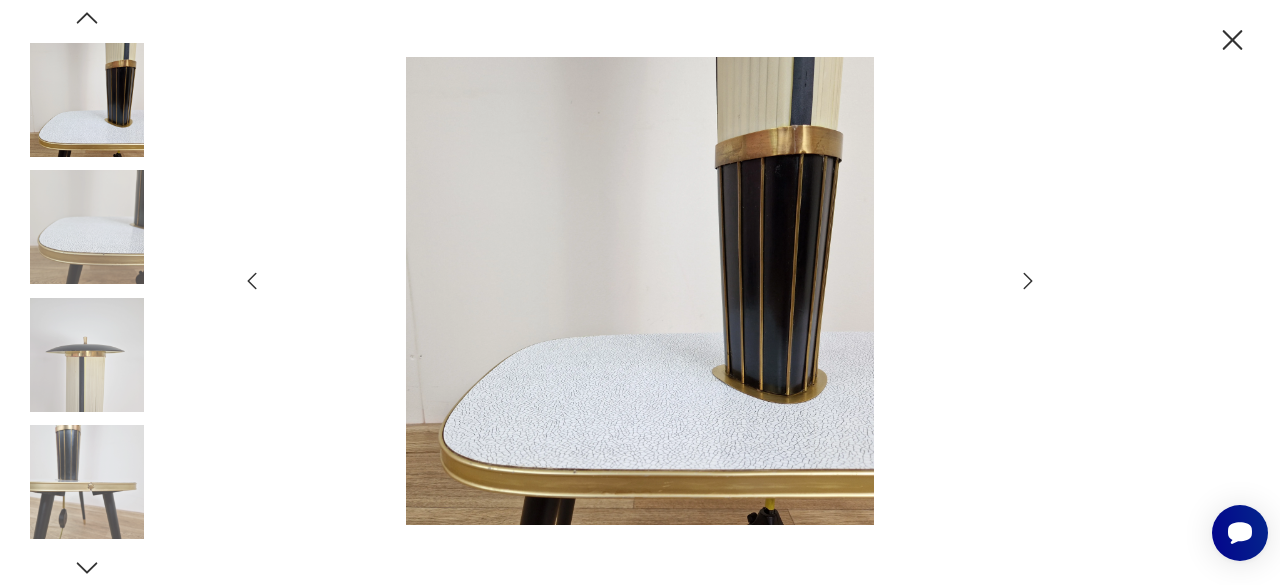 click 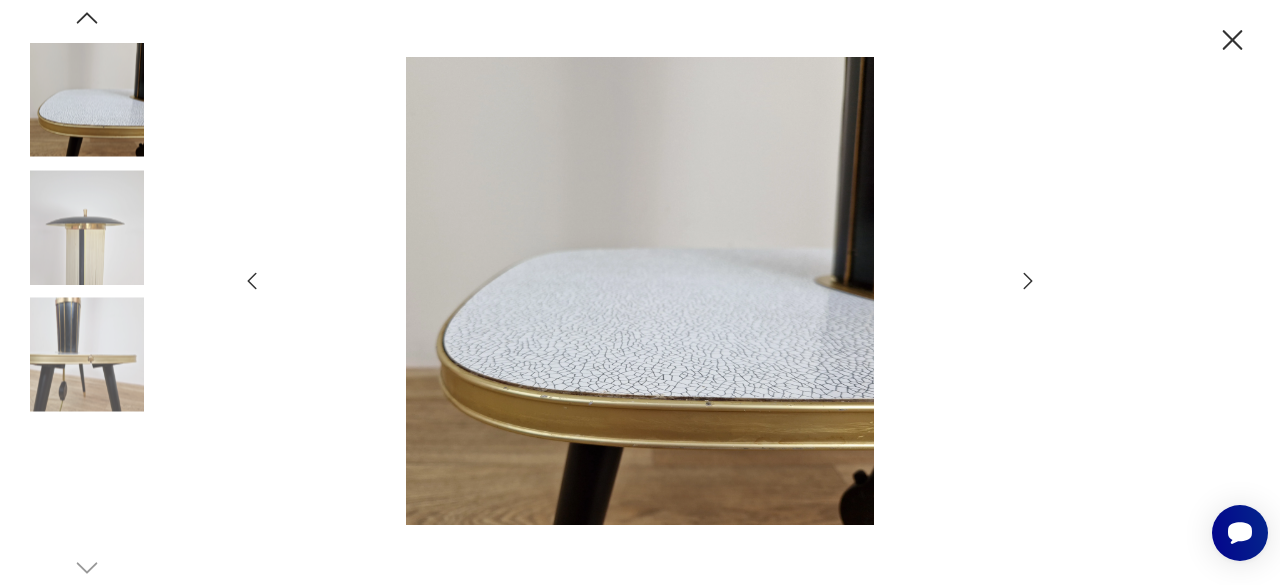 click 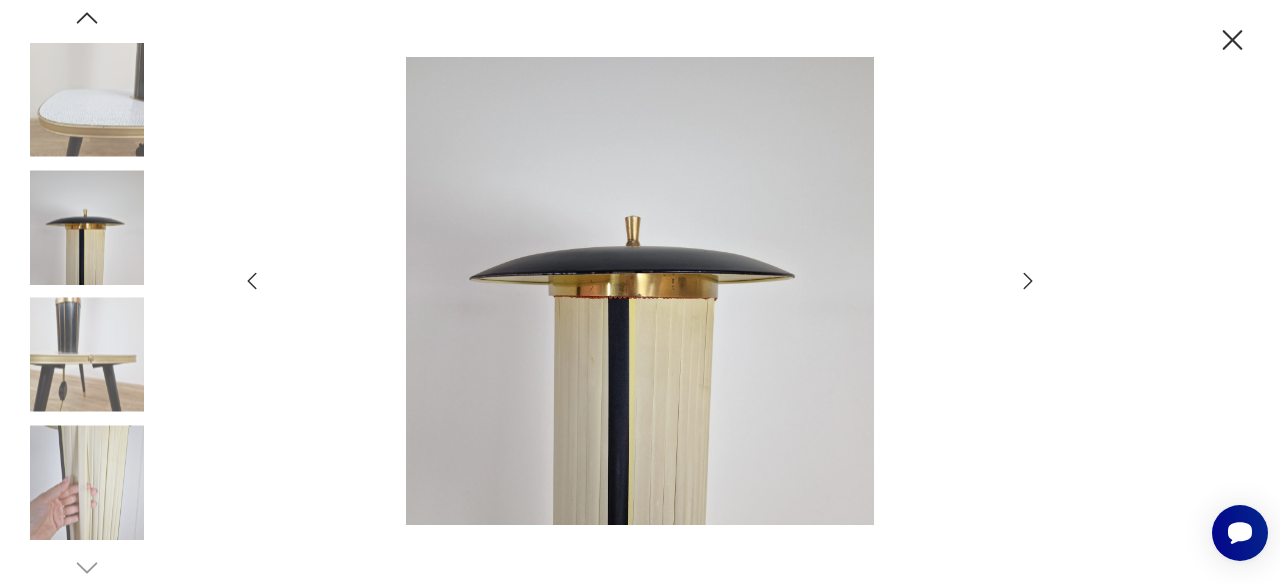 click 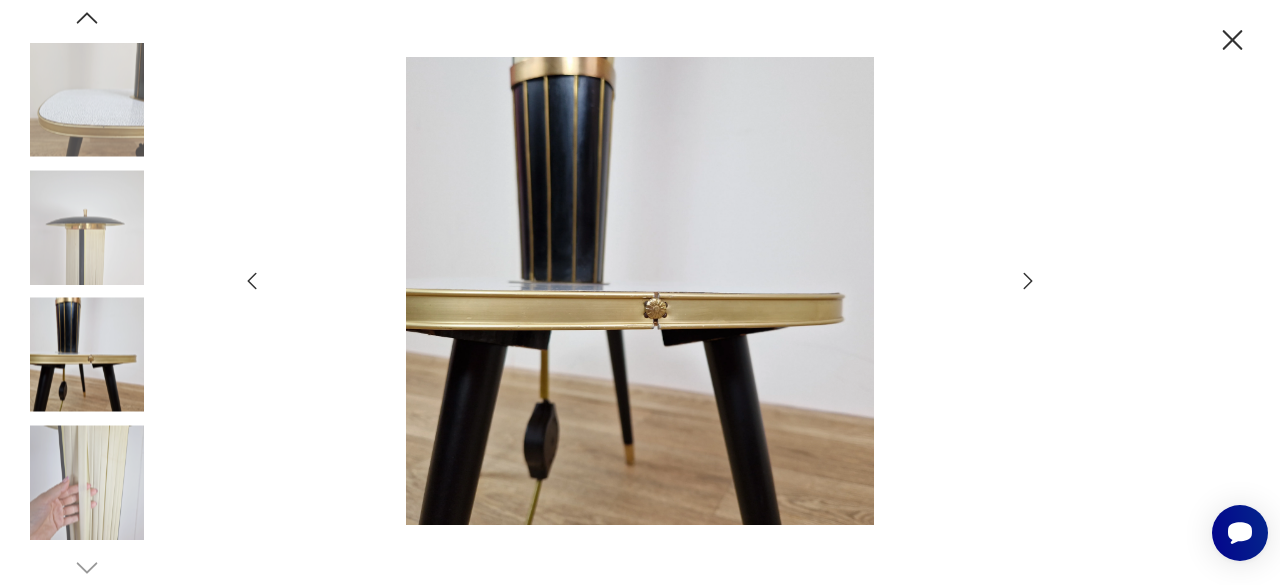 click 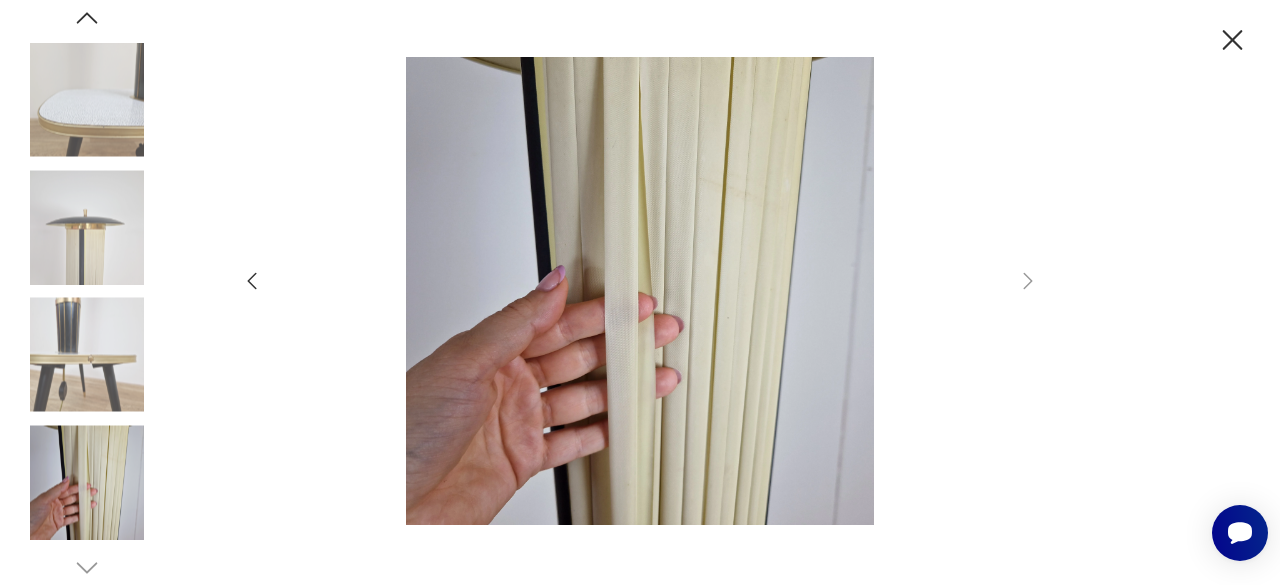 click at bounding box center [87, 100] 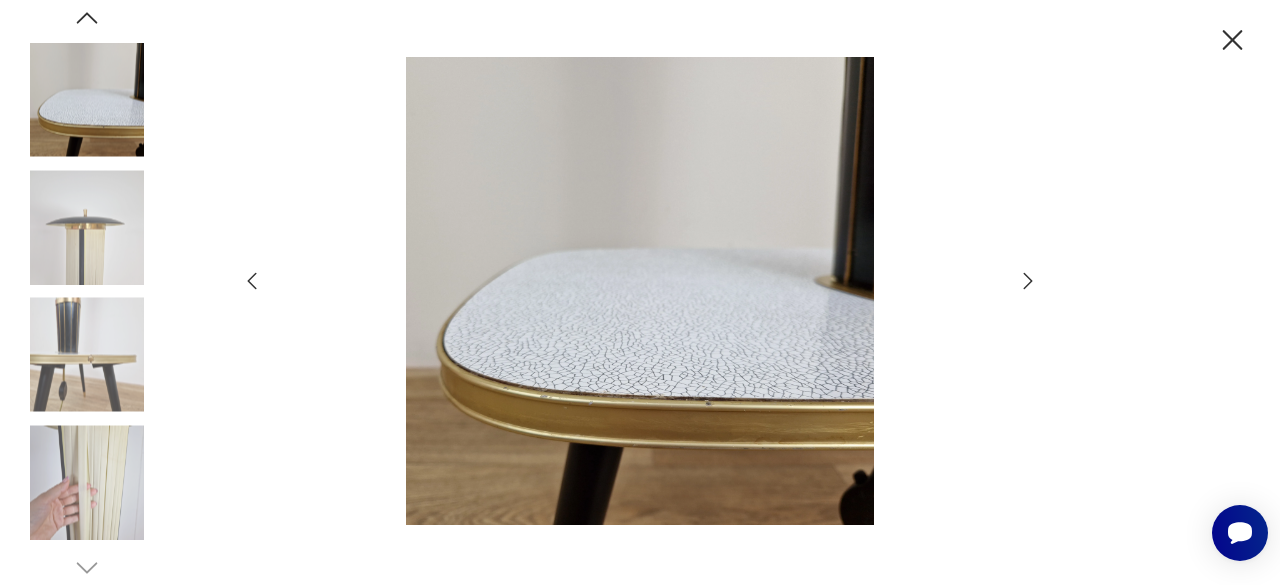 click at bounding box center [87, 227] 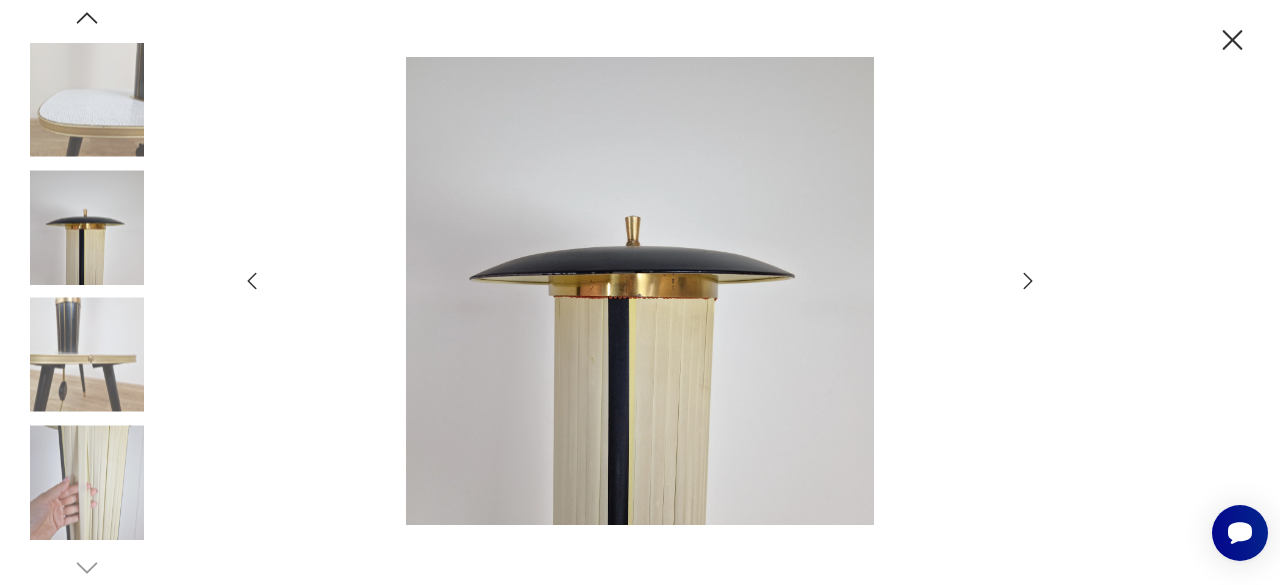 click at bounding box center (87, 355) 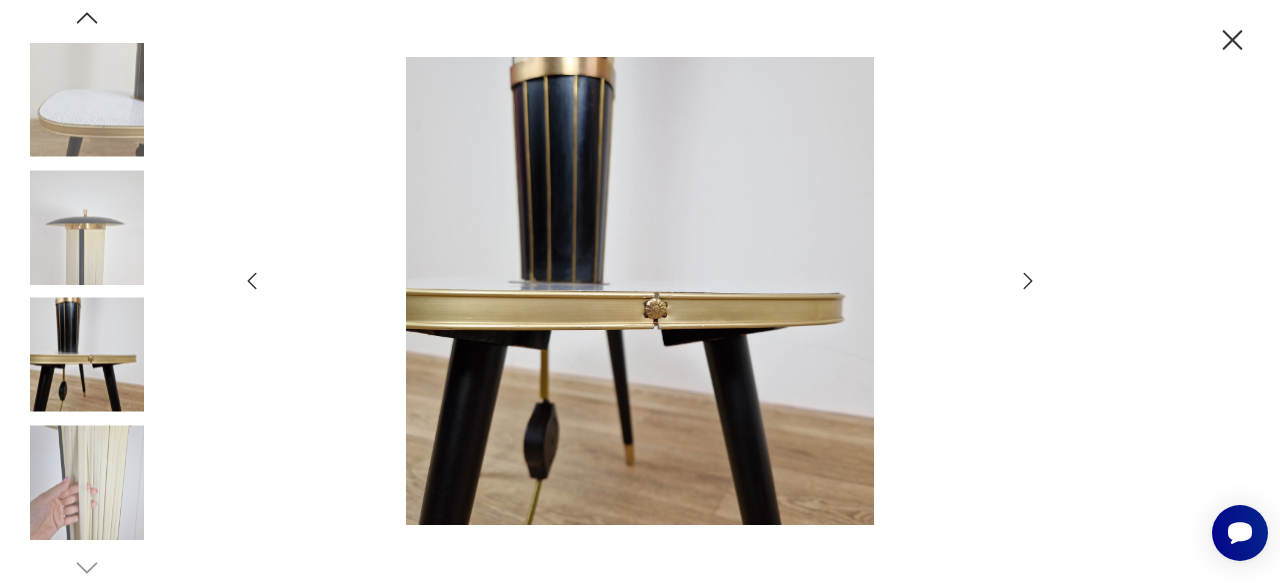 click 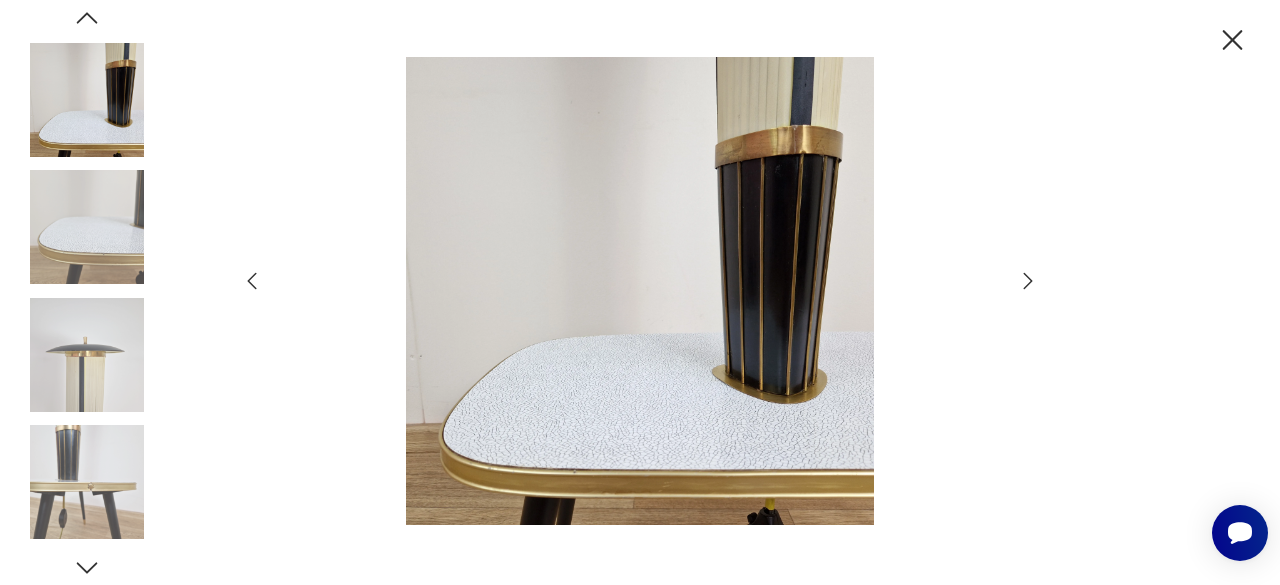 click 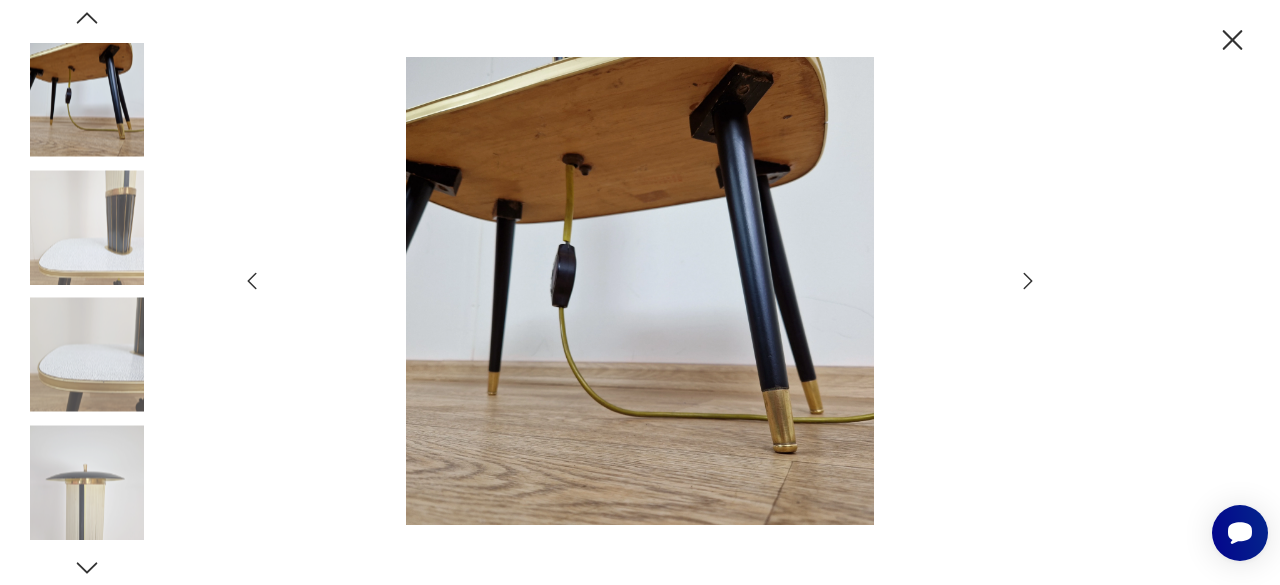 click 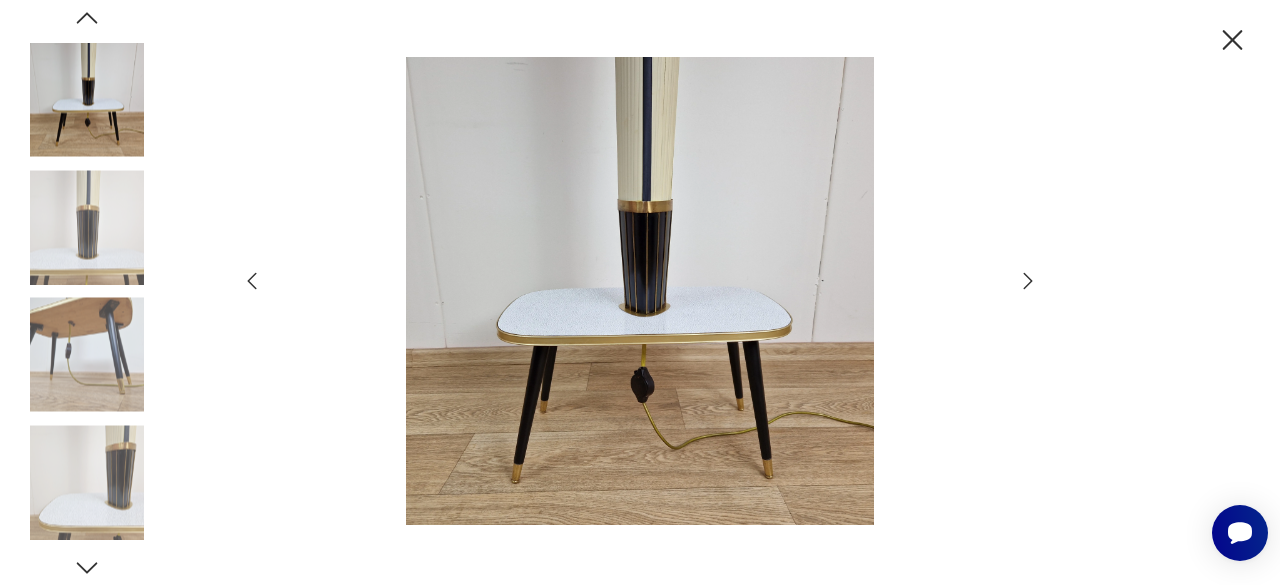 click 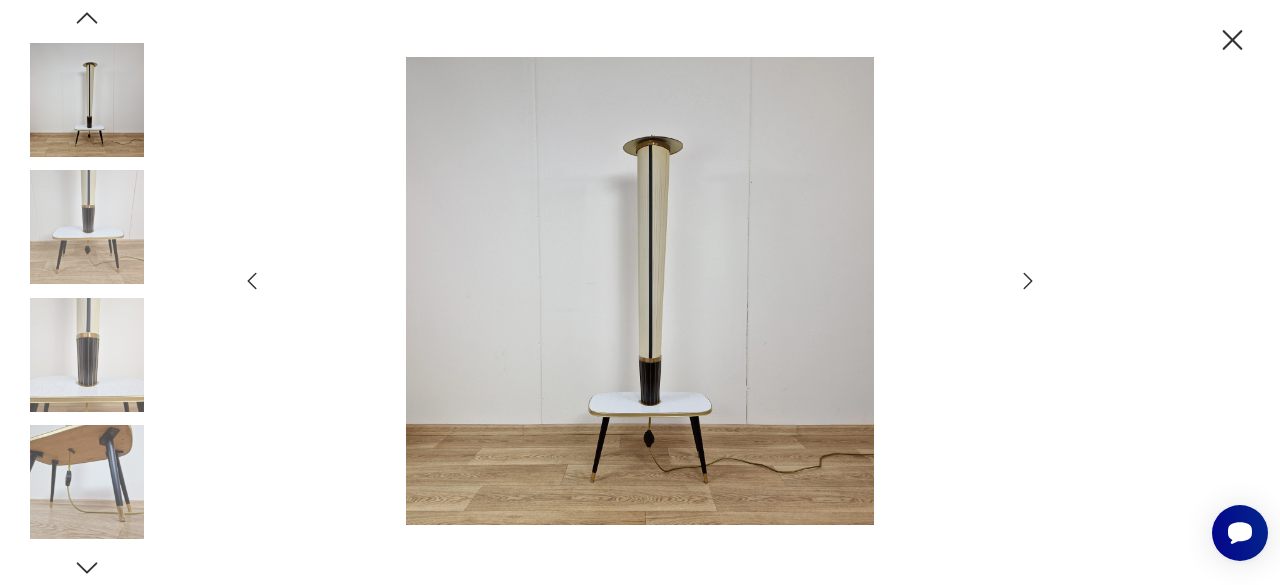 click at bounding box center (87, 100) 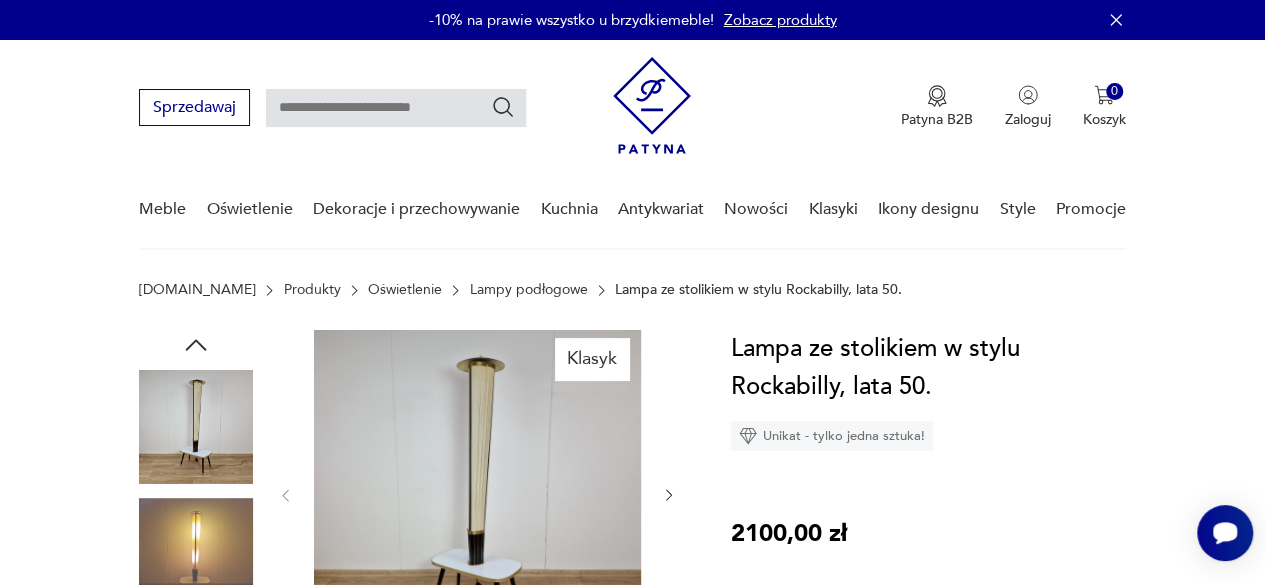 click on "Lampy podłogowe" at bounding box center [529, 290] 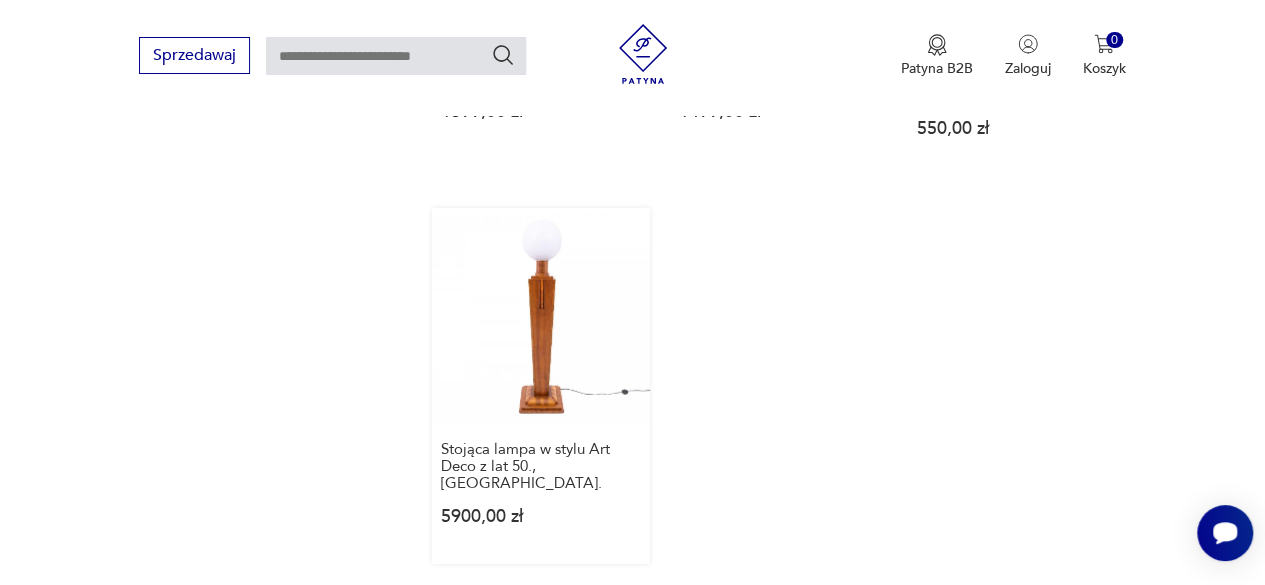 scroll, scrollTop: 2839, scrollLeft: 0, axis: vertical 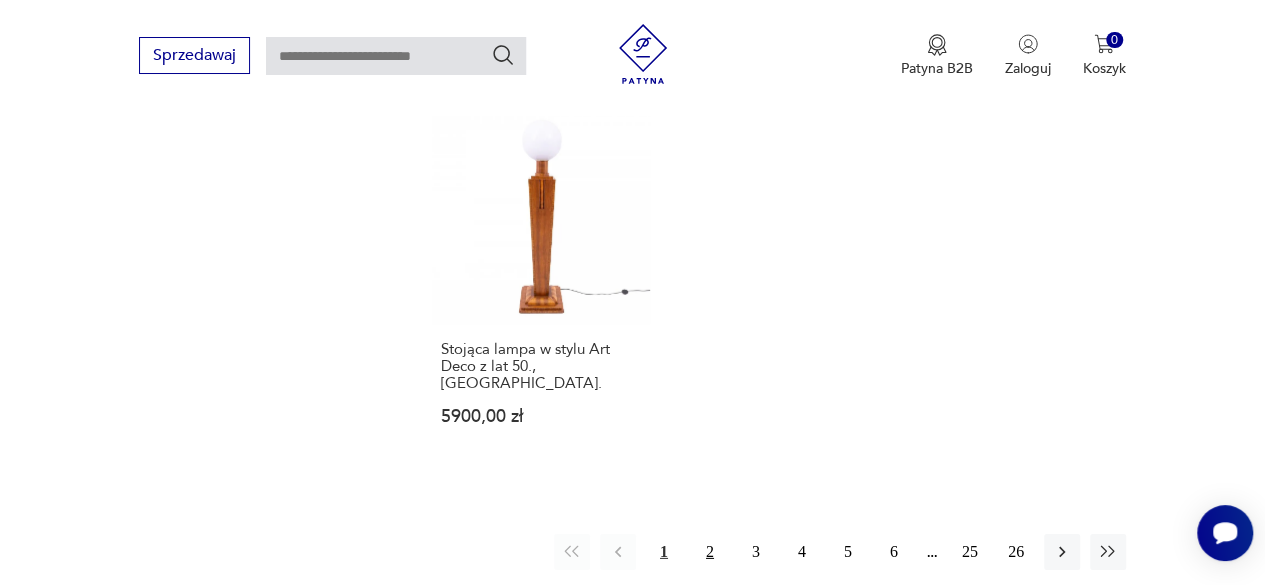 click on "2" at bounding box center (710, 552) 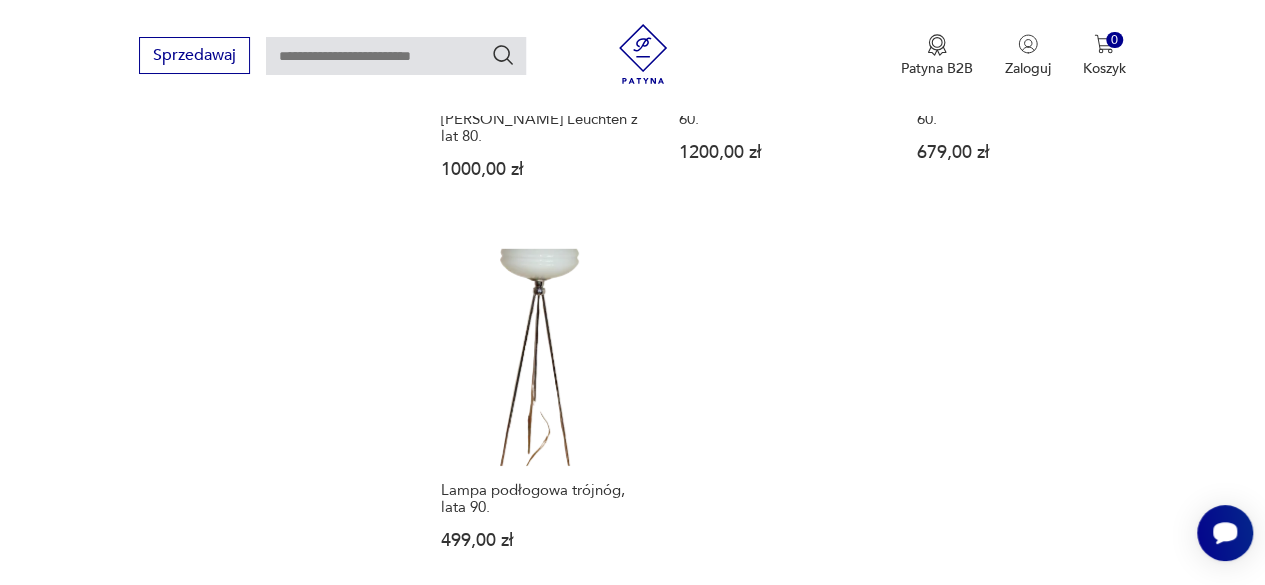scroll, scrollTop: 2730, scrollLeft: 0, axis: vertical 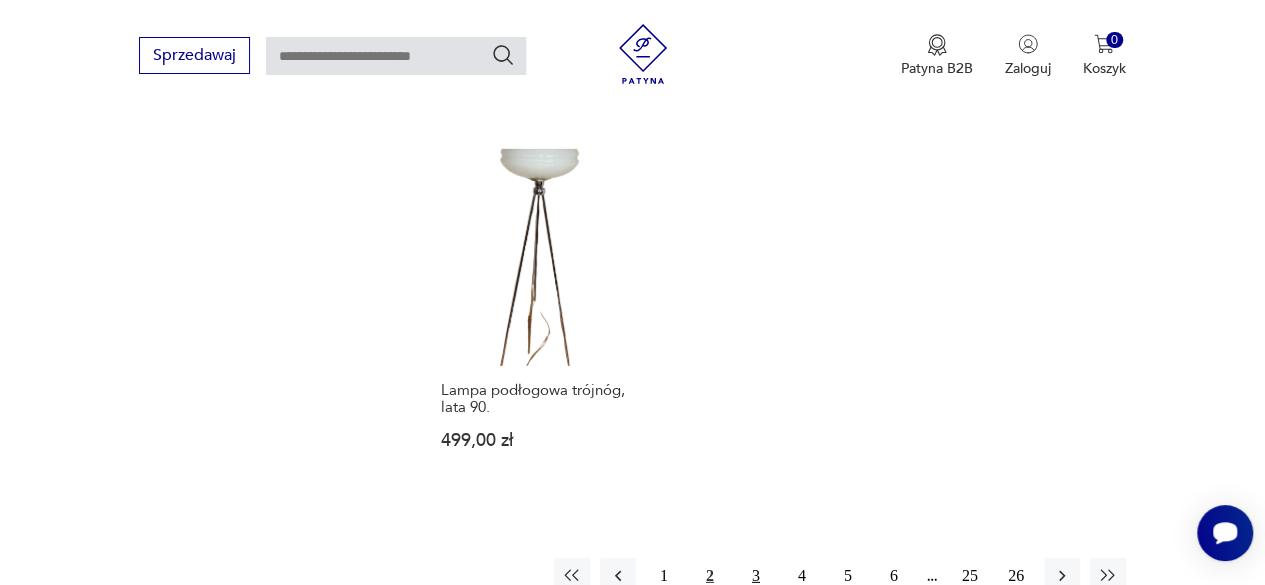 click on "3" at bounding box center (756, 576) 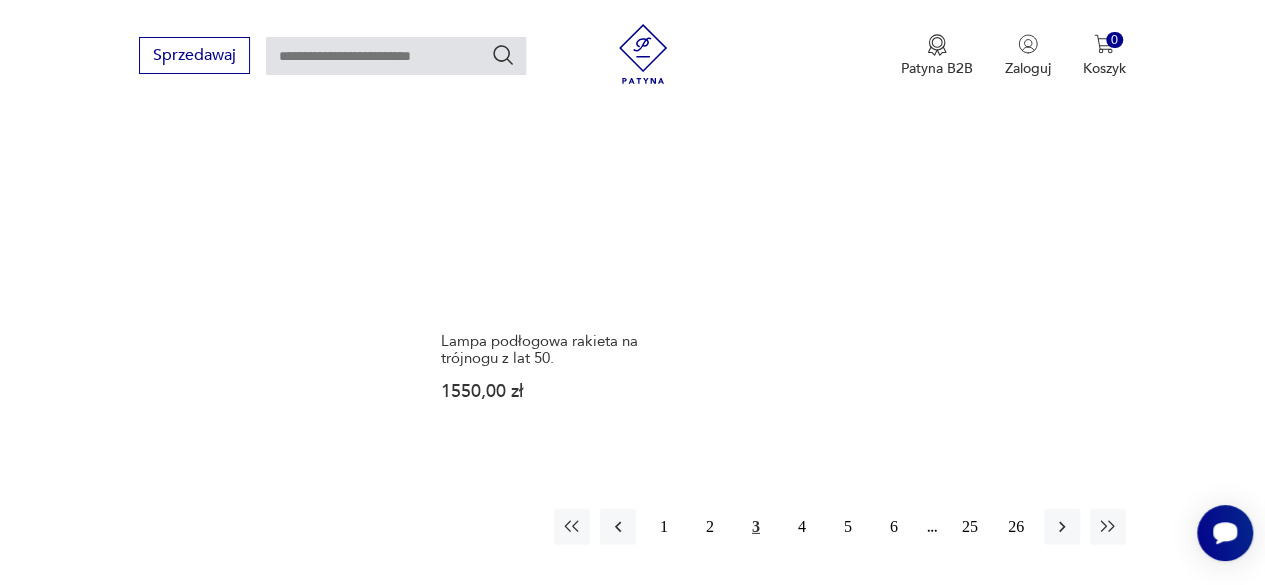 scroll, scrollTop: 2730, scrollLeft: 0, axis: vertical 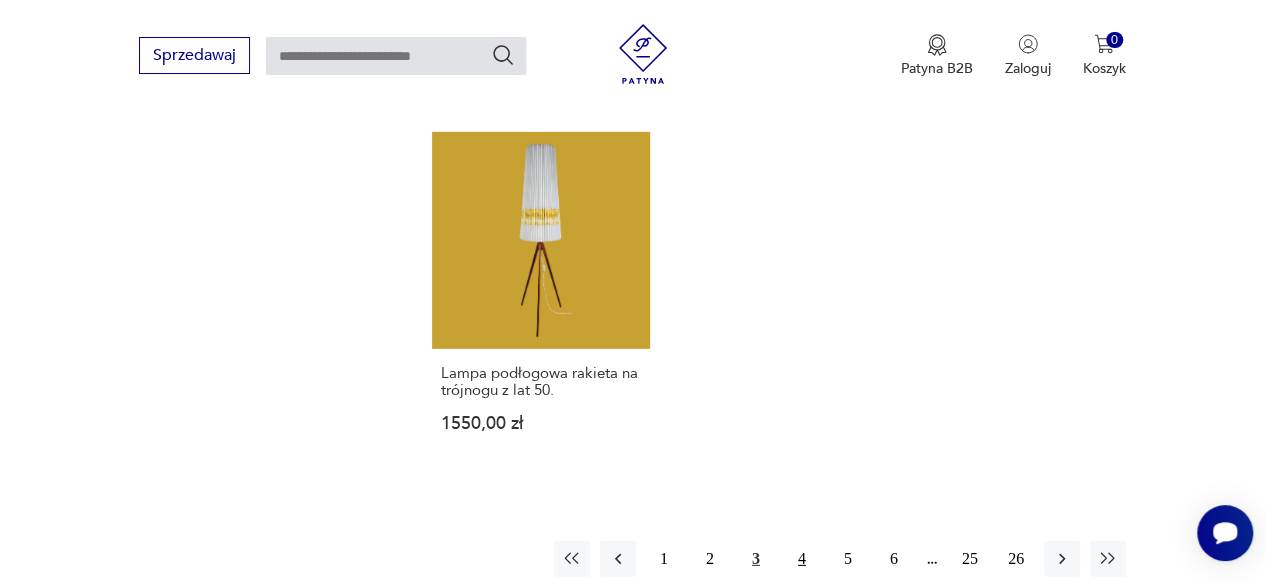 click on "4" at bounding box center (802, 559) 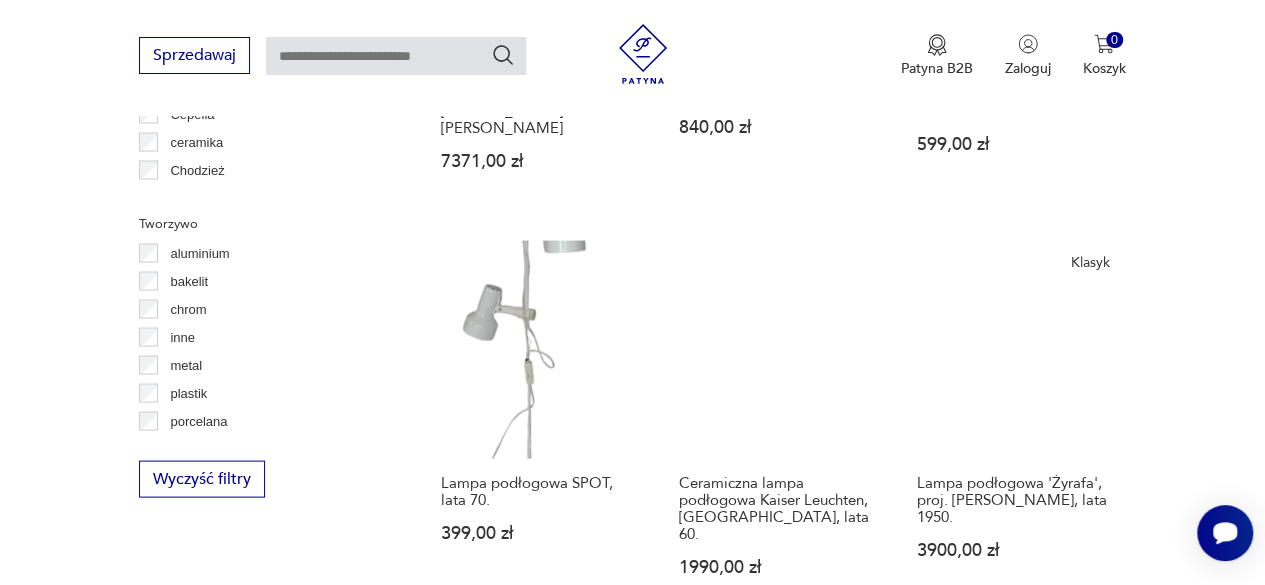 scroll, scrollTop: 1930, scrollLeft: 0, axis: vertical 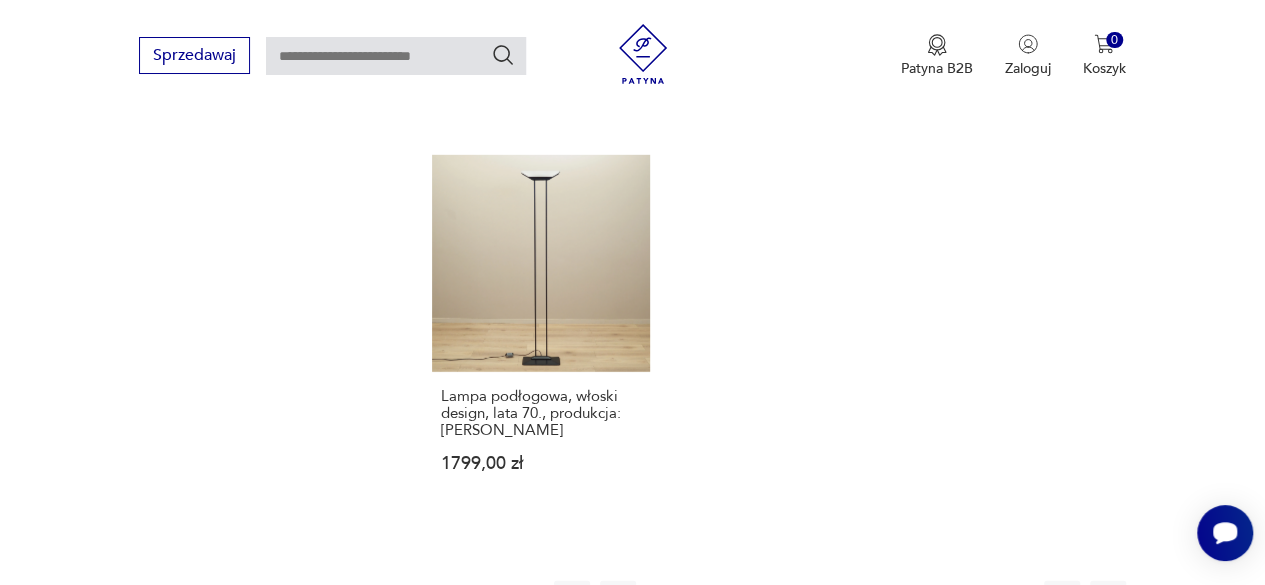 click on "5" at bounding box center [848, 599] 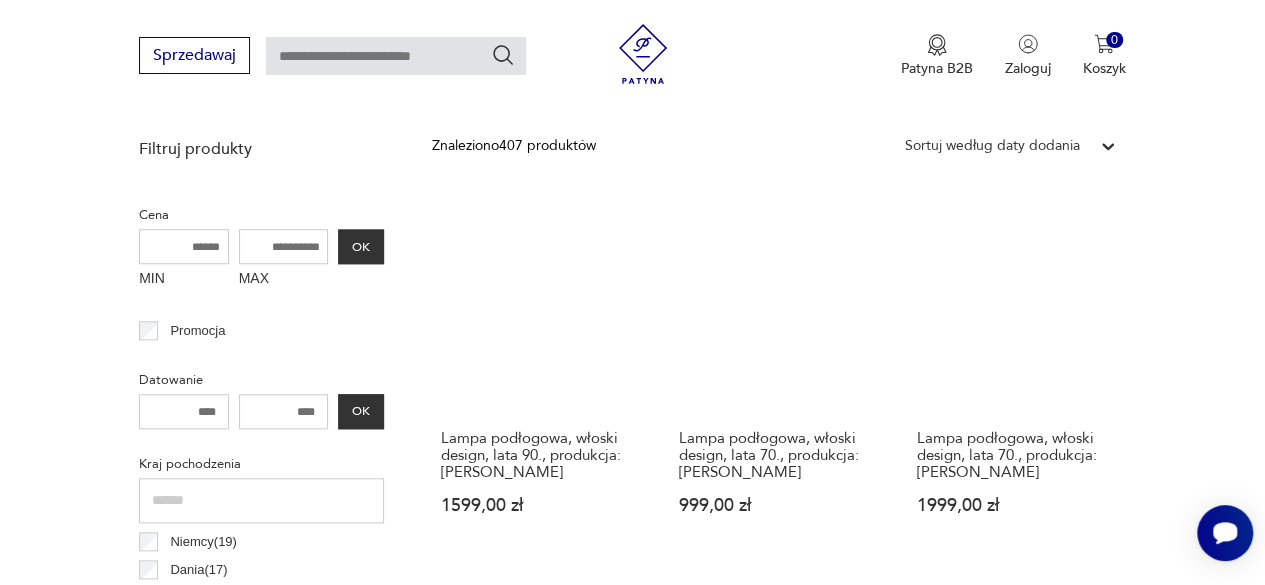 scroll, scrollTop: 530, scrollLeft: 0, axis: vertical 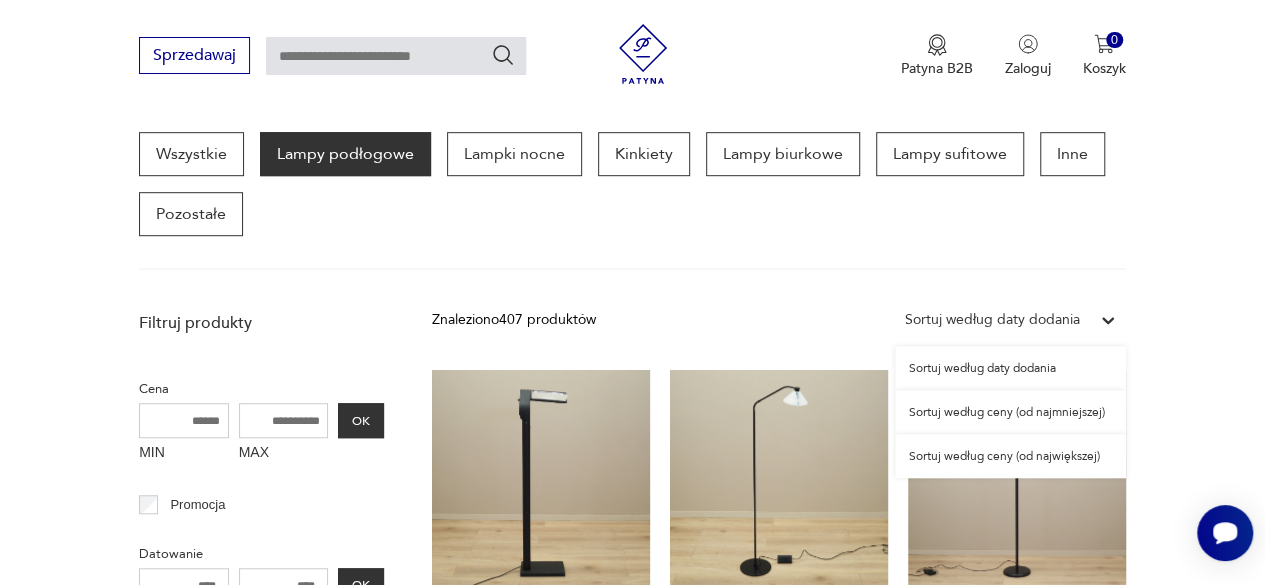 click on "Sortuj według daty dodania" at bounding box center [992, 320] 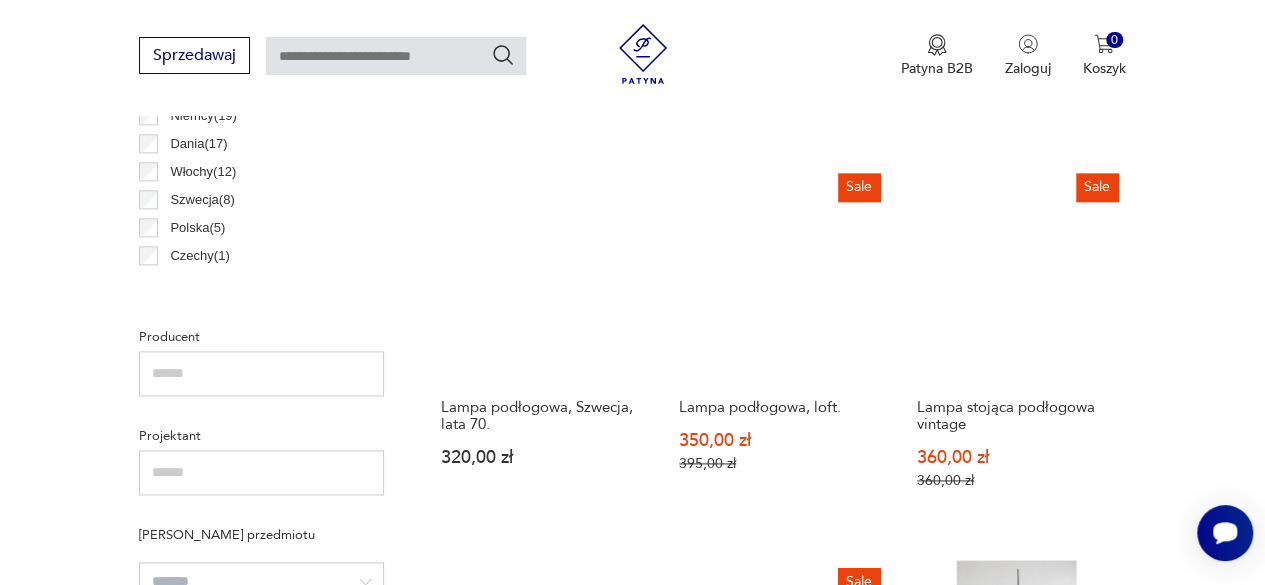 scroll, scrollTop: 1430, scrollLeft: 0, axis: vertical 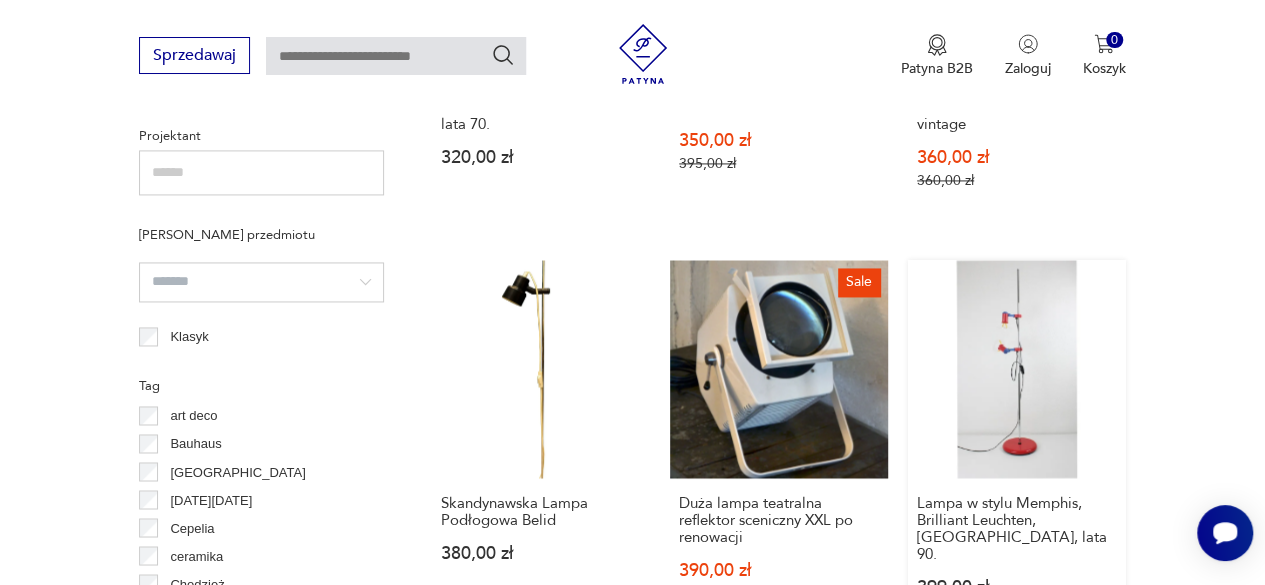 click on "Lampa w stylu Memphis, Brilliant Leuchten, Niemcy, lata 90. 399,00 zł" at bounding box center [1017, 450] 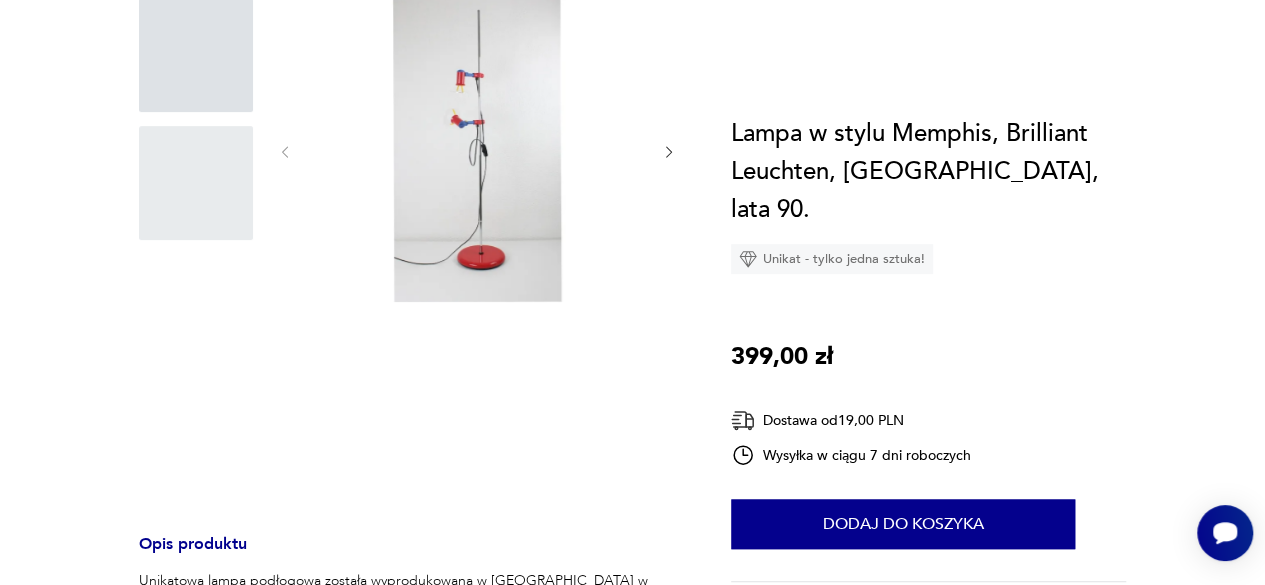 scroll, scrollTop: 0, scrollLeft: 0, axis: both 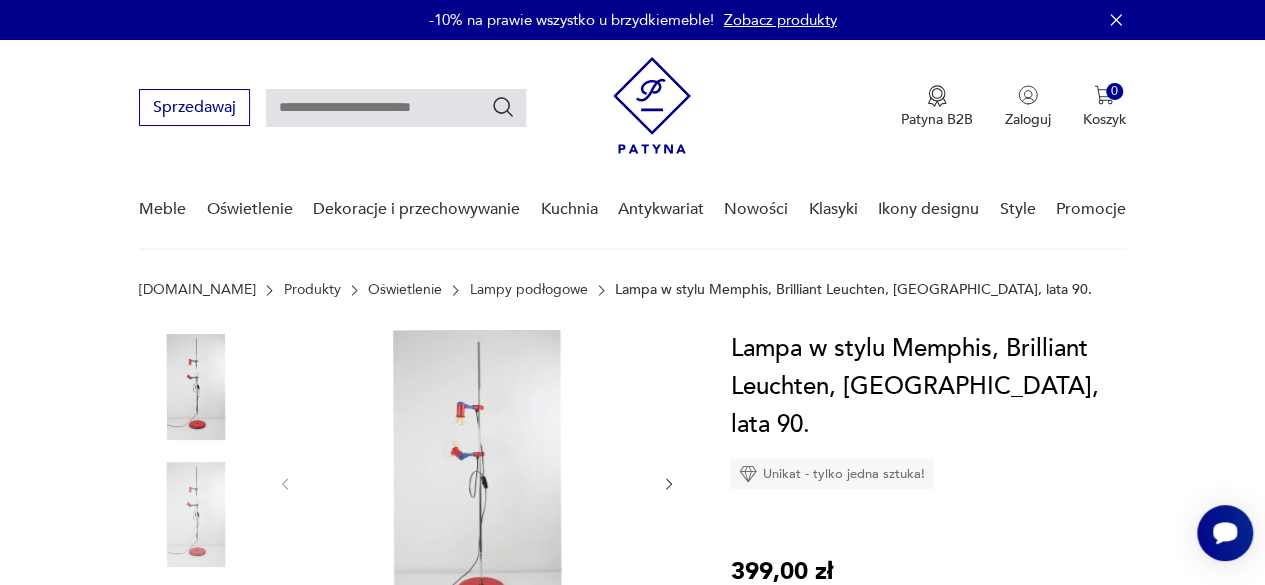 click at bounding box center [477, 482] 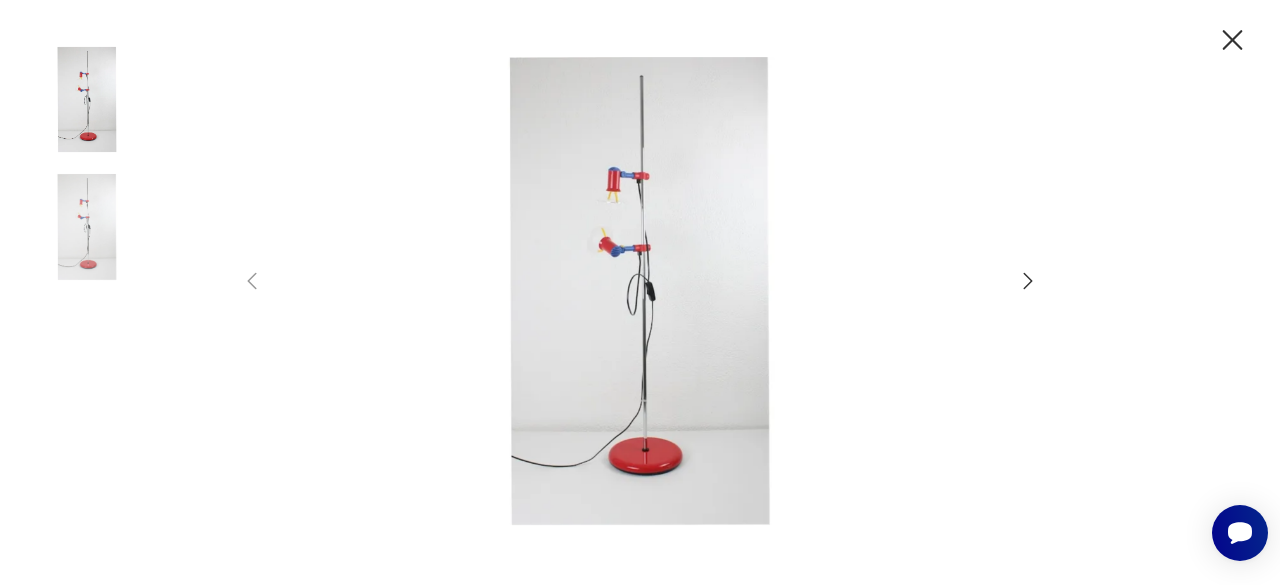 click at bounding box center [640, 293] 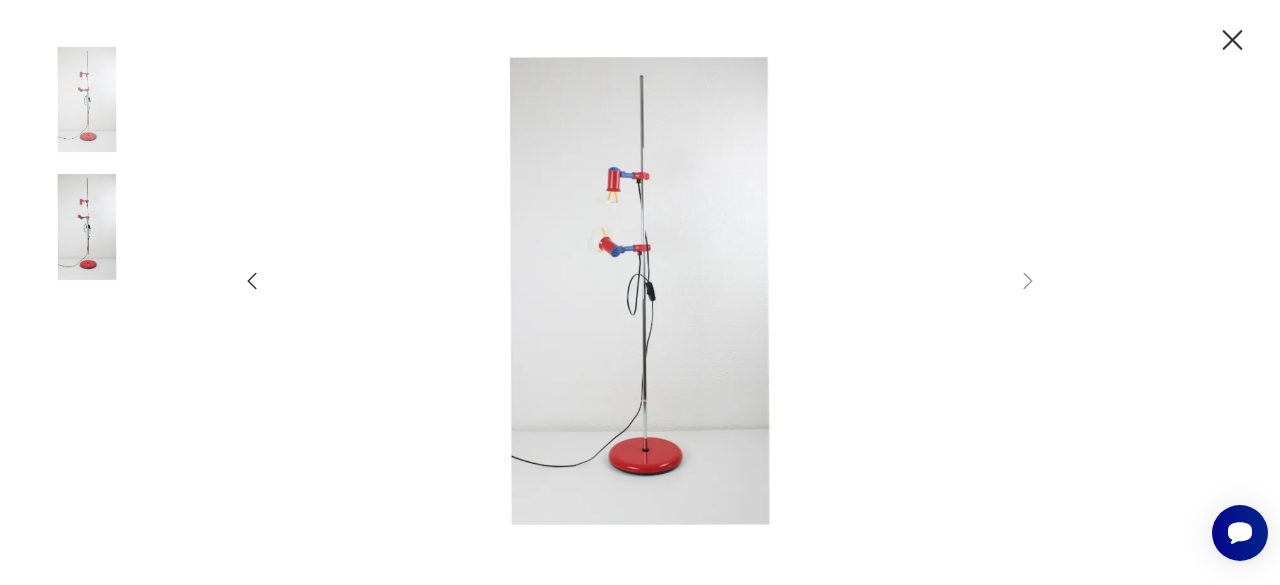 click at bounding box center (87, 100) 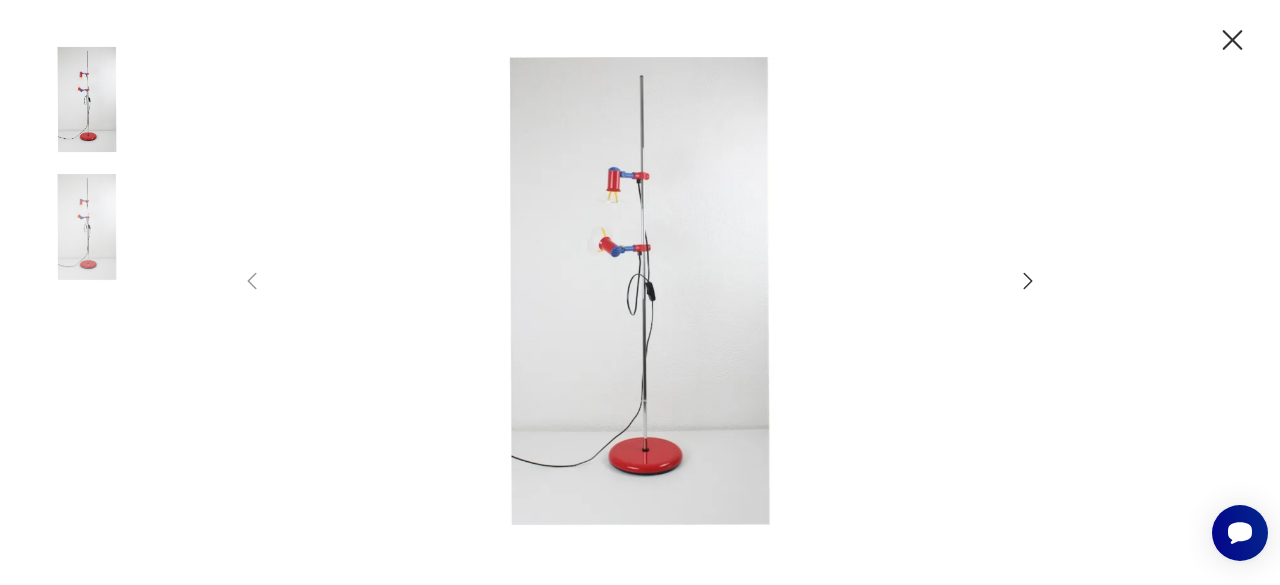 click at bounding box center [640, 291] 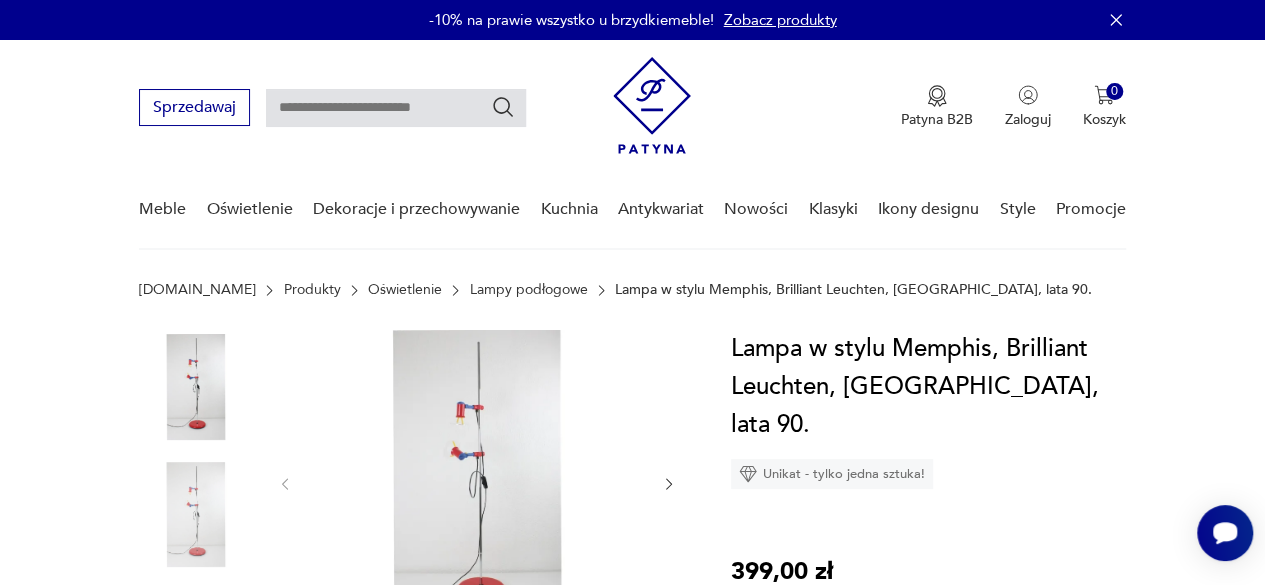 scroll, scrollTop: 100, scrollLeft: 0, axis: vertical 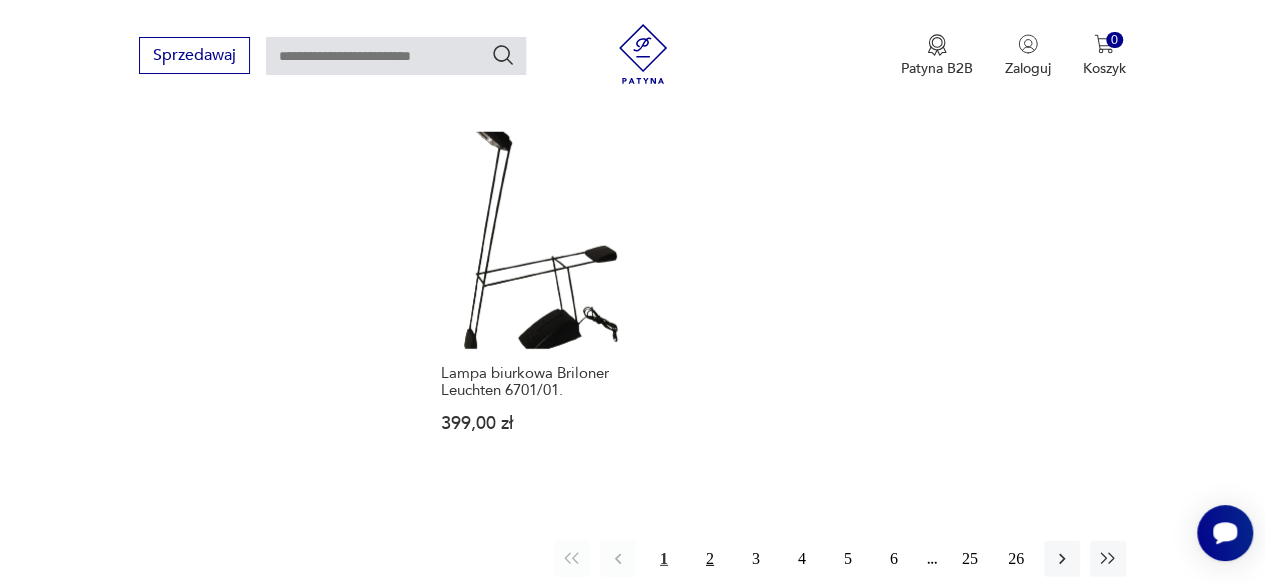 click on "2" at bounding box center [710, 559] 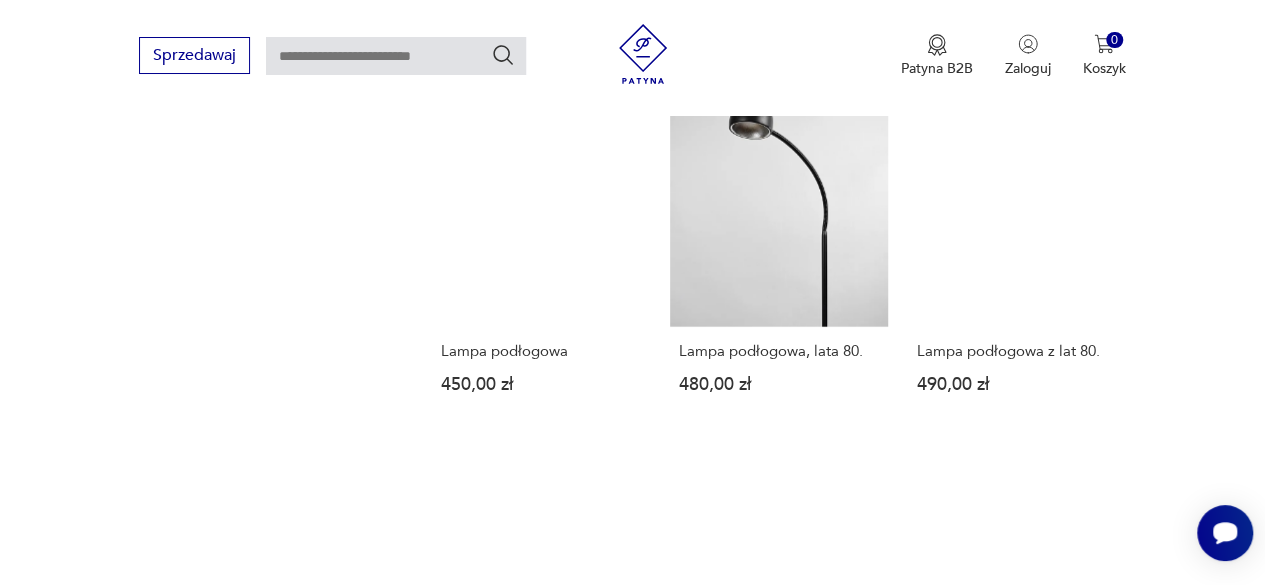 scroll, scrollTop: 2530, scrollLeft: 0, axis: vertical 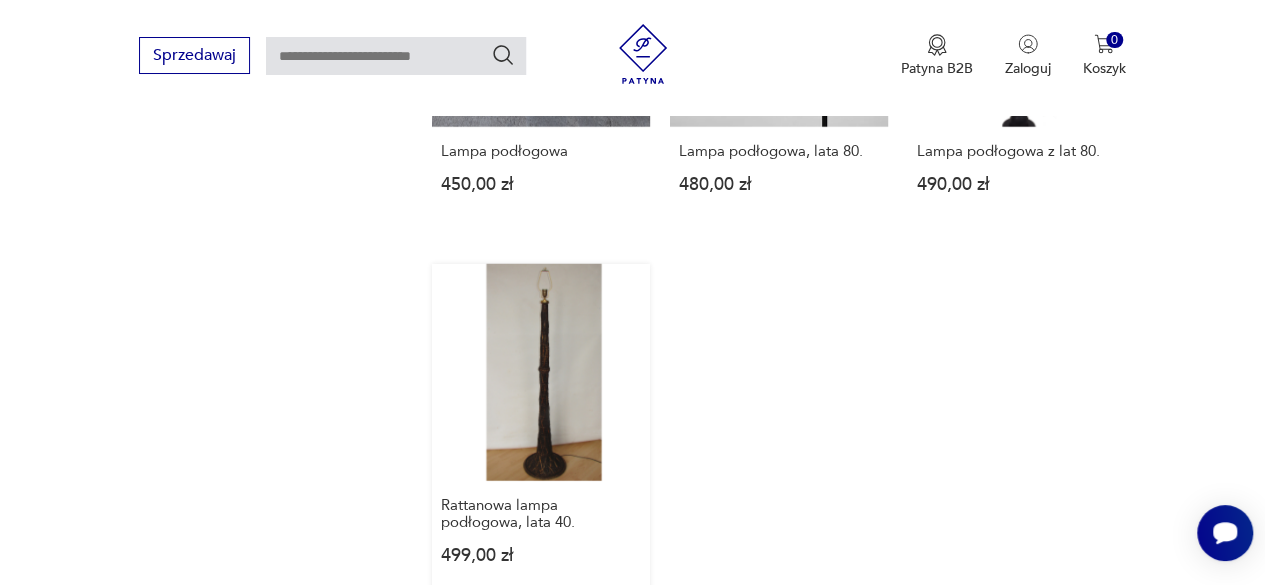 click on "Rattanowa lampa podłogowa, lata 40. 499,00 zł" at bounding box center [541, 434] 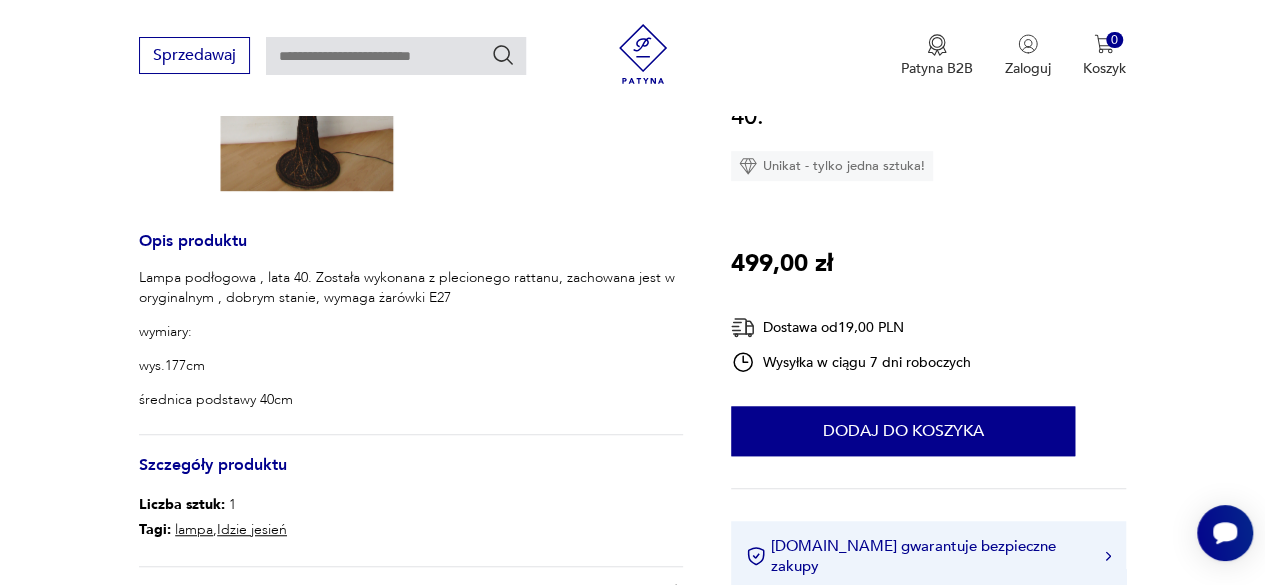 scroll, scrollTop: 0, scrollLeft: 0, axis: both 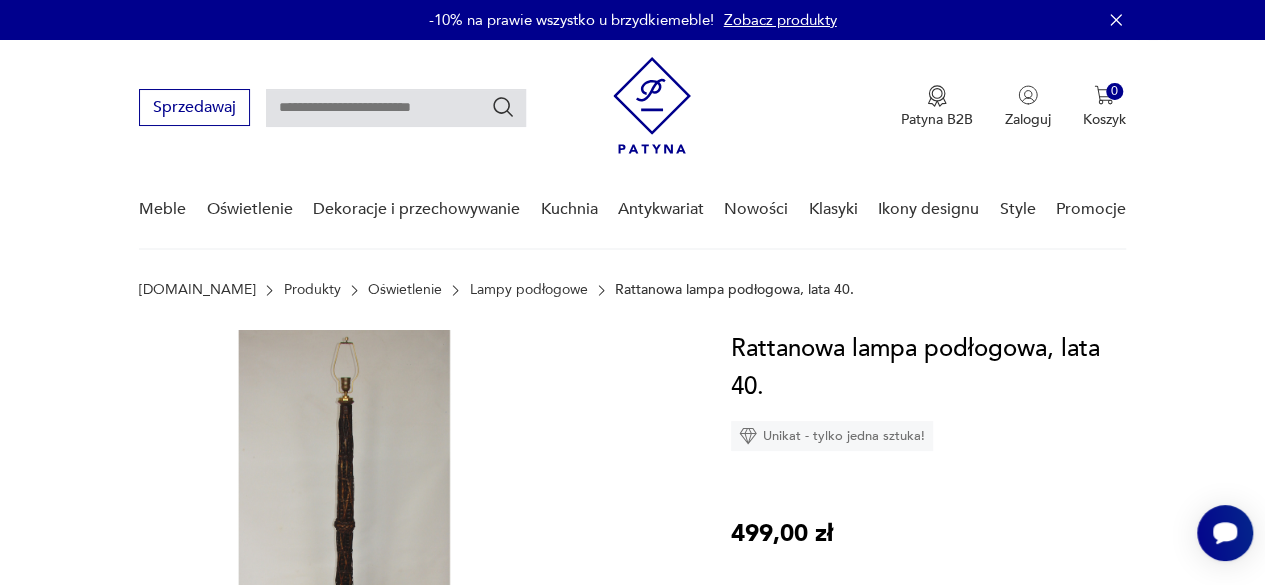 click at bounding box center [339, 530] 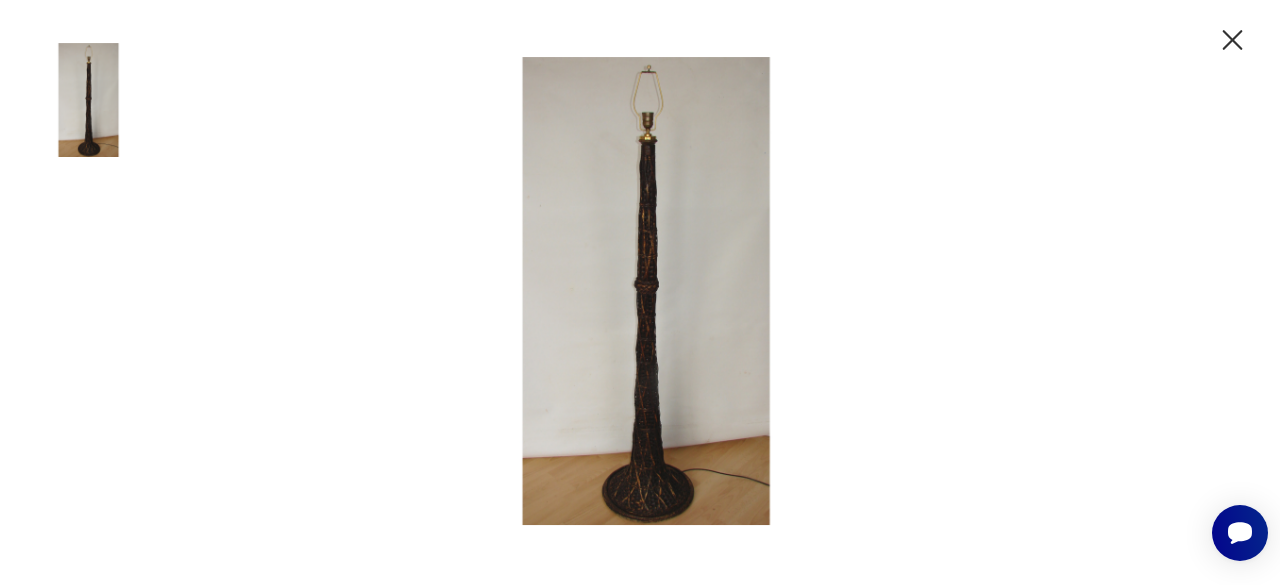 click 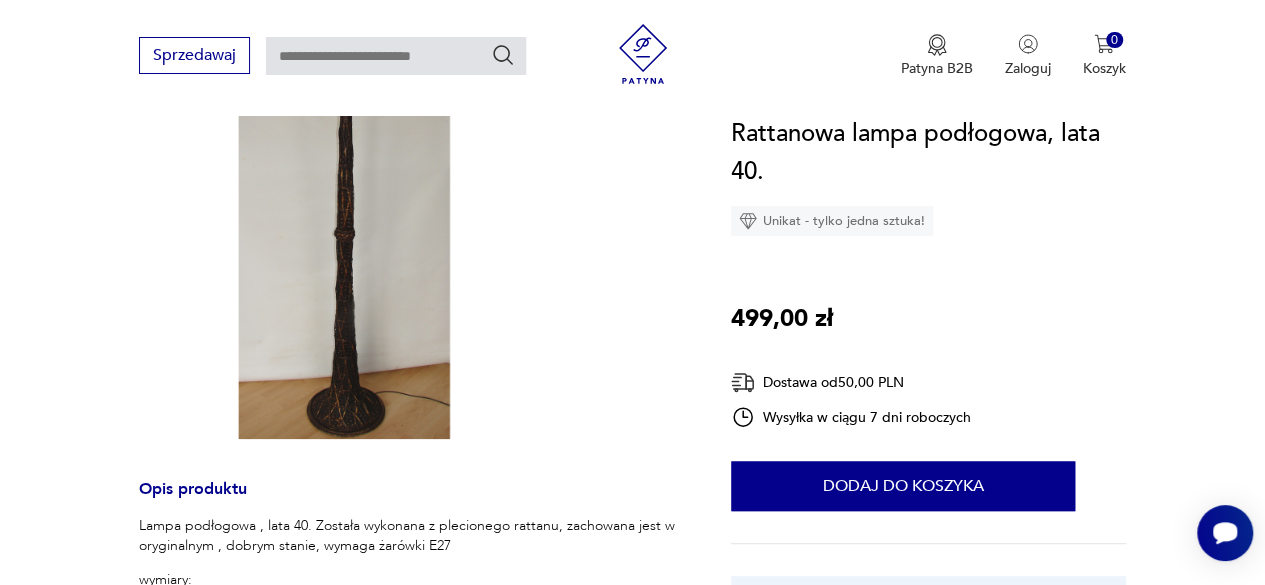 scroll, scrollTop: 400, scrollLeft: 0, axis: vertical 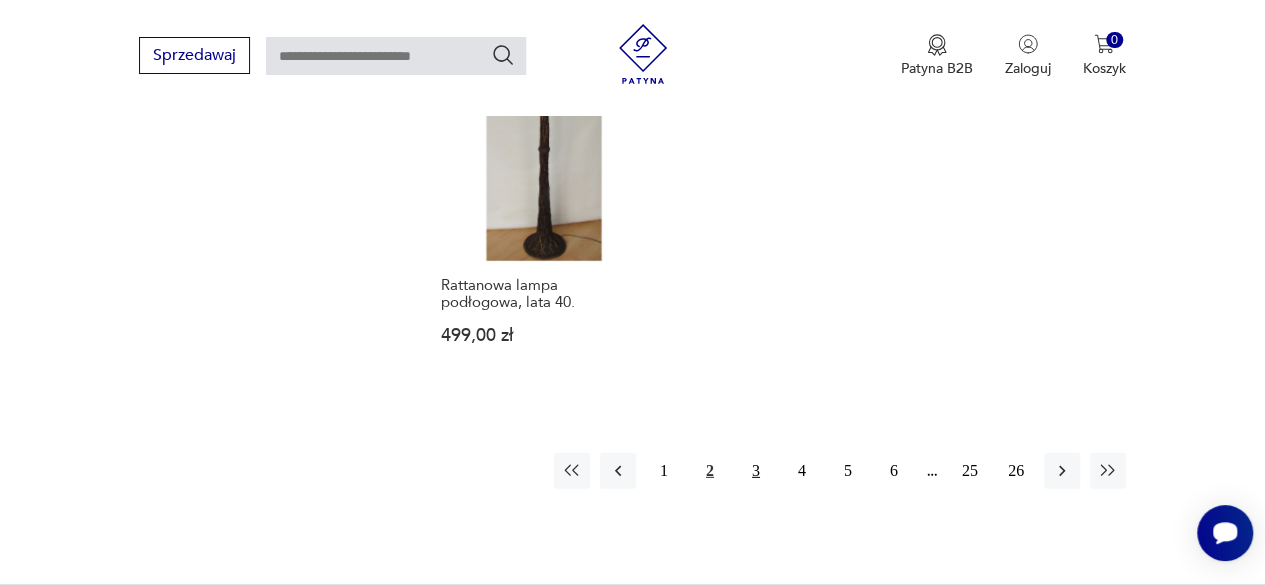 click on "3" at bounding box center [756, 471] 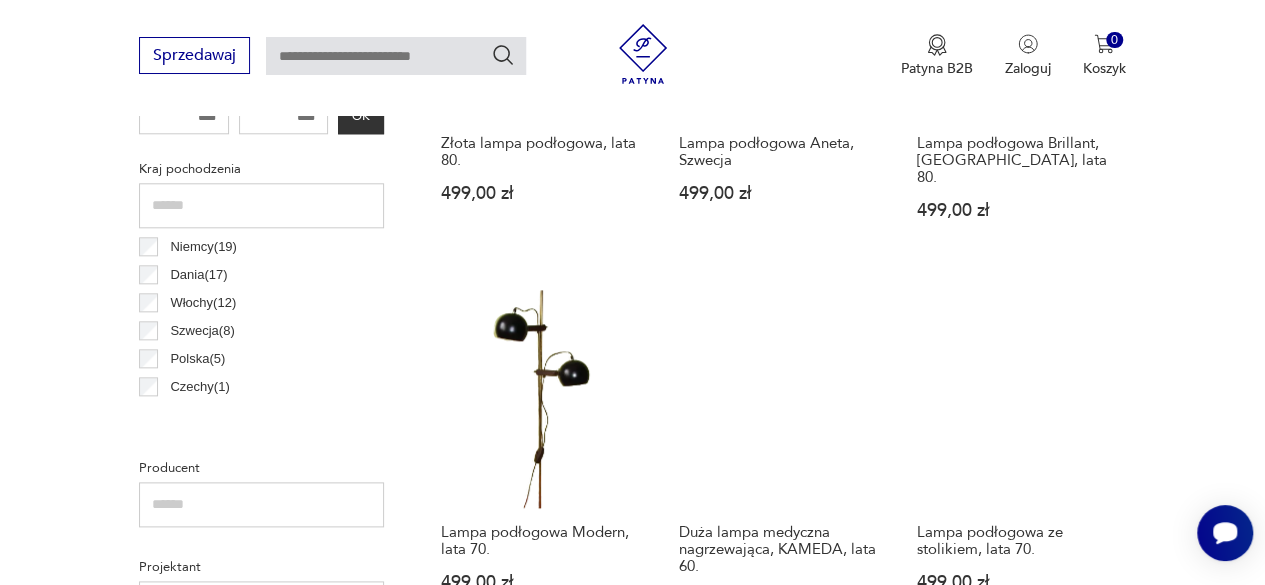 scroll, scrollTop: 1030, scrollLeft: 0, axis: vertical 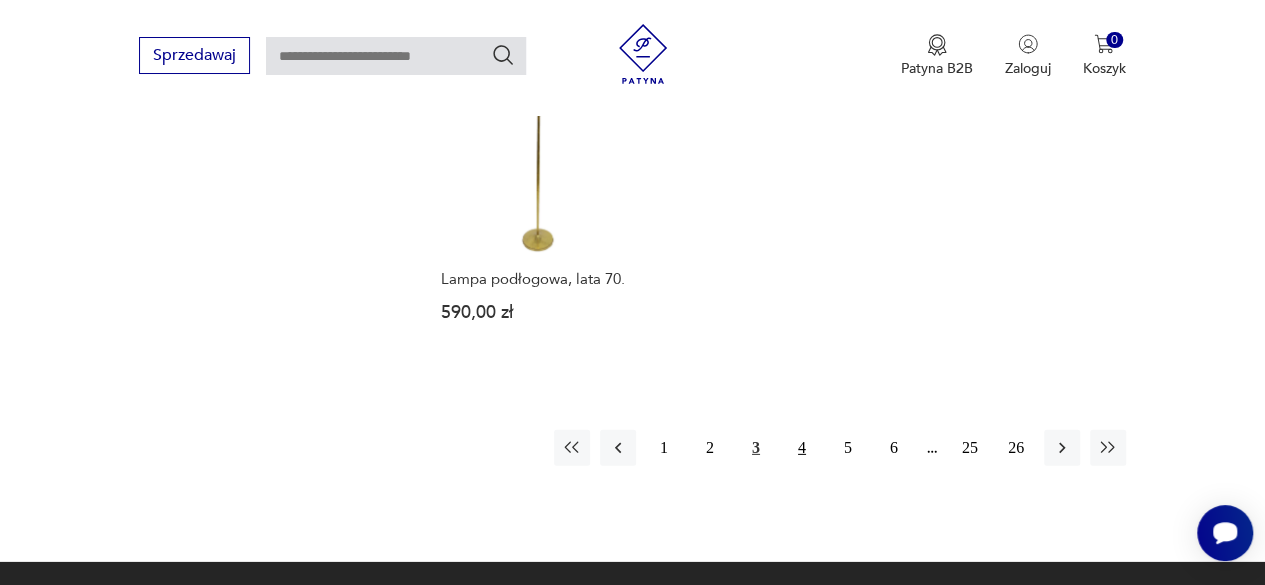 click on "4" at bounding box center [802, 448] 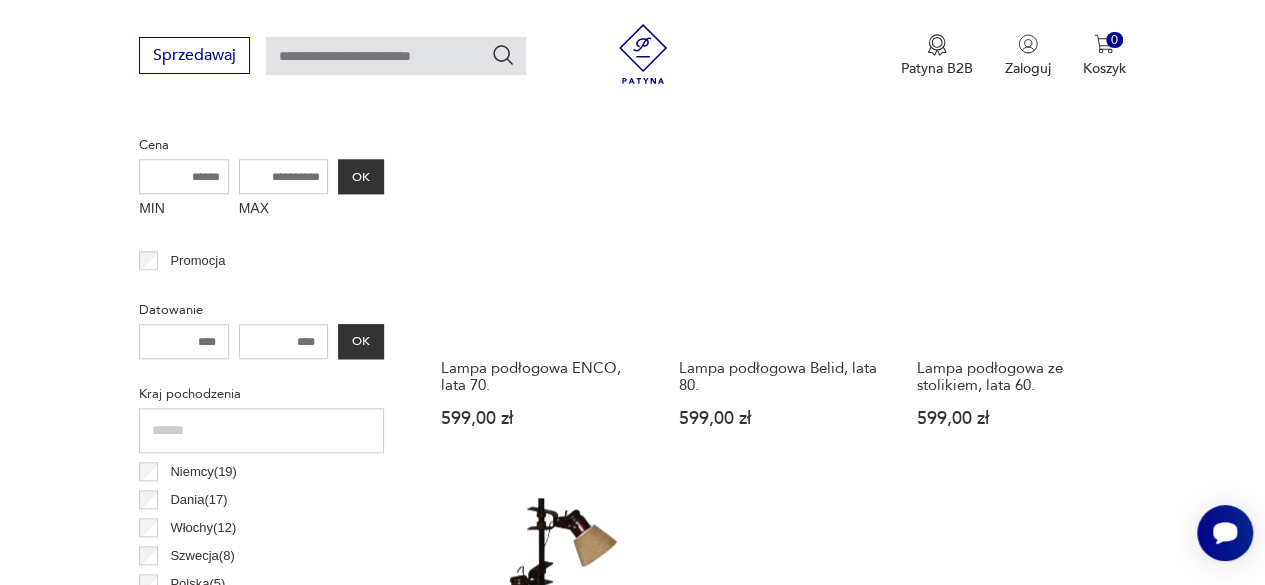 scroll, scrollTop: 730, scrollLeft: 0, axis: vertical 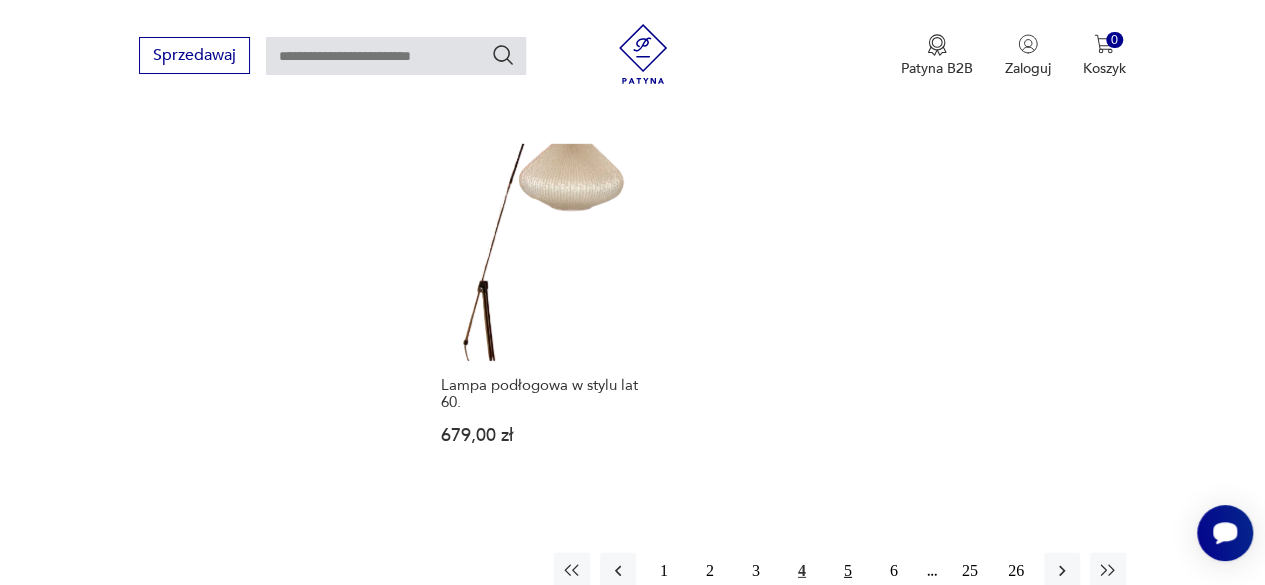 click on "5" at bounding box center (848, 571) 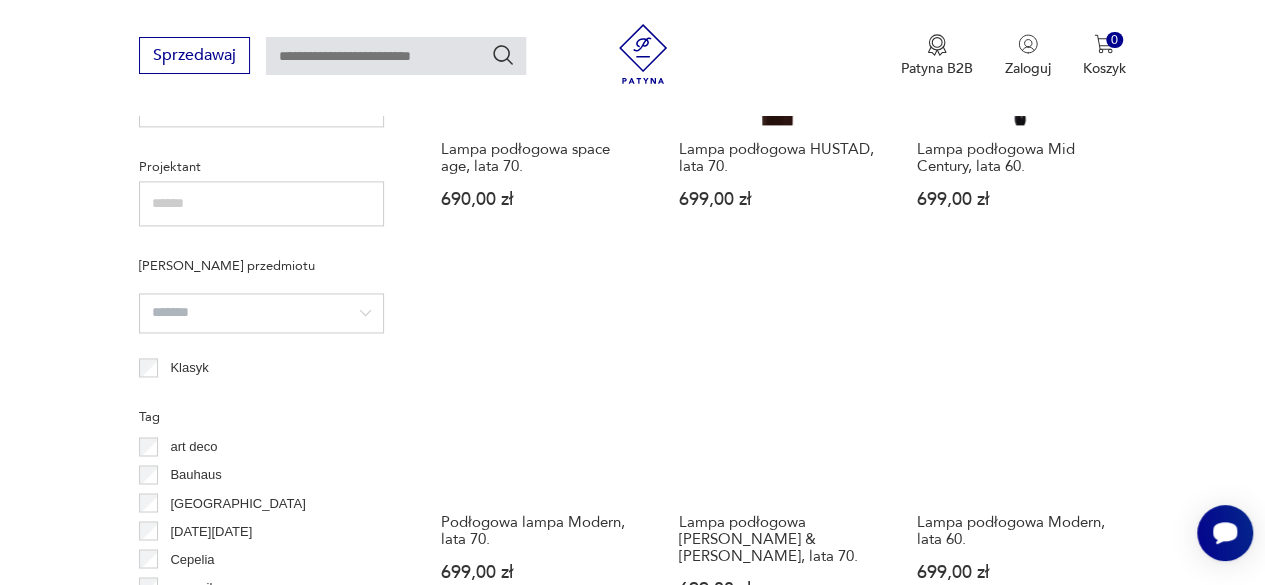 scroll, scrollTop: 1430, scrollLeft: 0, axis: vertical 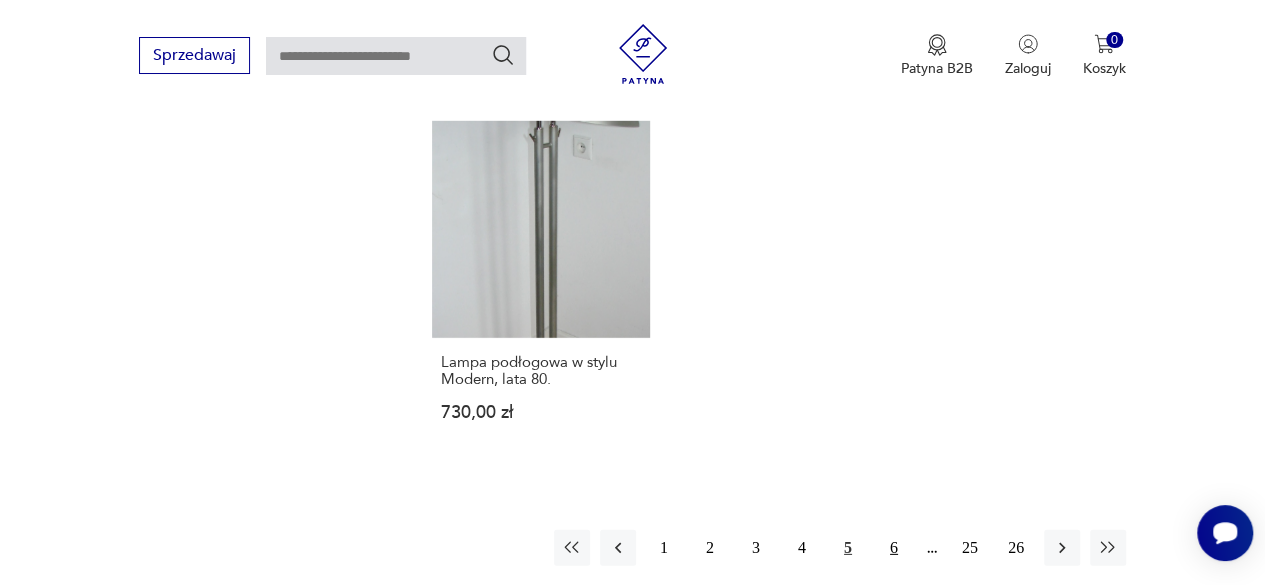 click on "6" at bounding box center (894, 548) 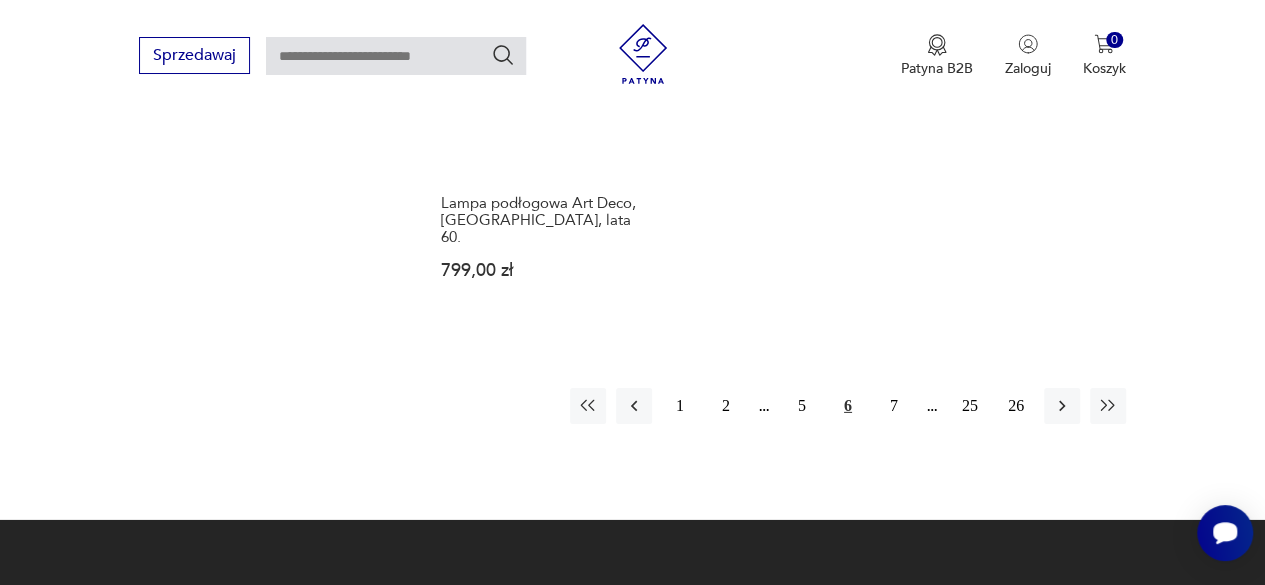 scroll, scrollTop: 3030, scrollLeft: 0, axis: vertical 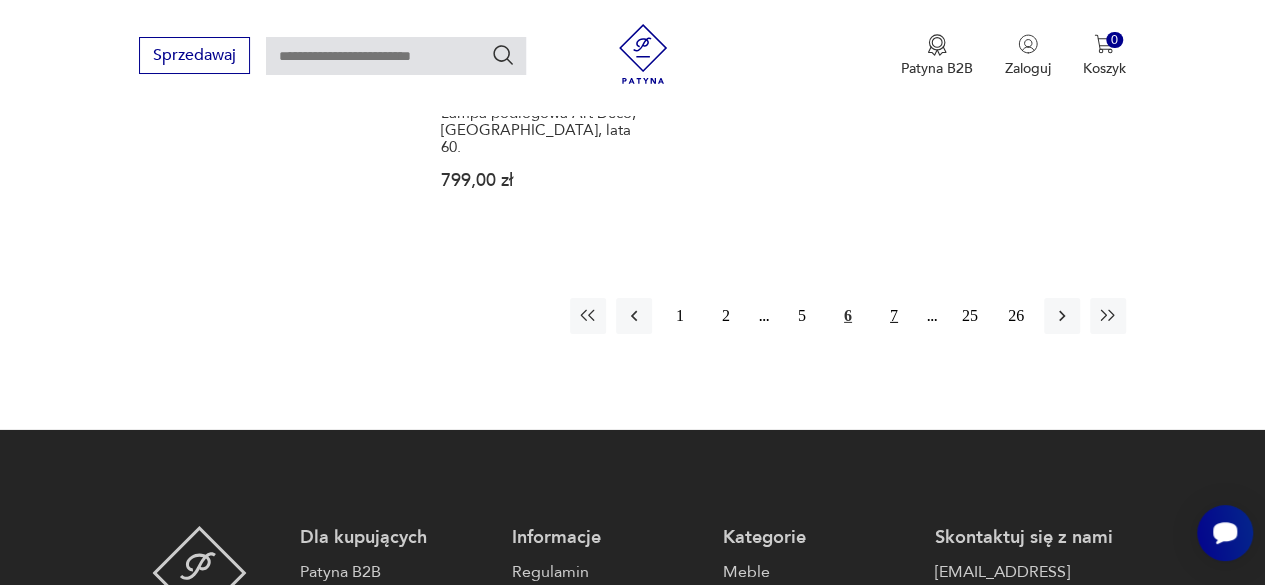 click on "7" at bounding box center (894, 316) 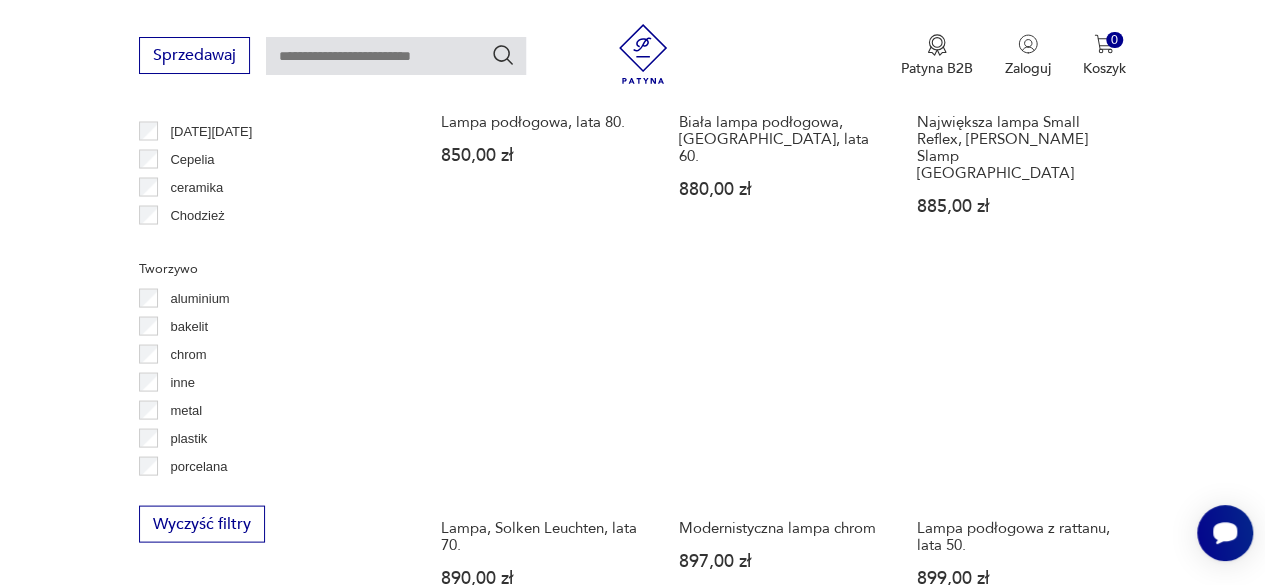 scroll, scrollTop: 1830, scrollLeft: 0, axis: vertical 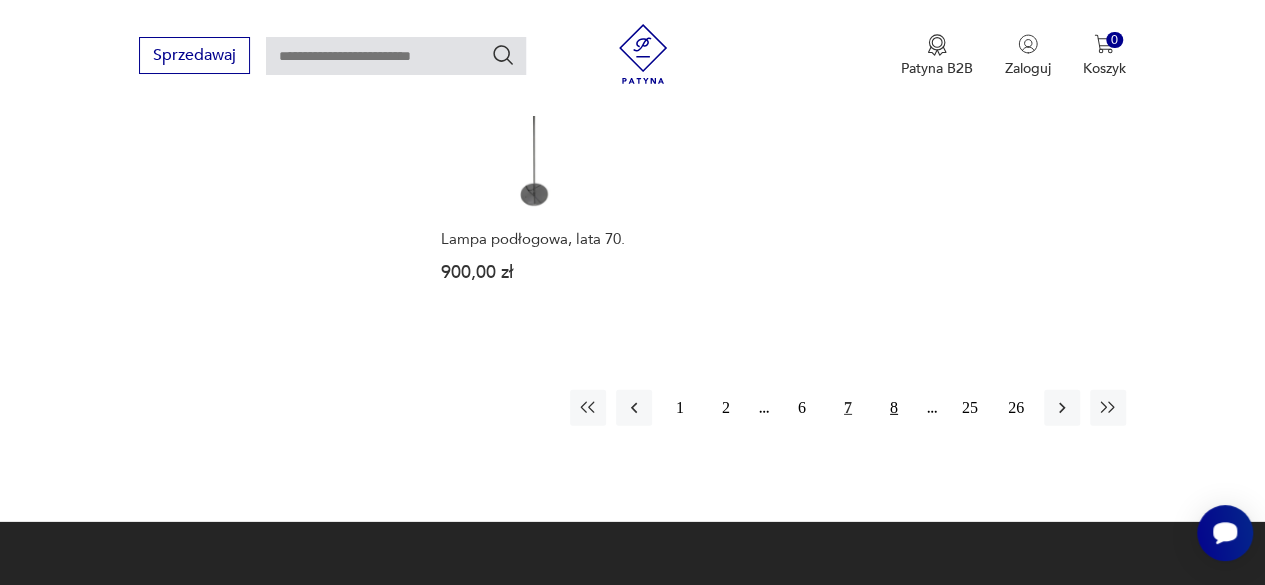 click on "8" at bounding box center [894, 408] 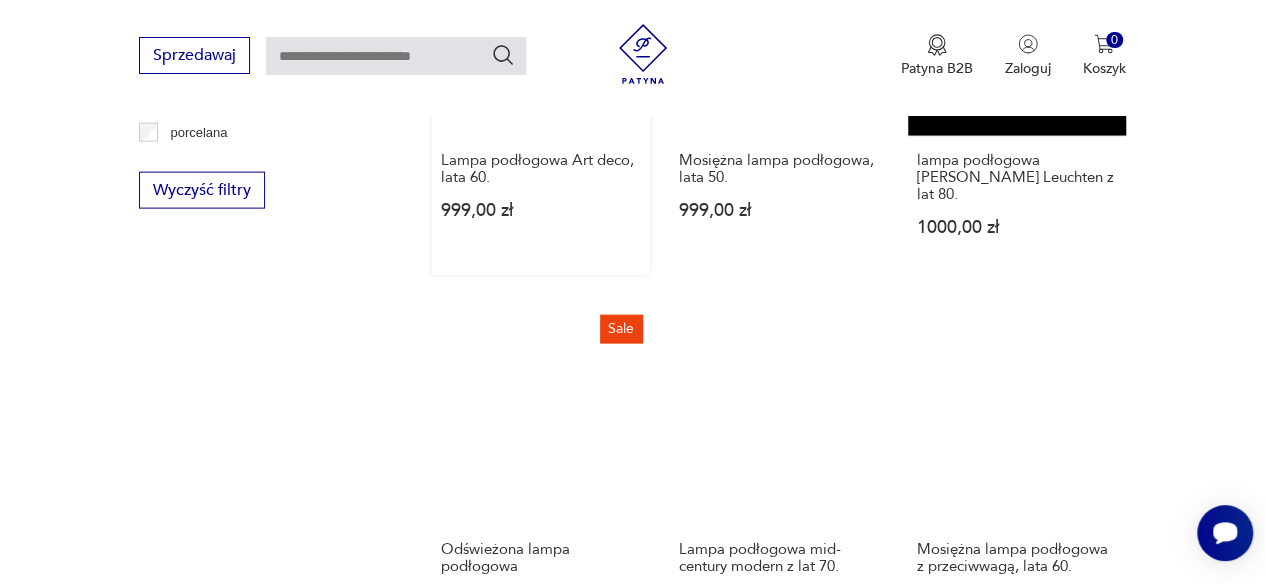 scroll, scrollTop: 2230, scrollLeft: 0, axis: vertical 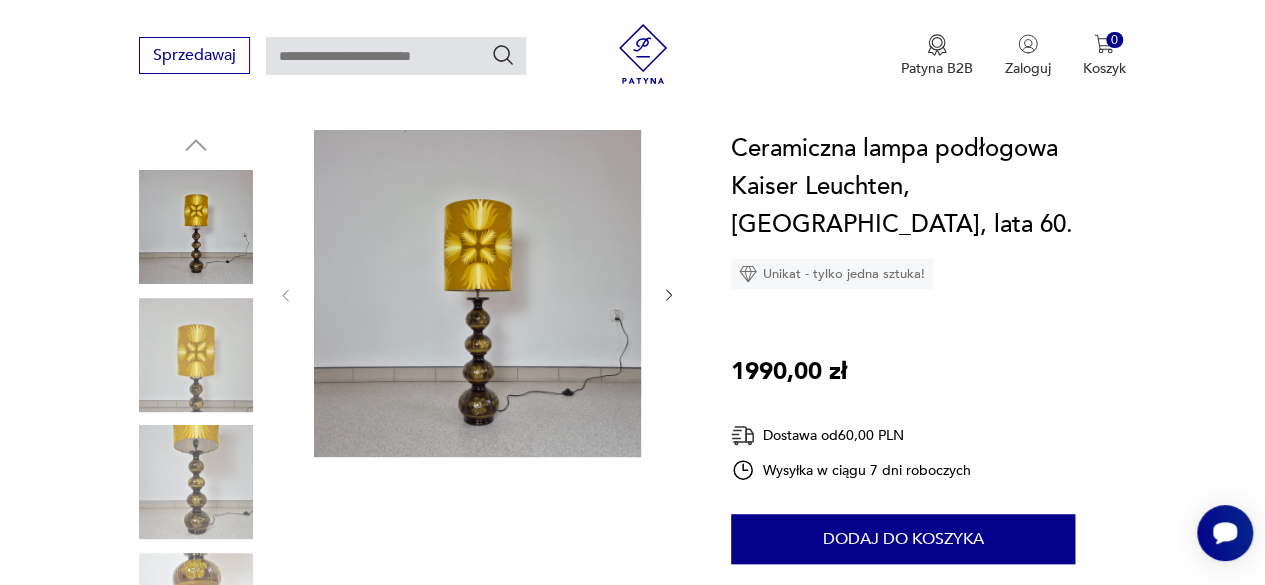 click at bounding box center (477, 293) 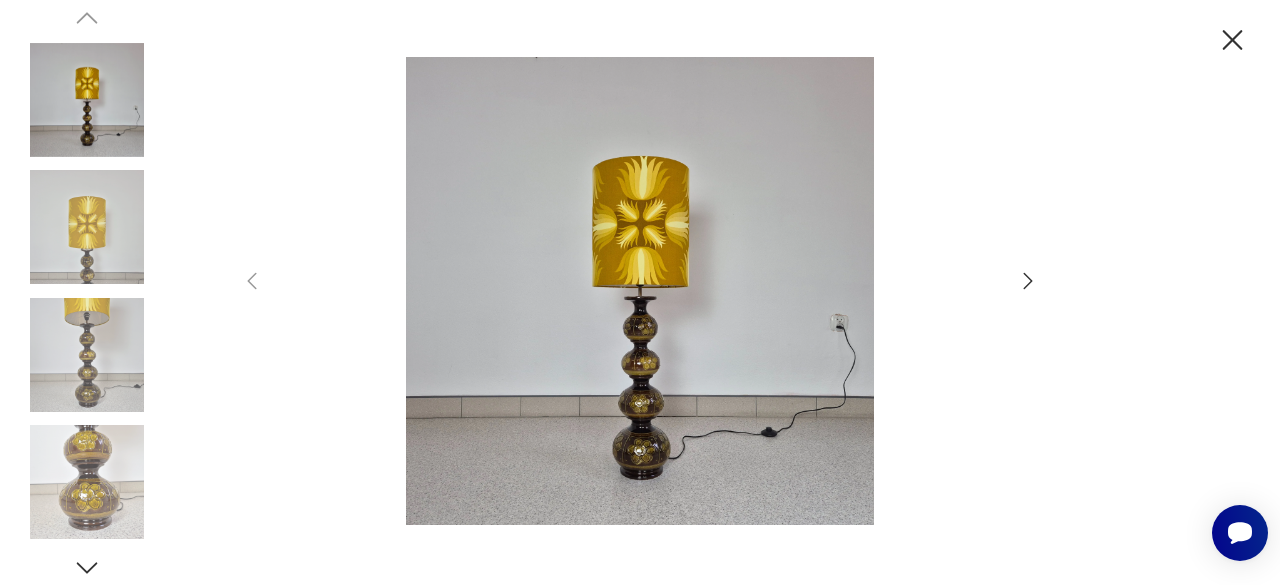 click 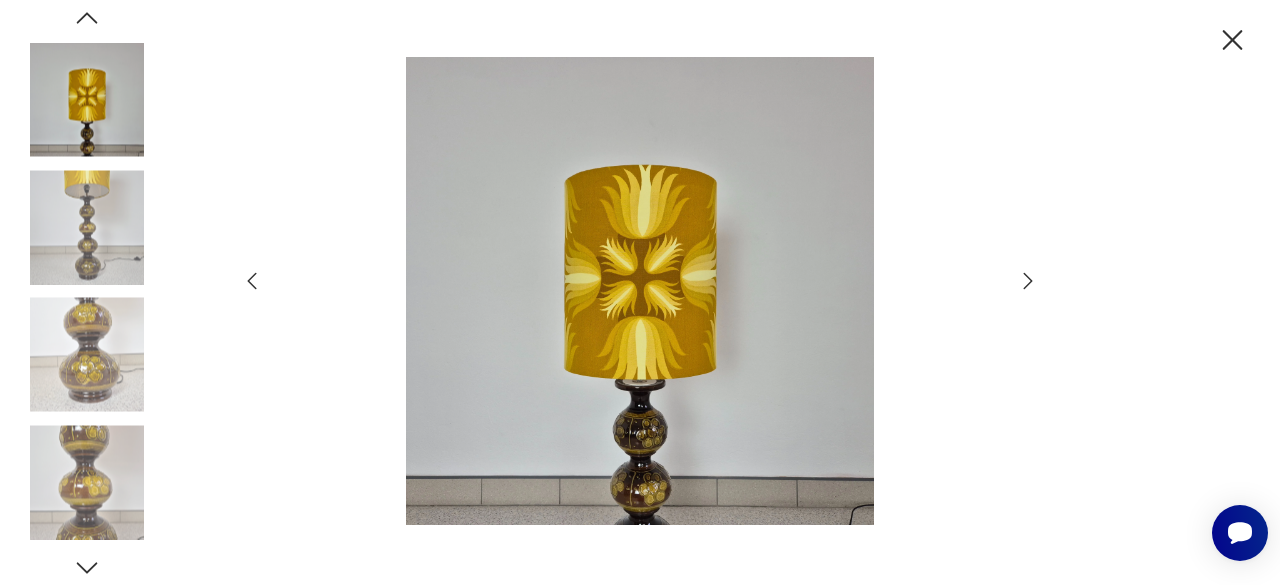 click 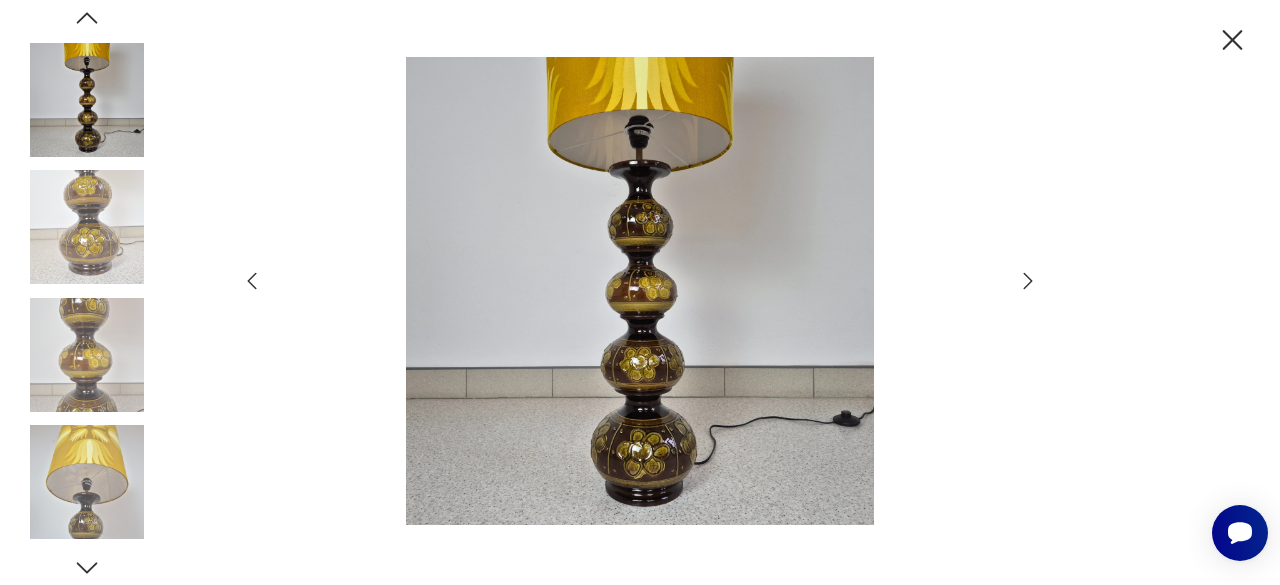 click 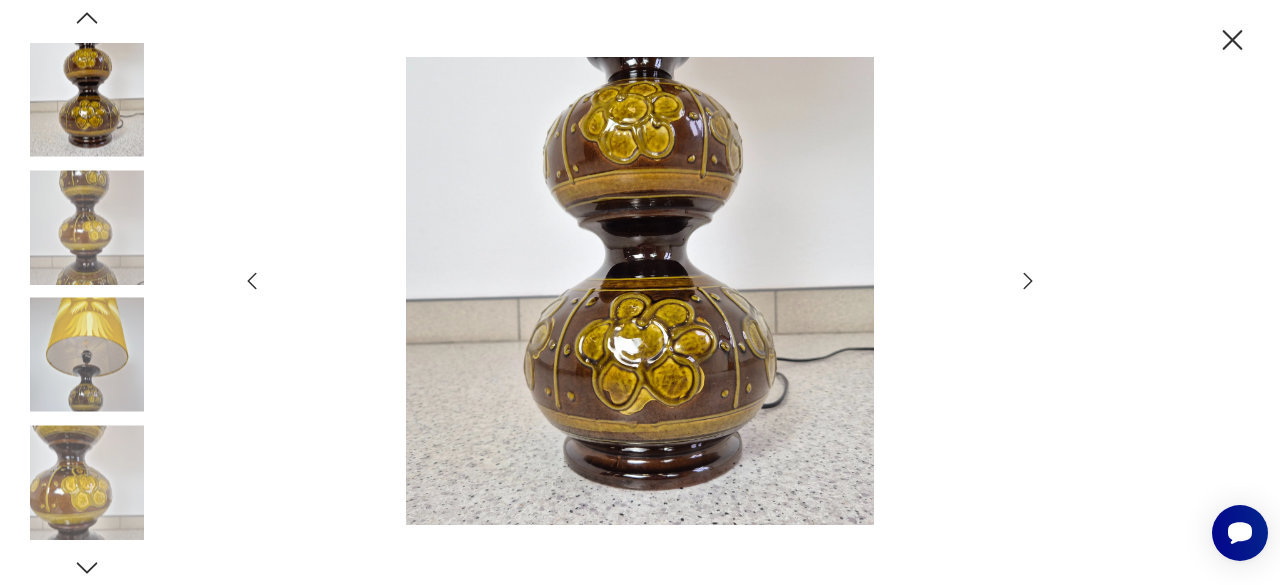click 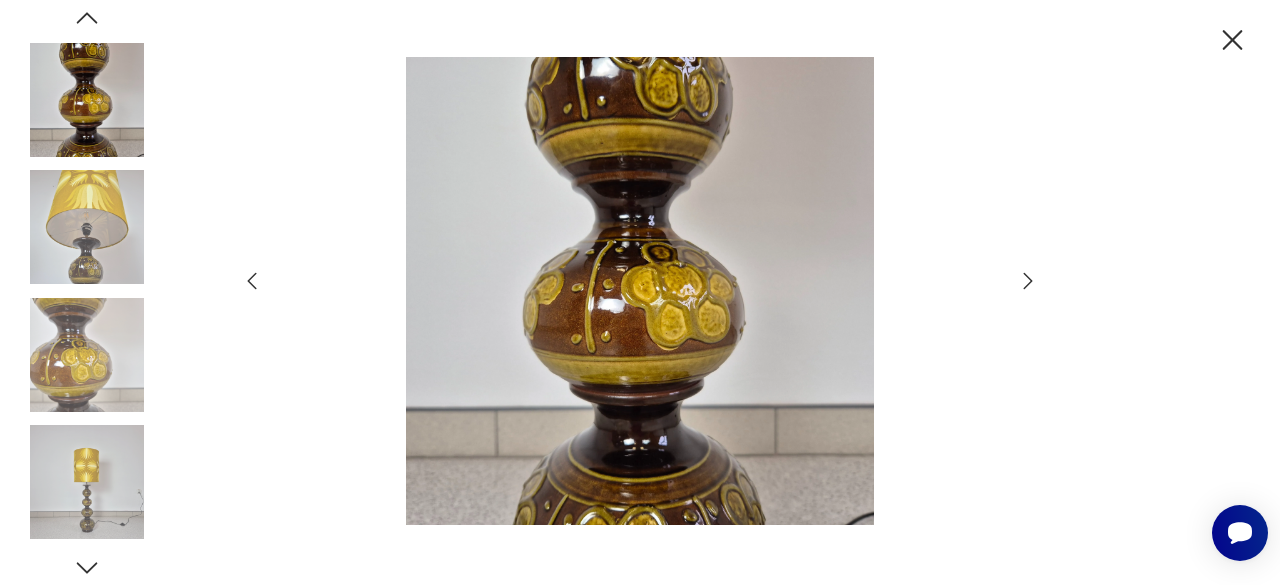 click 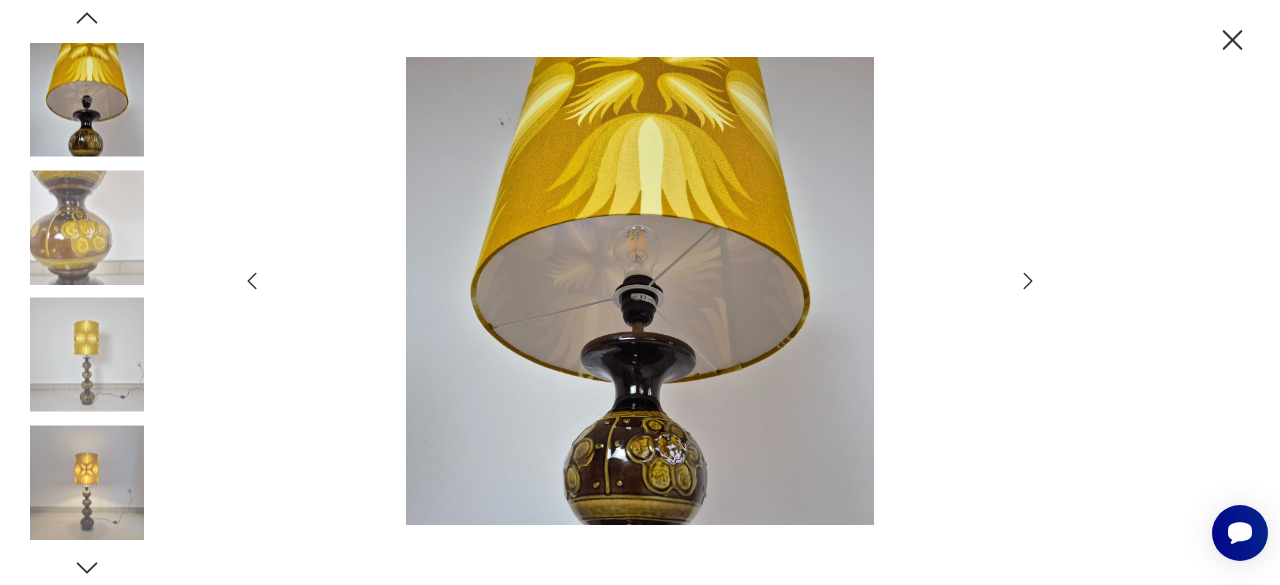 click 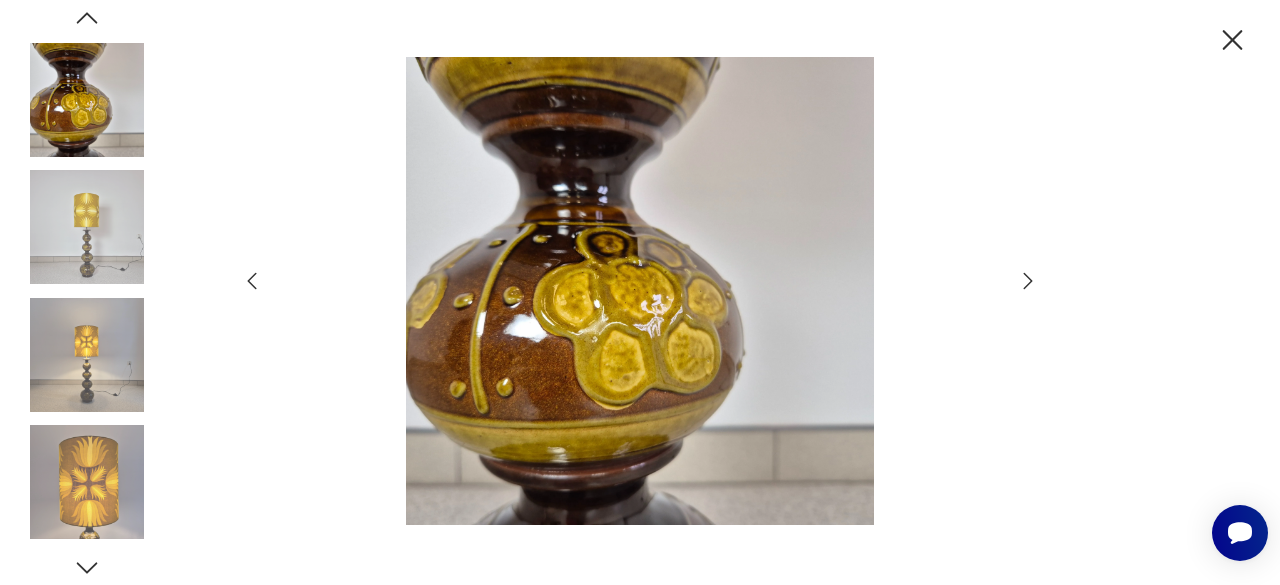 click 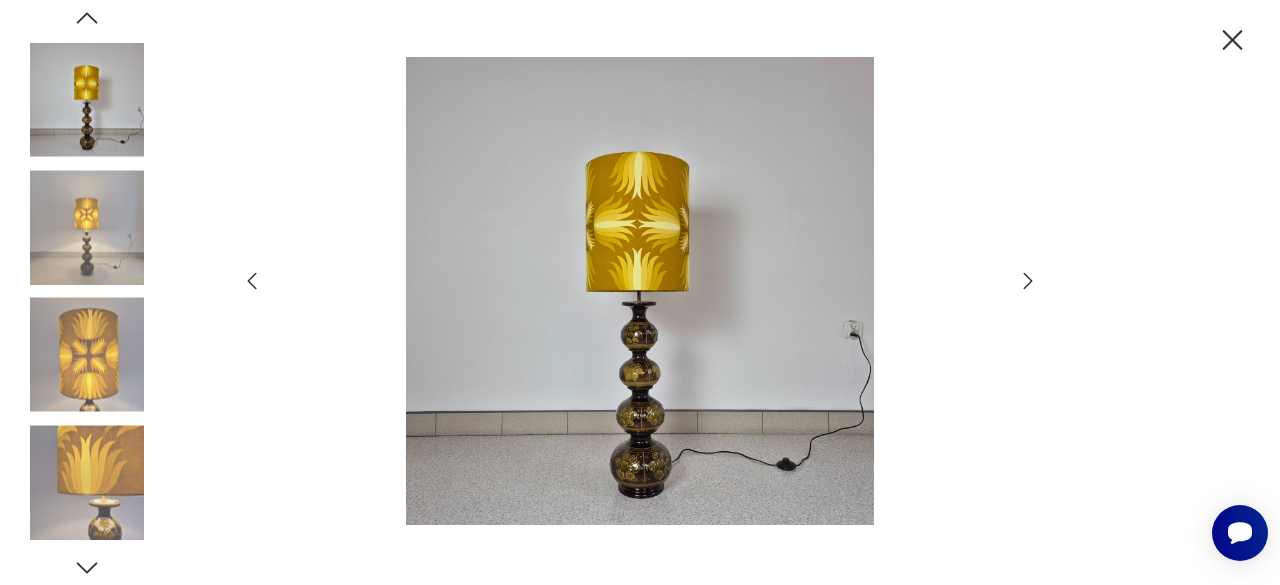 click 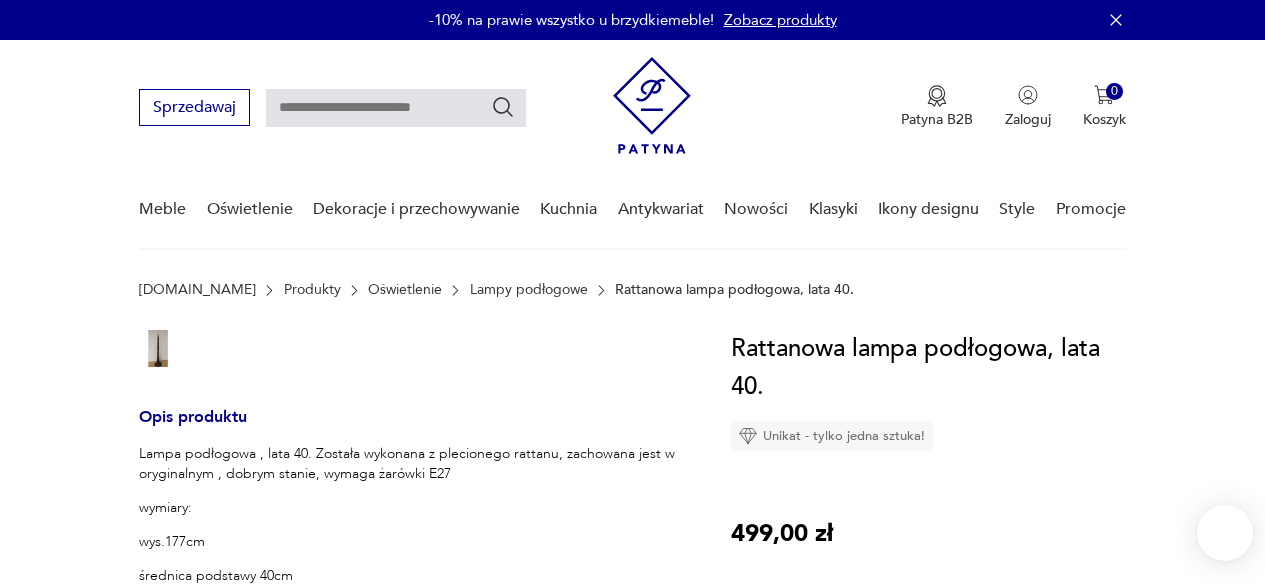scroll, scrollTop: 0, scrollLeft: 0, axis: both 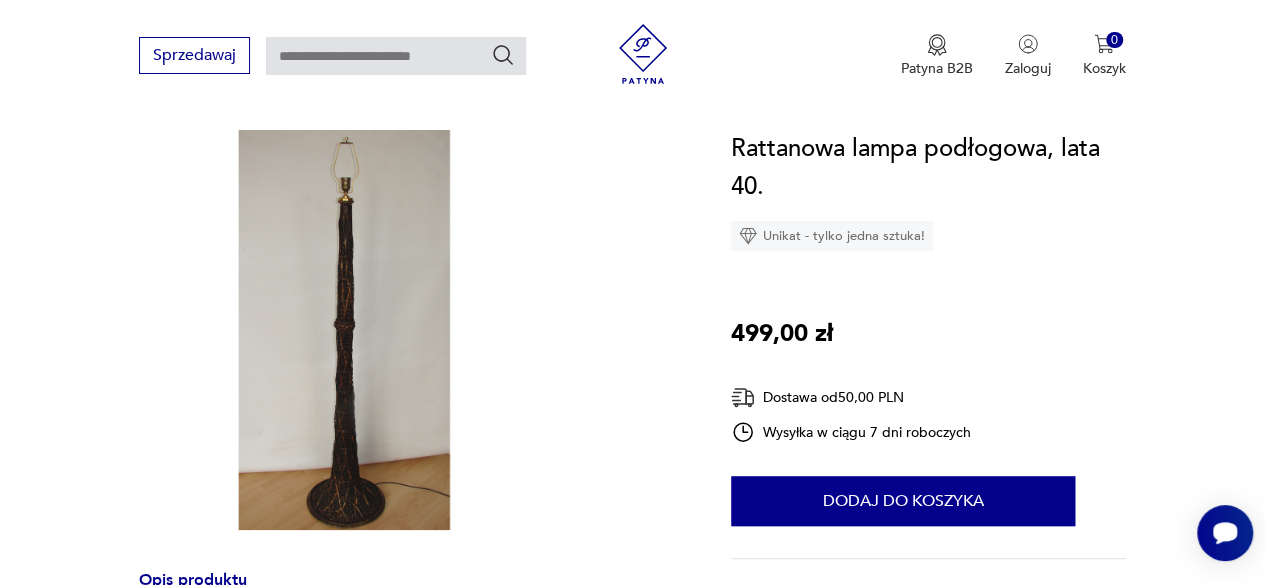 click at bounding box center (339, 330) 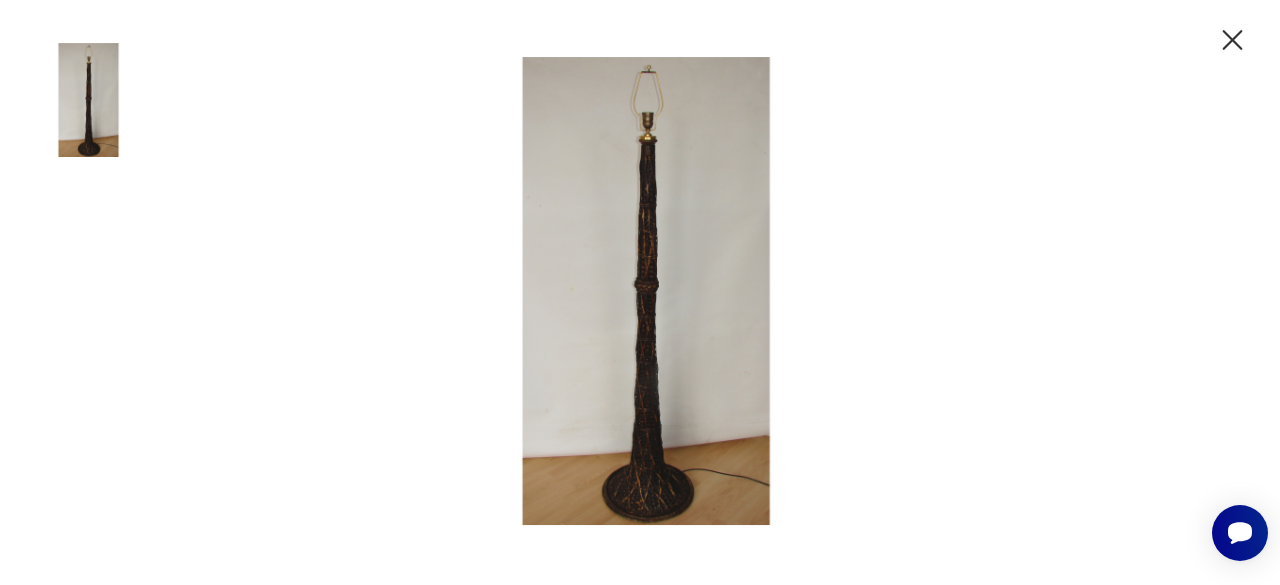 click 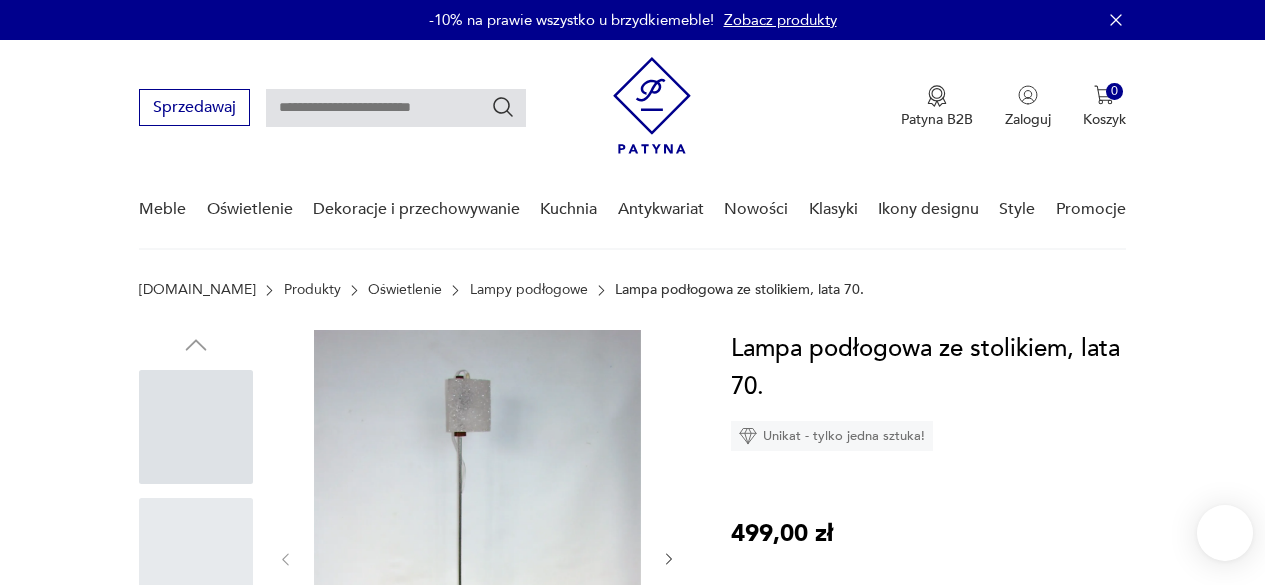 scroll, scrollTop: 0, scrollLeft: 0, axis: both 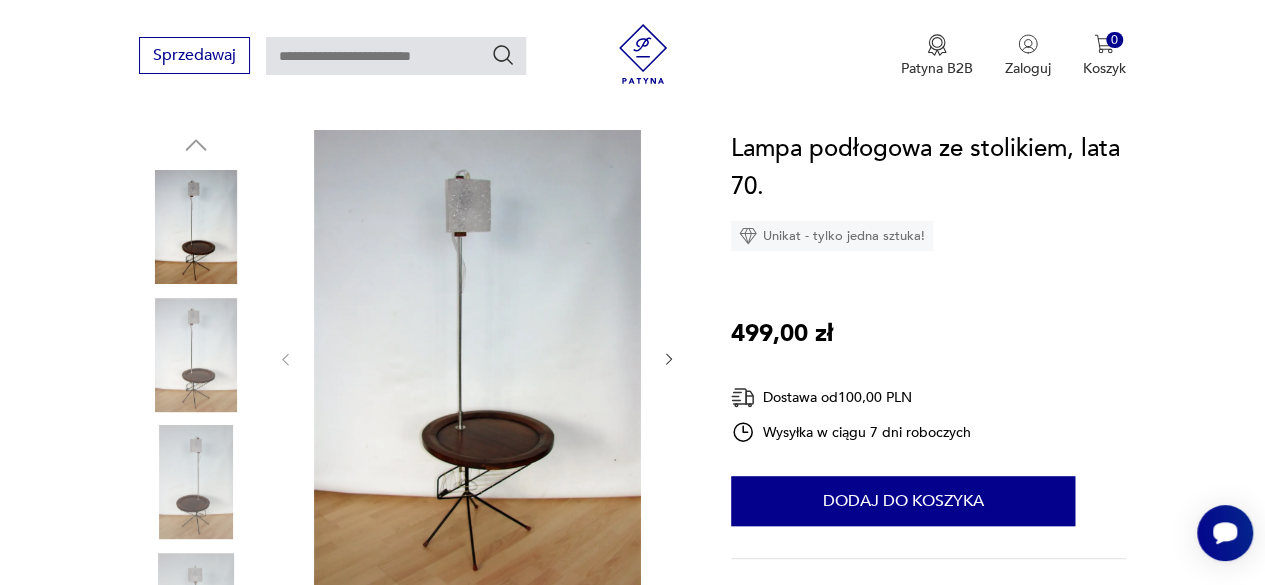 click at bounding box center (196, 355) 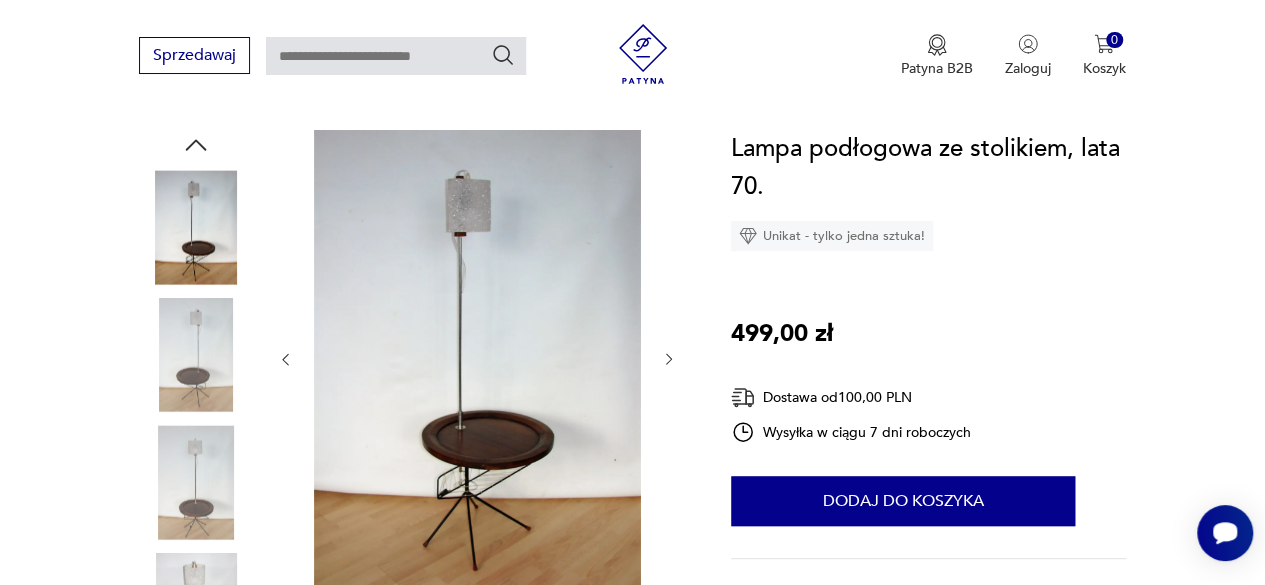 click at bounding box center (196, 482) 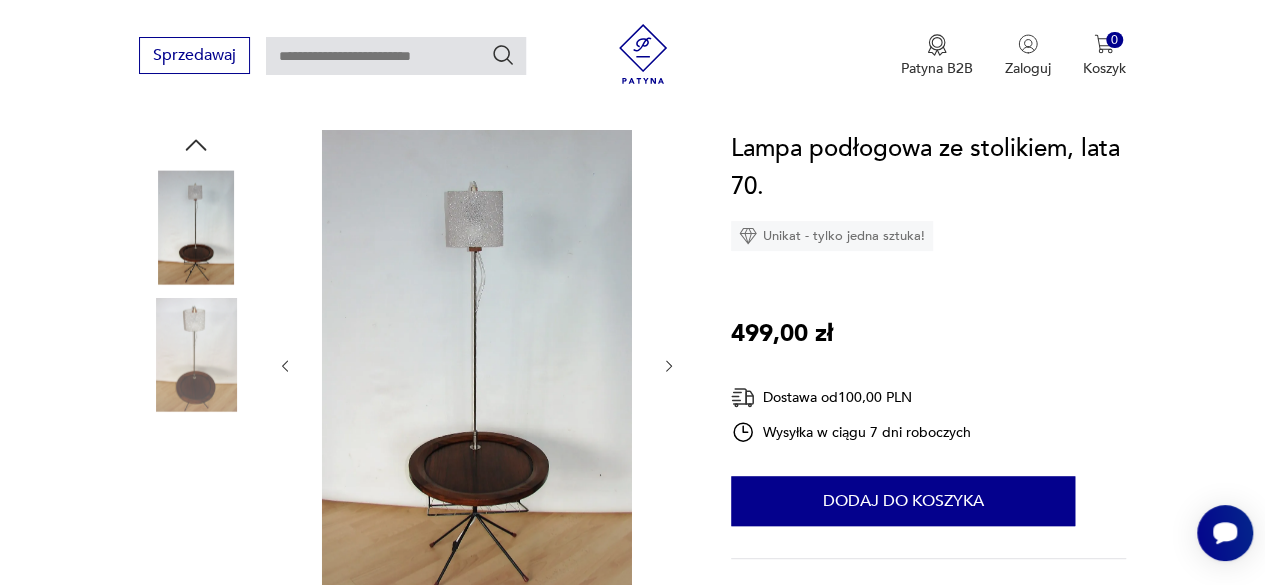 click at bounding box center [196, 482] 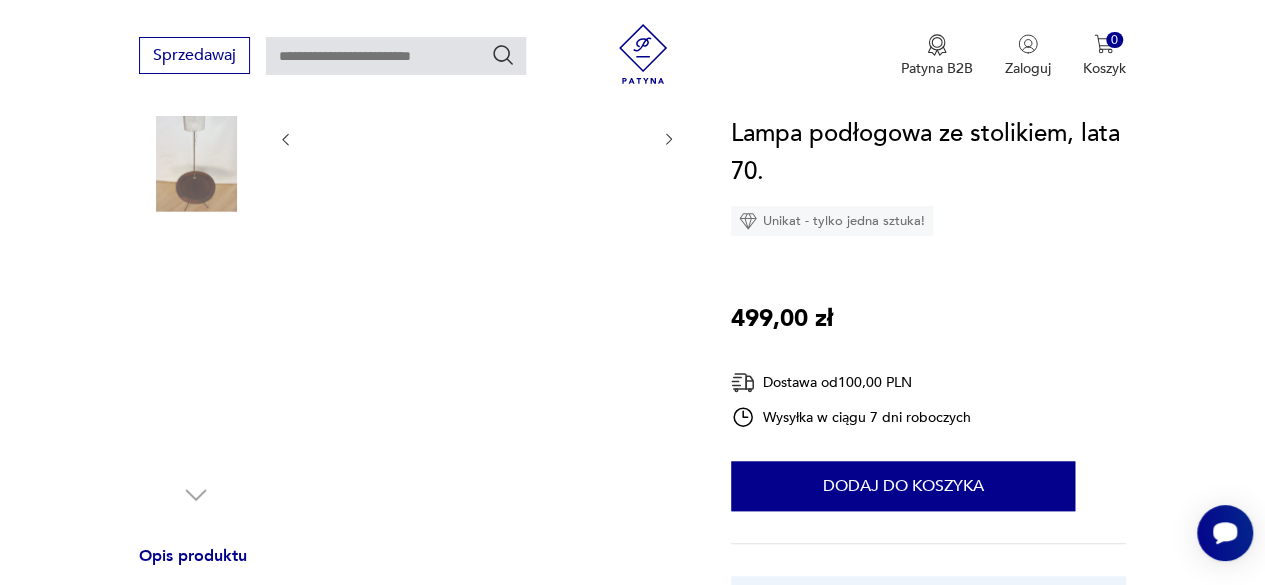 click at bounding box center [196, 410] 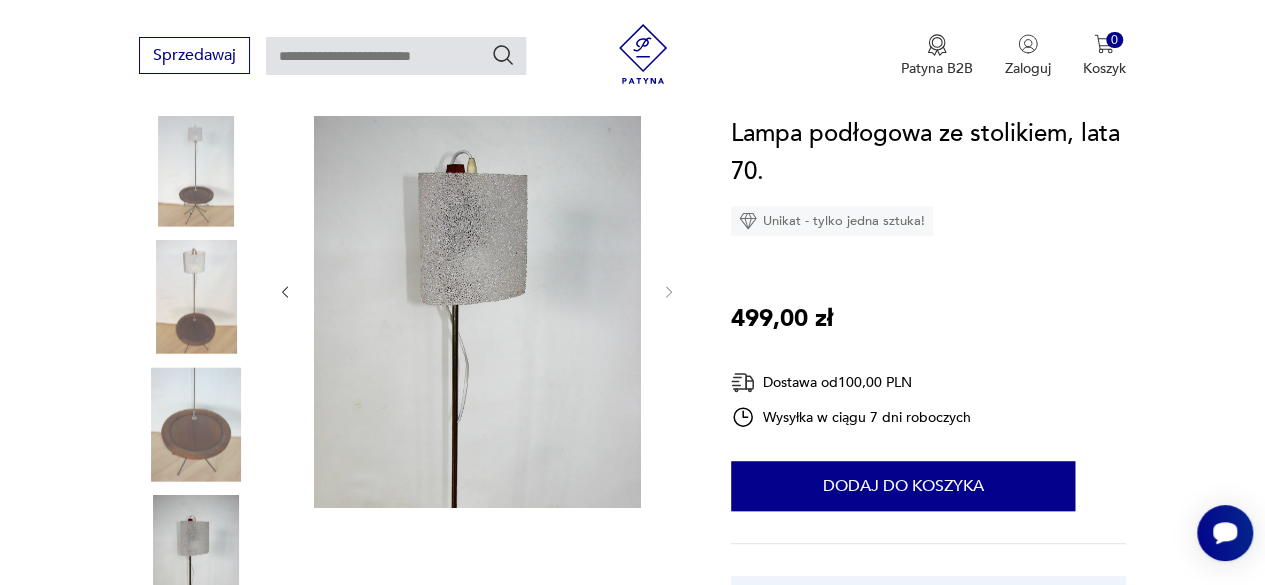 scroll, scrollTop: 110, scrollLeft: 0, axis: vertical 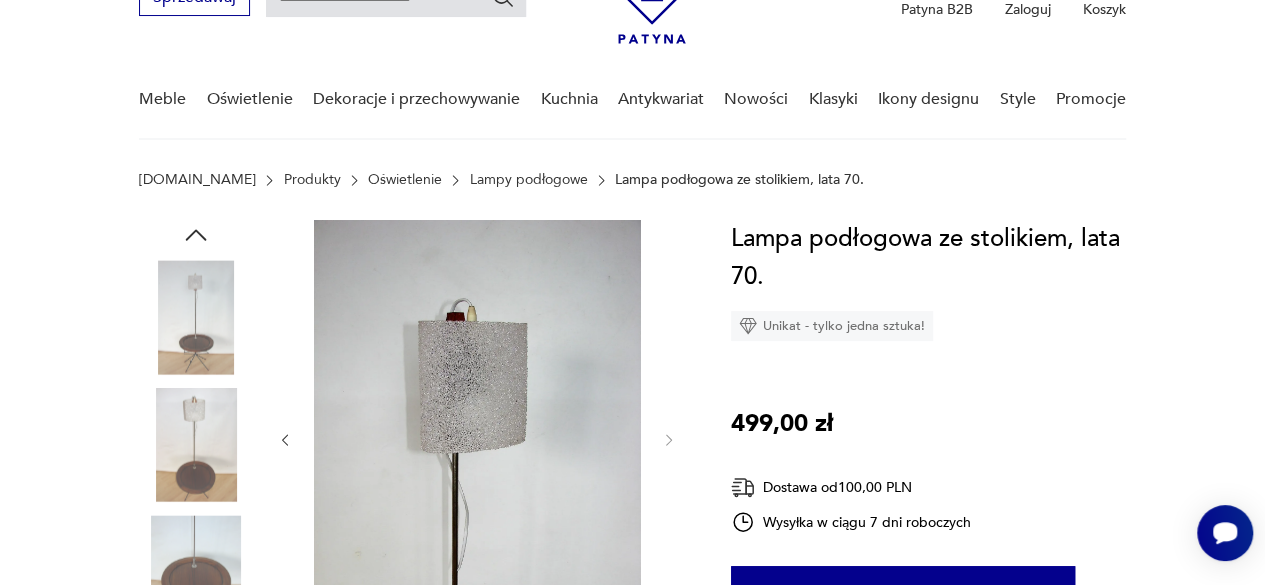 click at bounding box center (196, 445) 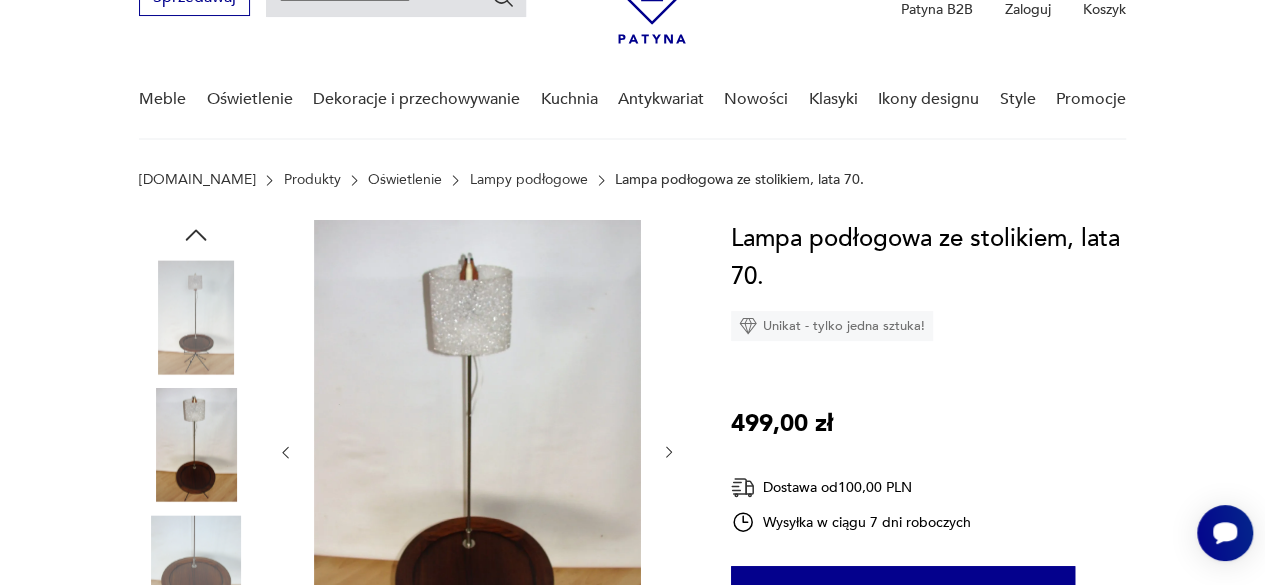 click at bounding box center [196, 317] 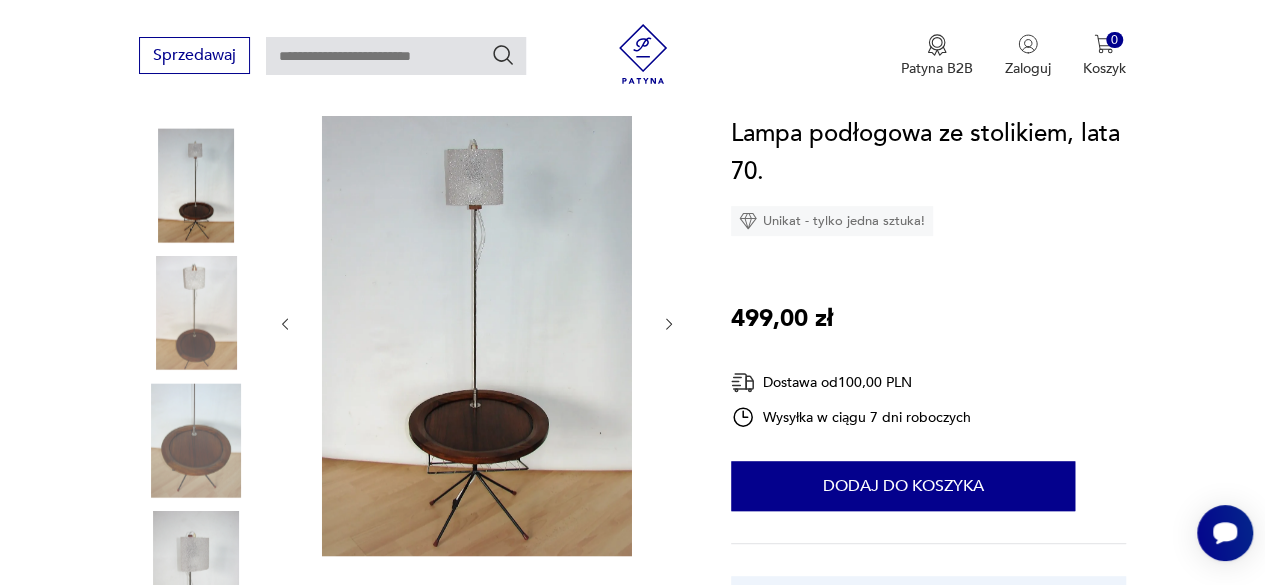 scroll, scrollTop: 210, scrollLeft: 0, axis: vertical 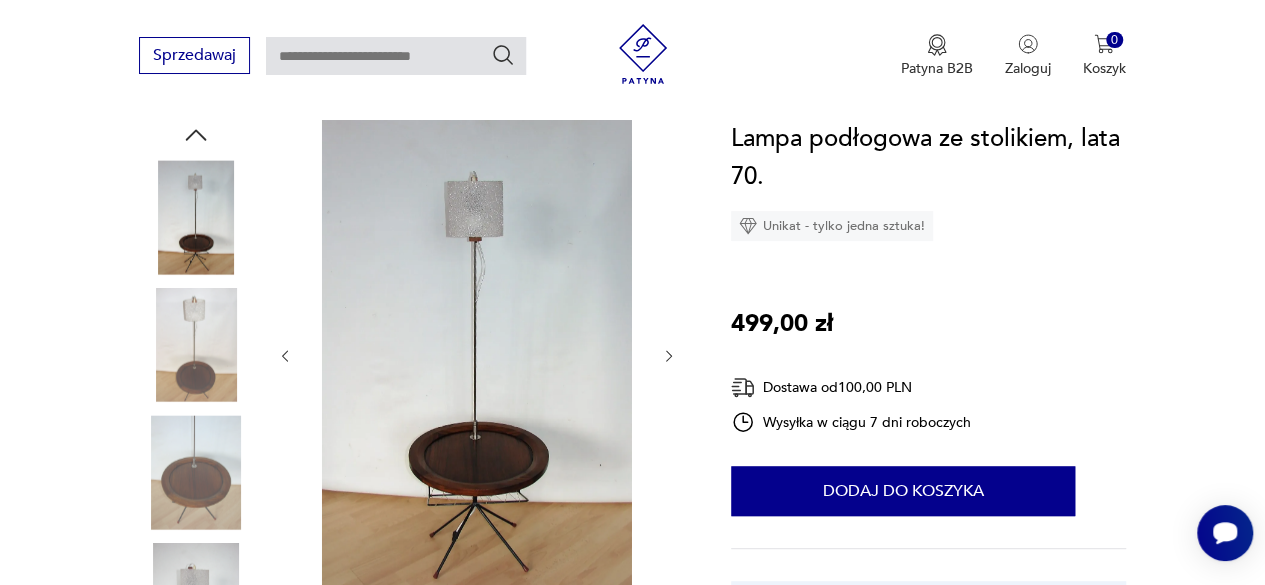 click at bounding box center (196, 472) 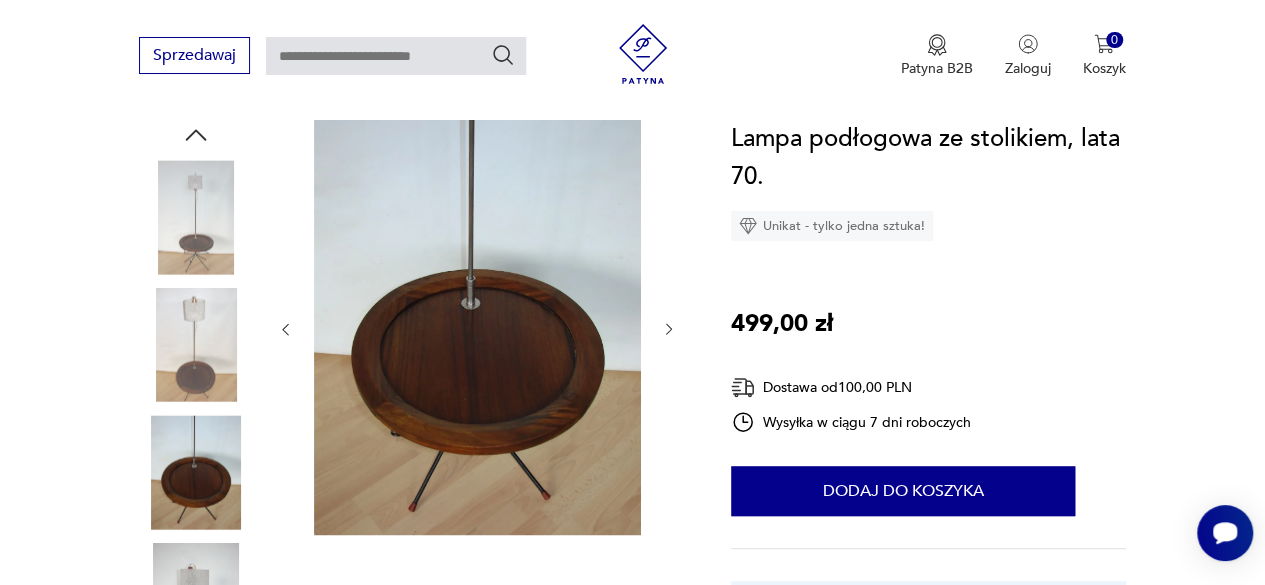 click at bounding box center (196, 217) 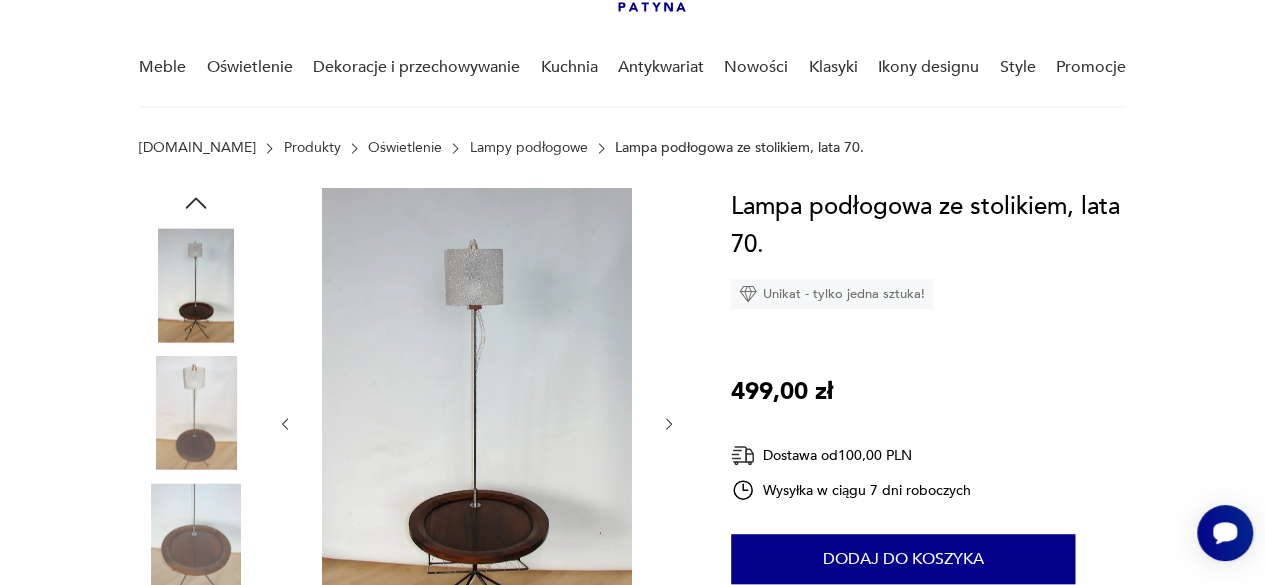 scroll, scrollTop: 110, scrollLeft: 0, axis: vertical 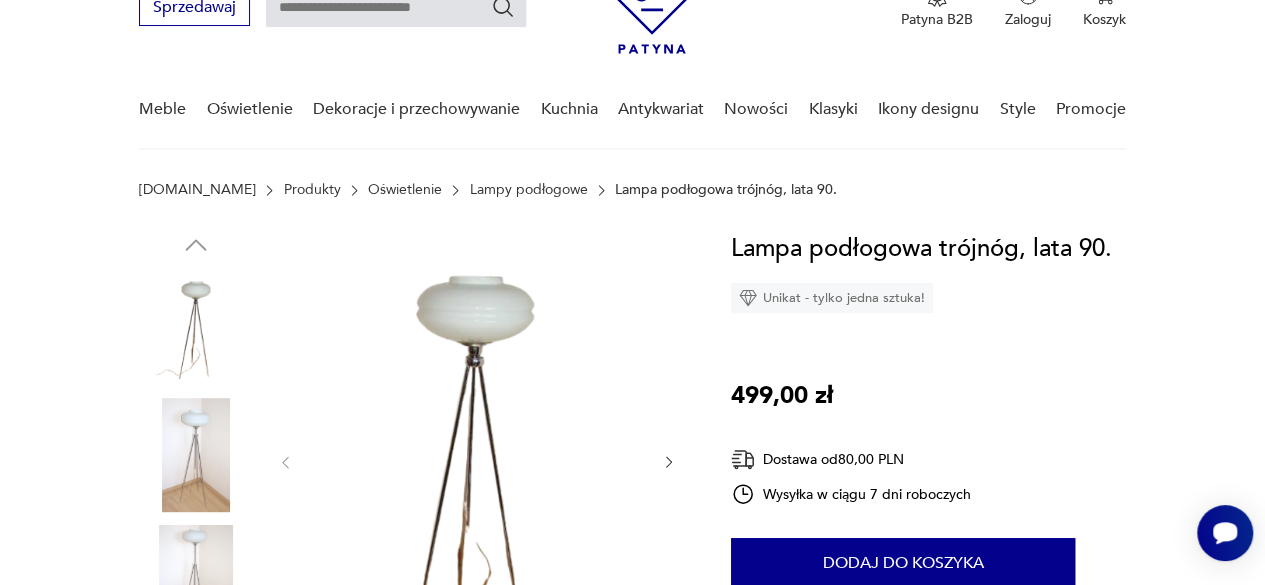click at bounding box center [196, 455] 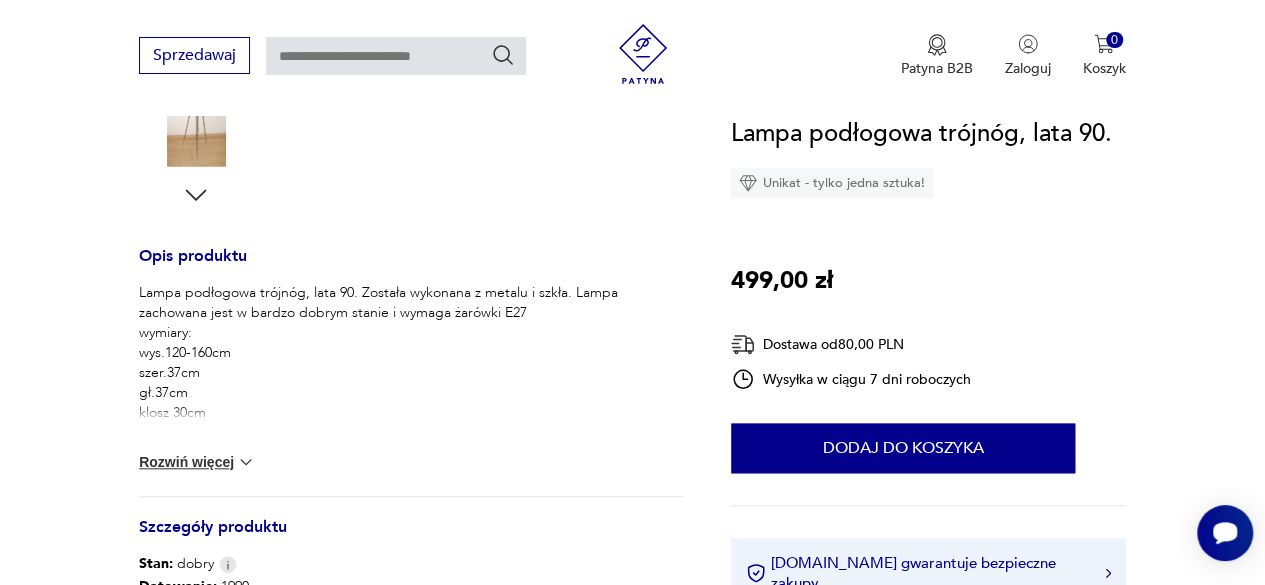 scroll, scrollTop: 800, scrollLeft: 0, axis: vertical 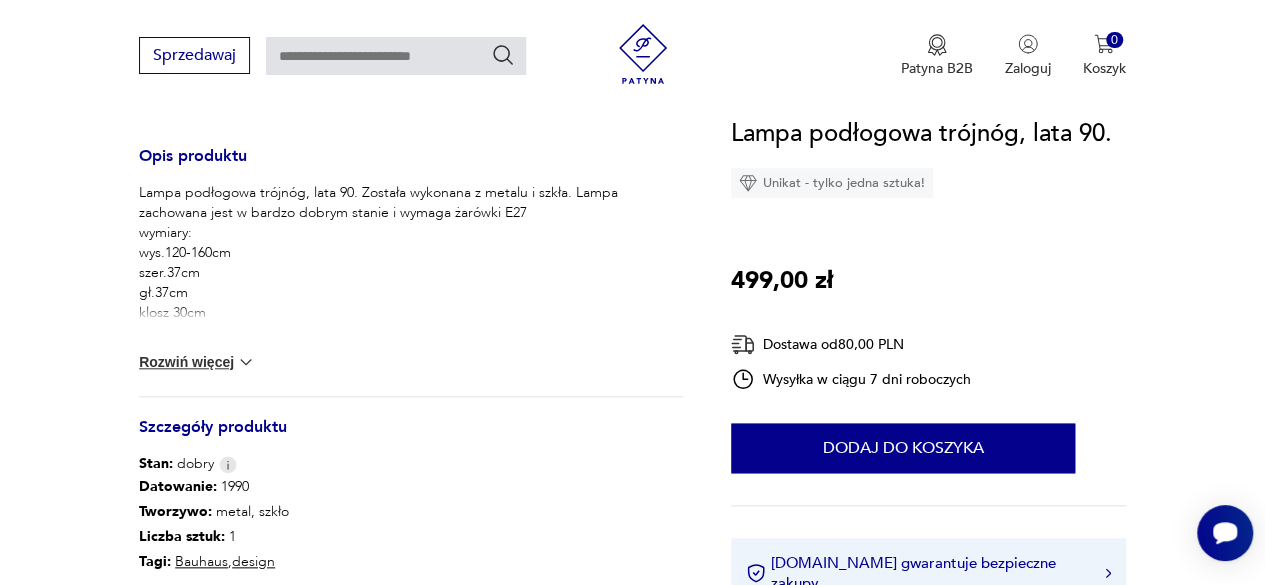 click on "Rozwiń więcej" at bounding box center (197, 362) 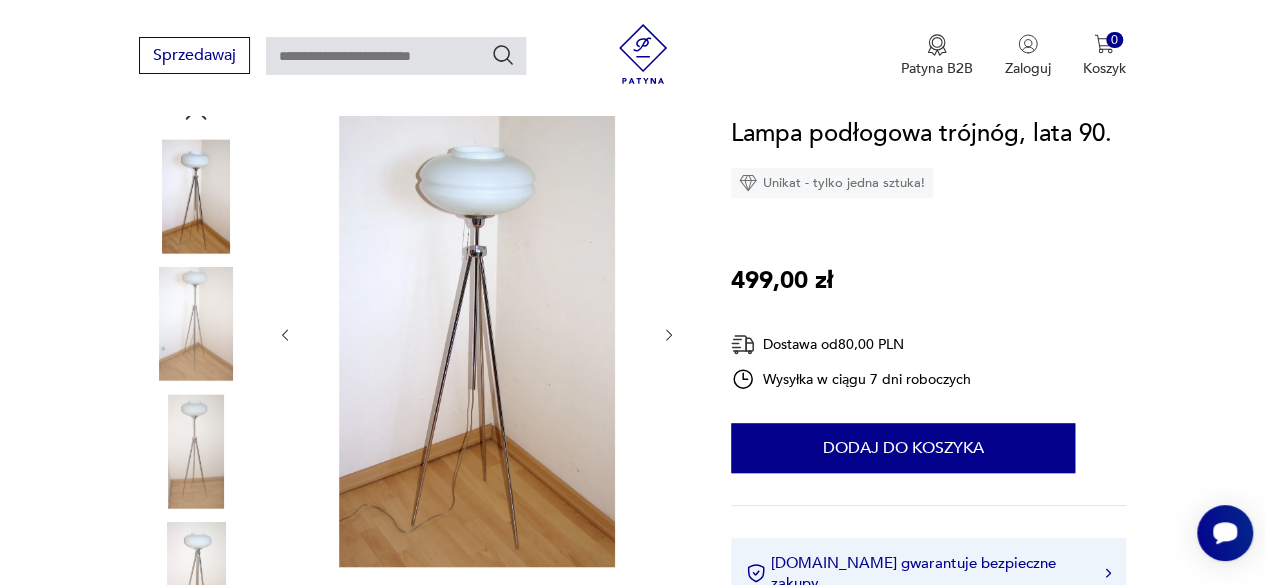 scroll, scrollTop: 200, scrollLeft: 0, axis: vertical 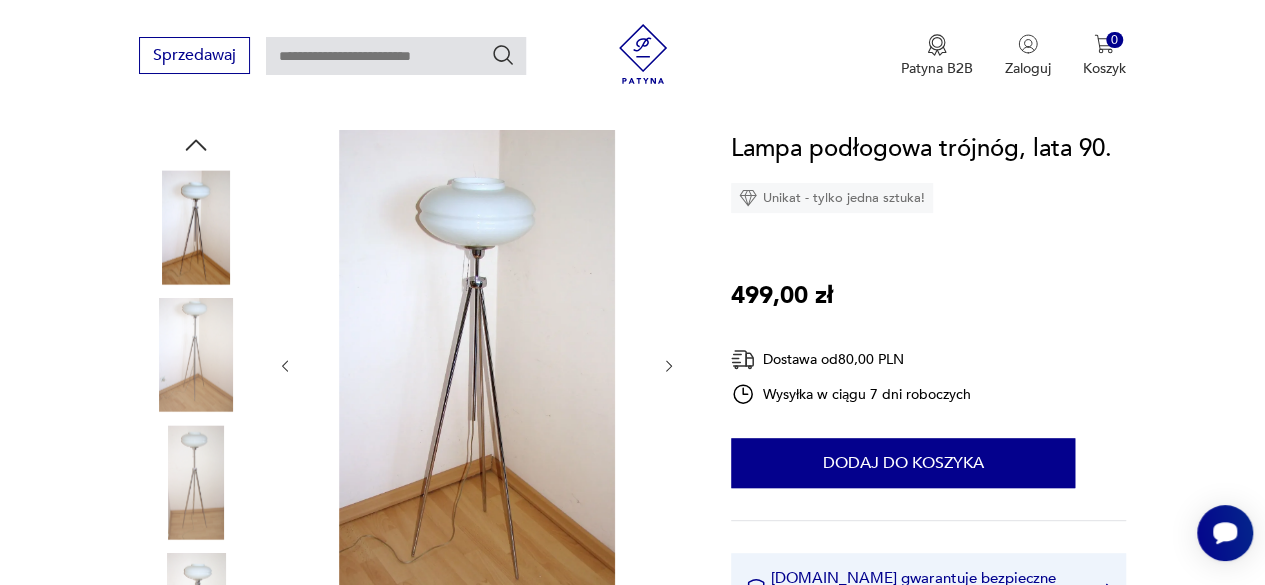 click at bounding box center [196, 355] 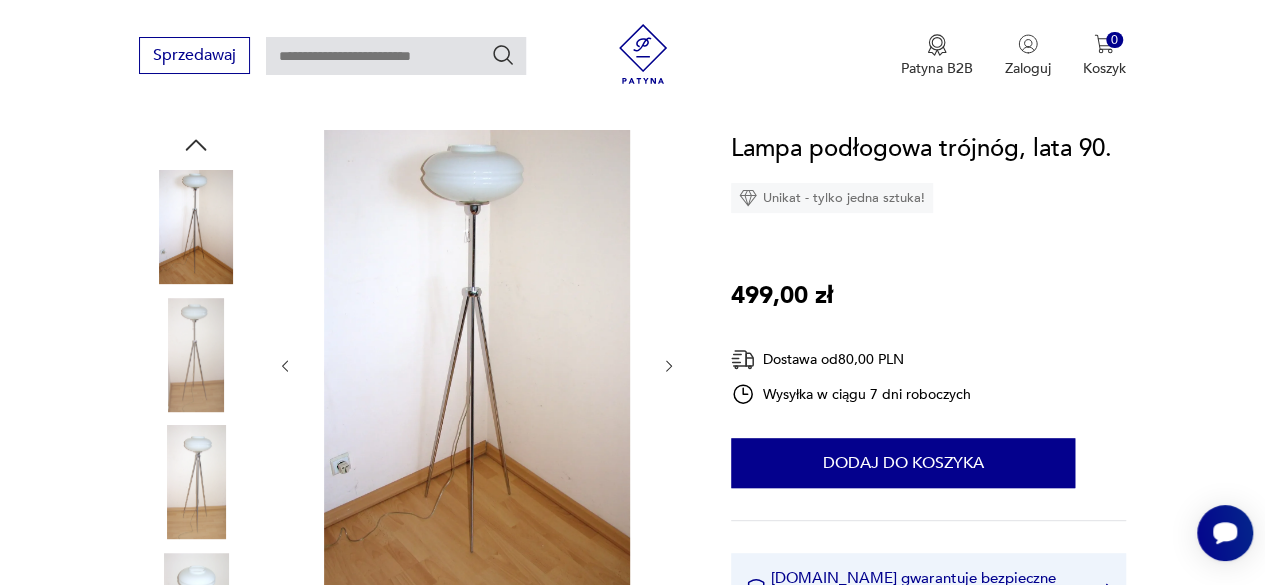 click at bounding box center [196, 227] 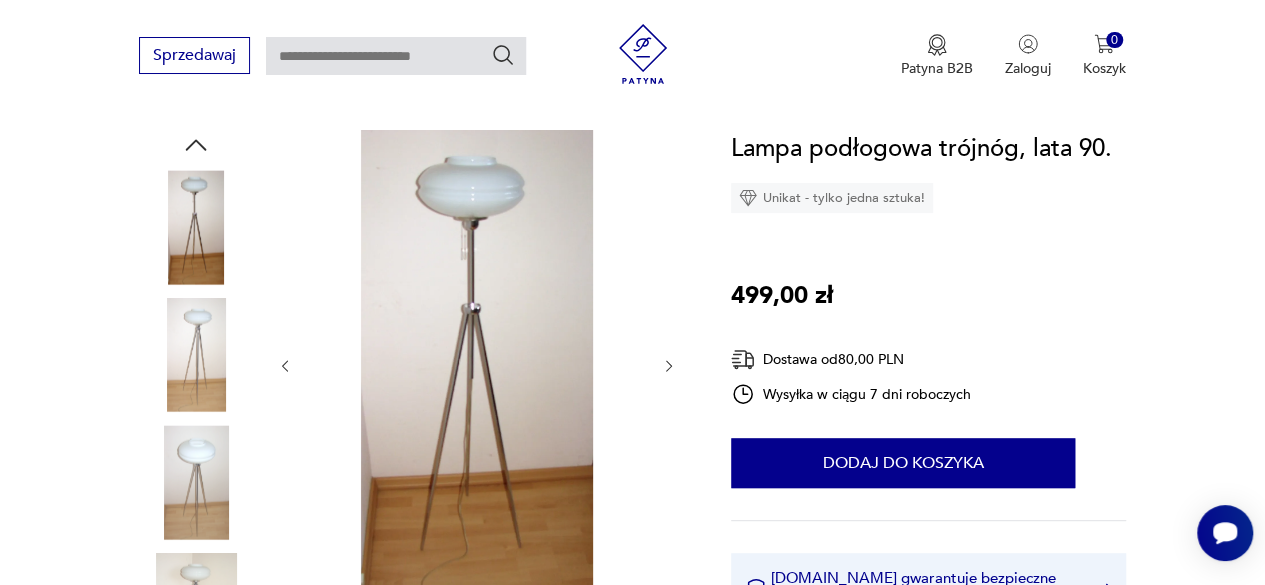 click at bounding box center (196, 482) 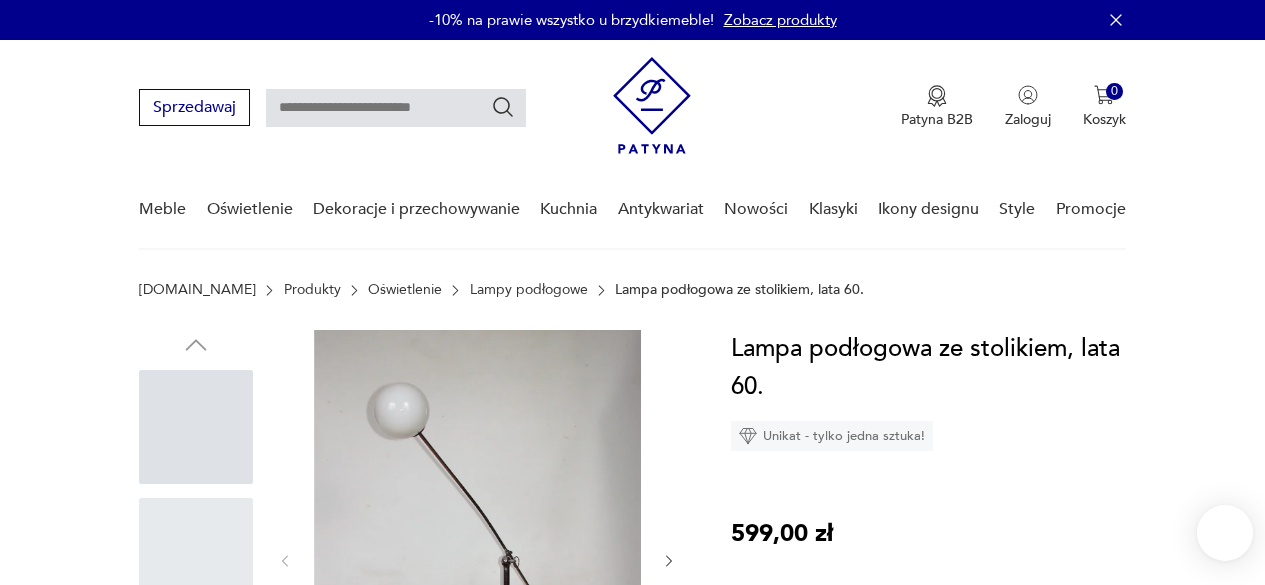 scroll, scrollTop: 0, scrollLeft: 0, axis: both 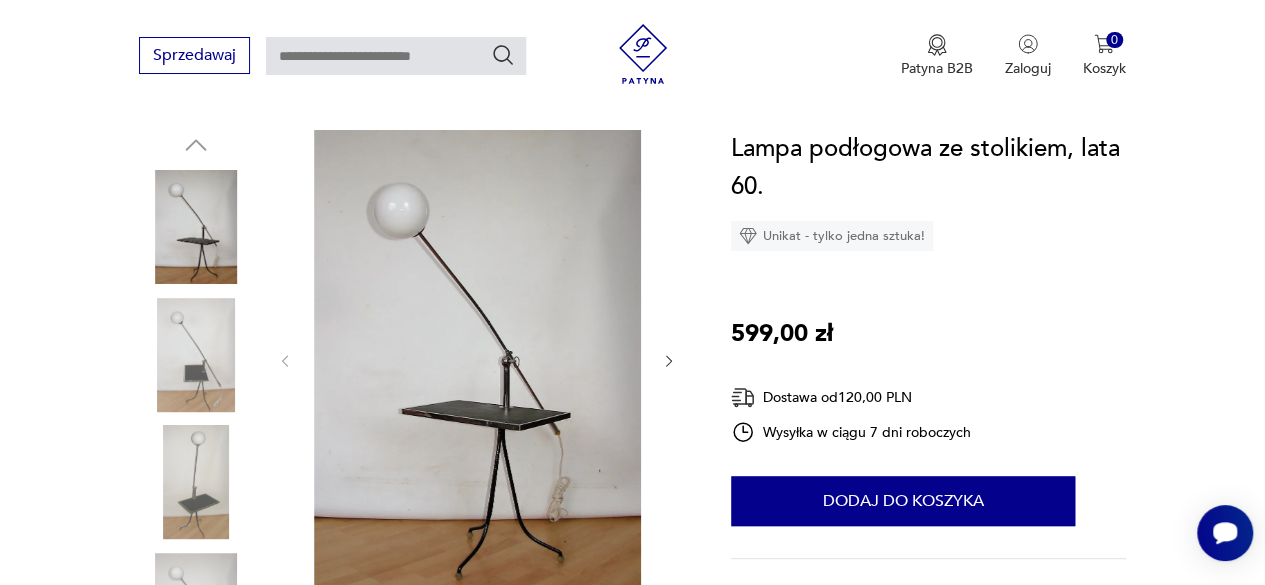 click at bounding box center (196, 355) 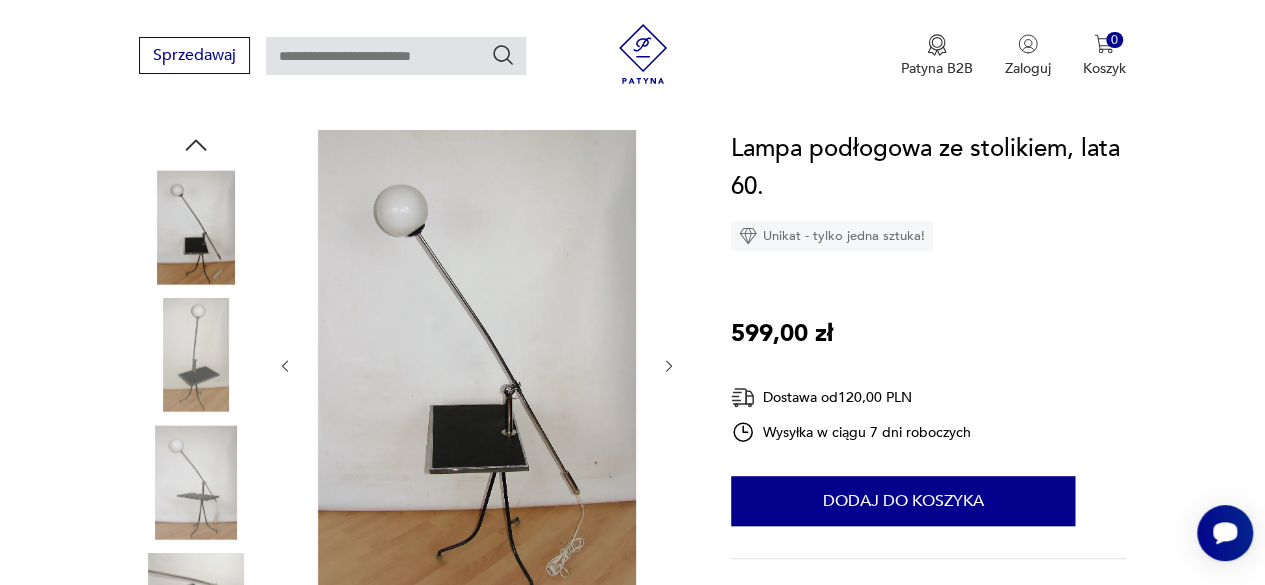 click at bounding box center (196, 482) 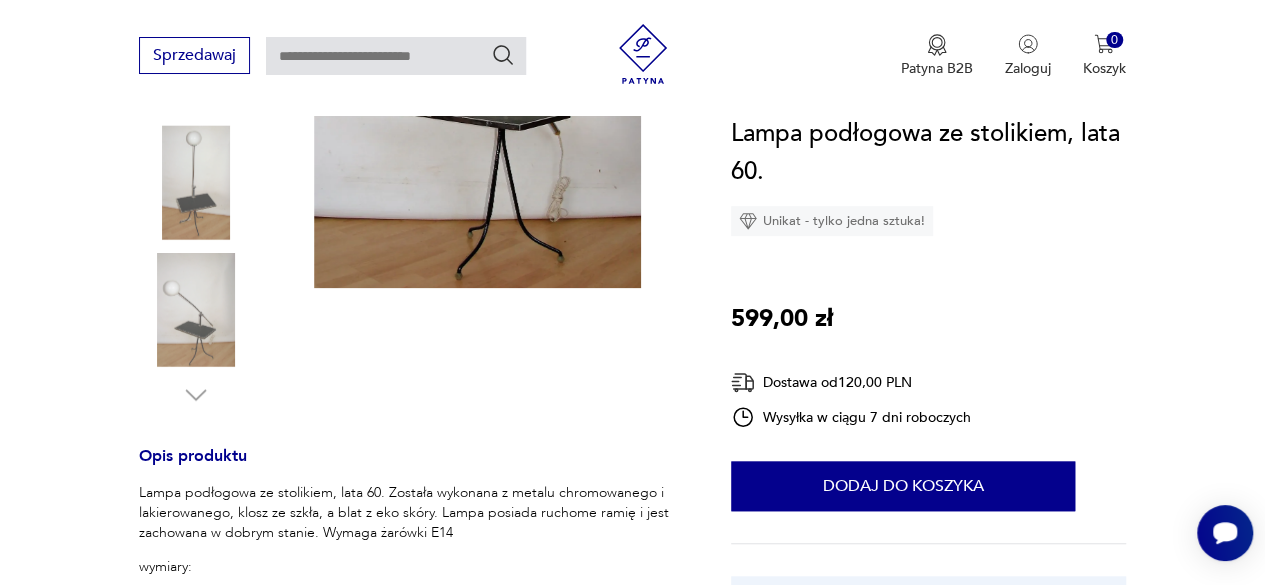 click at bounding box center [196, 310] 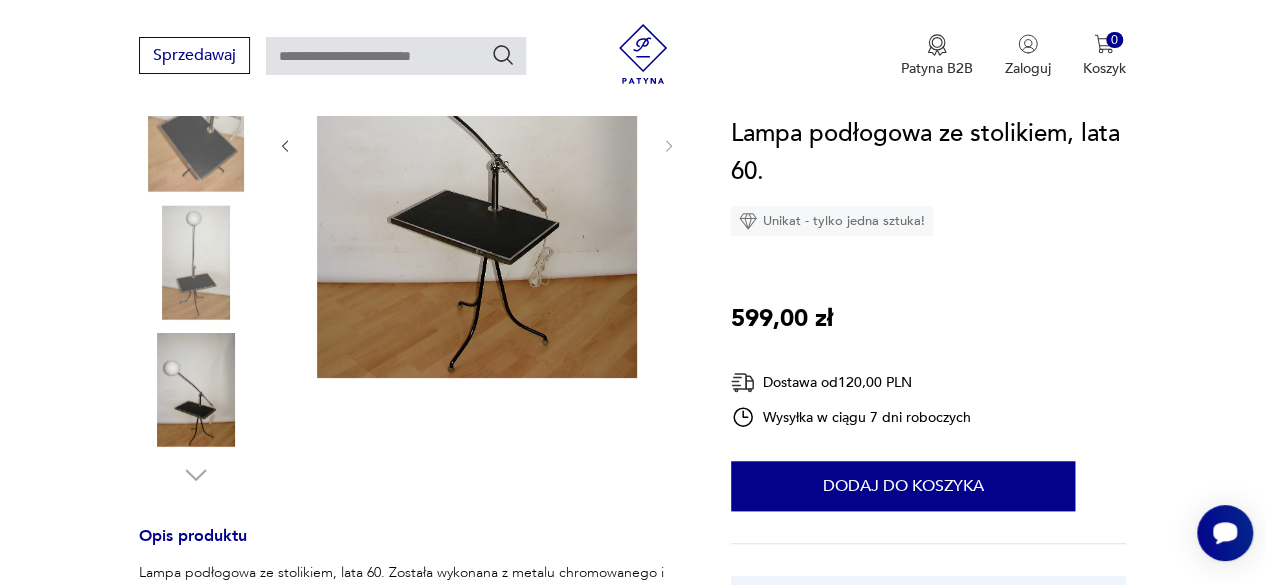 scroll, scrollTop: 304, scrollLeft: 0, axis: vertical 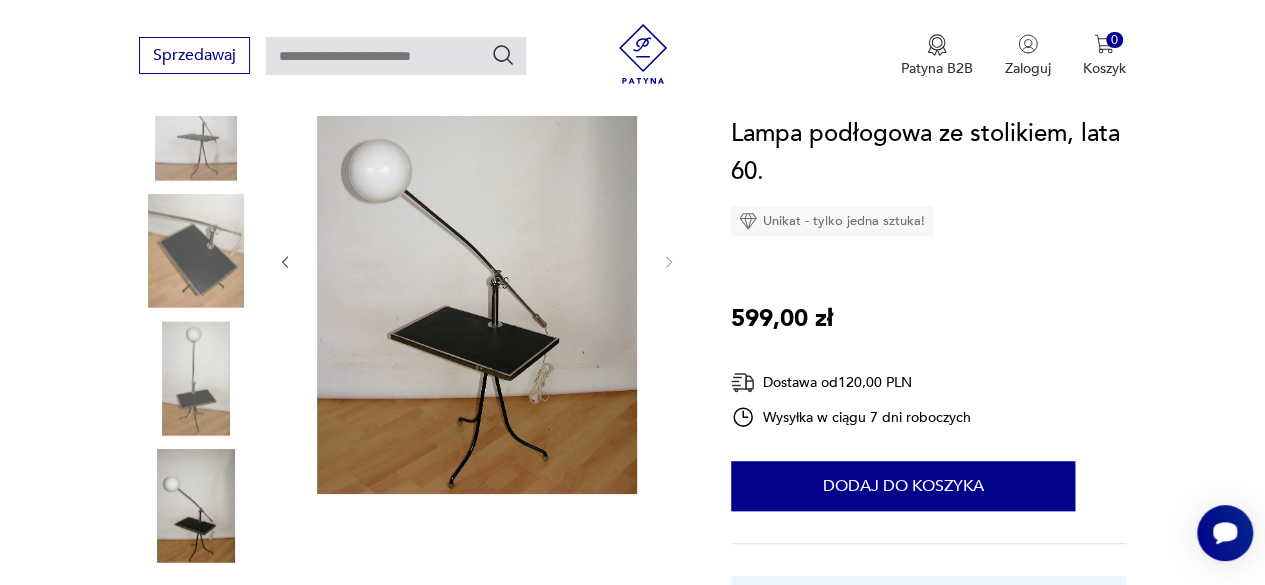 click at bounding box center (196, 506) 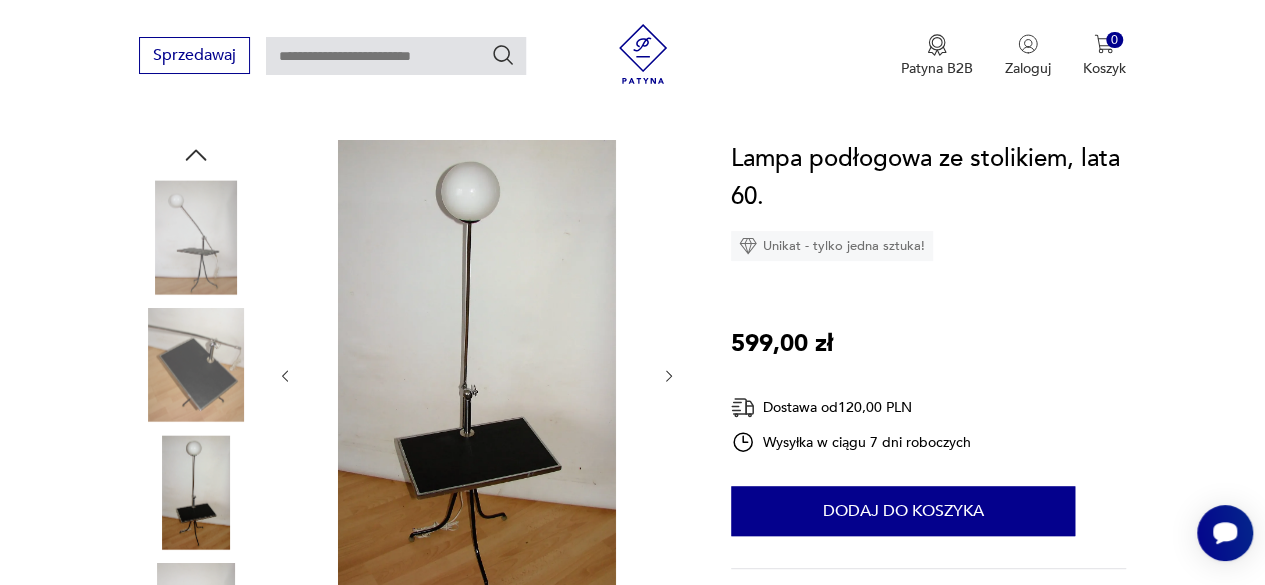 scroll, scrollTop: 304, scrollLeft: 0, axis: vertical 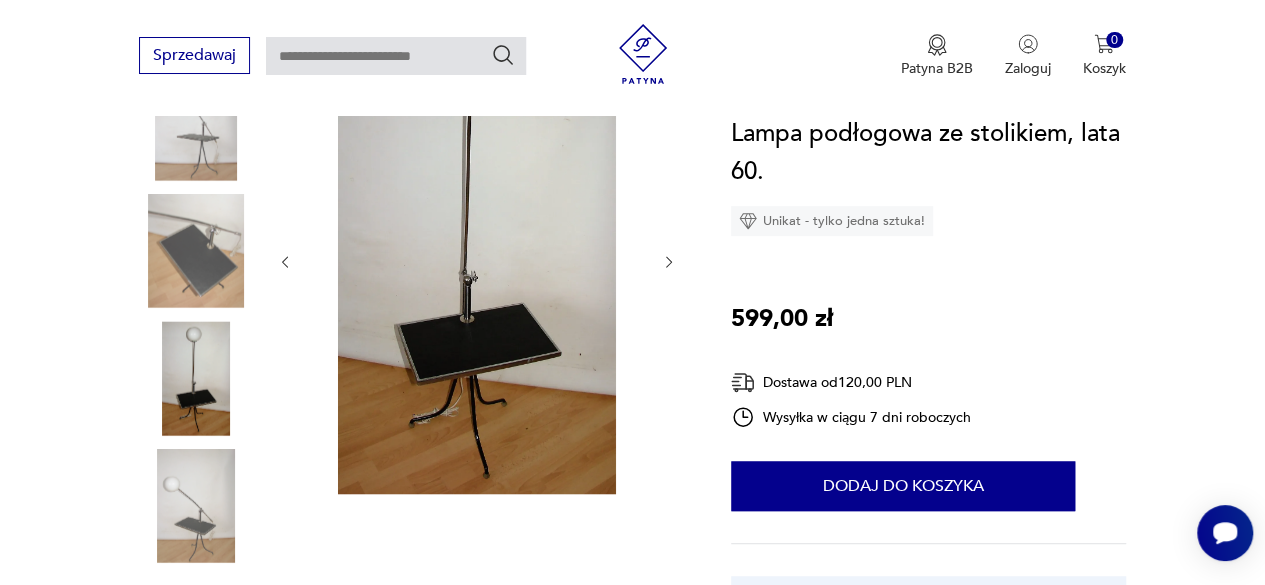 click at bounding box center (477, 260) 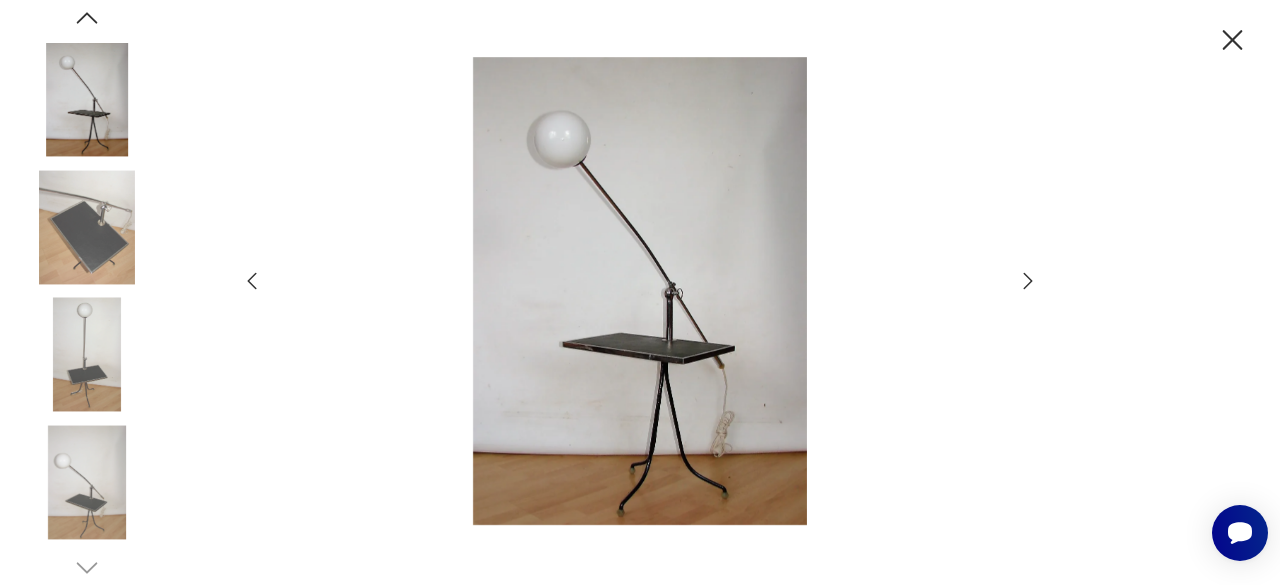click 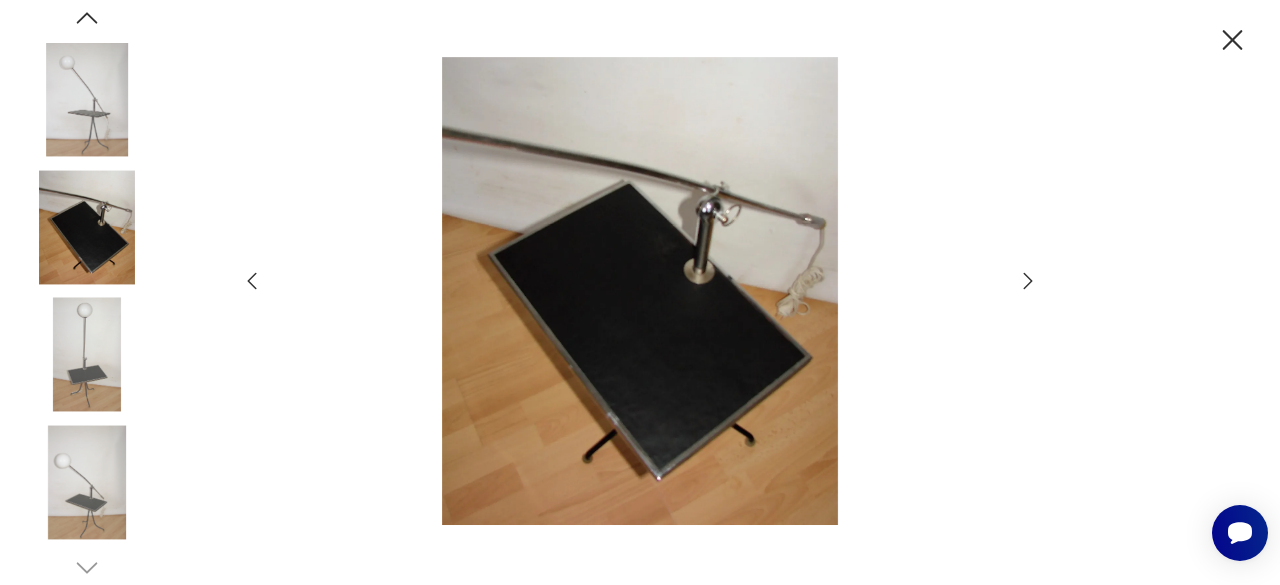 click 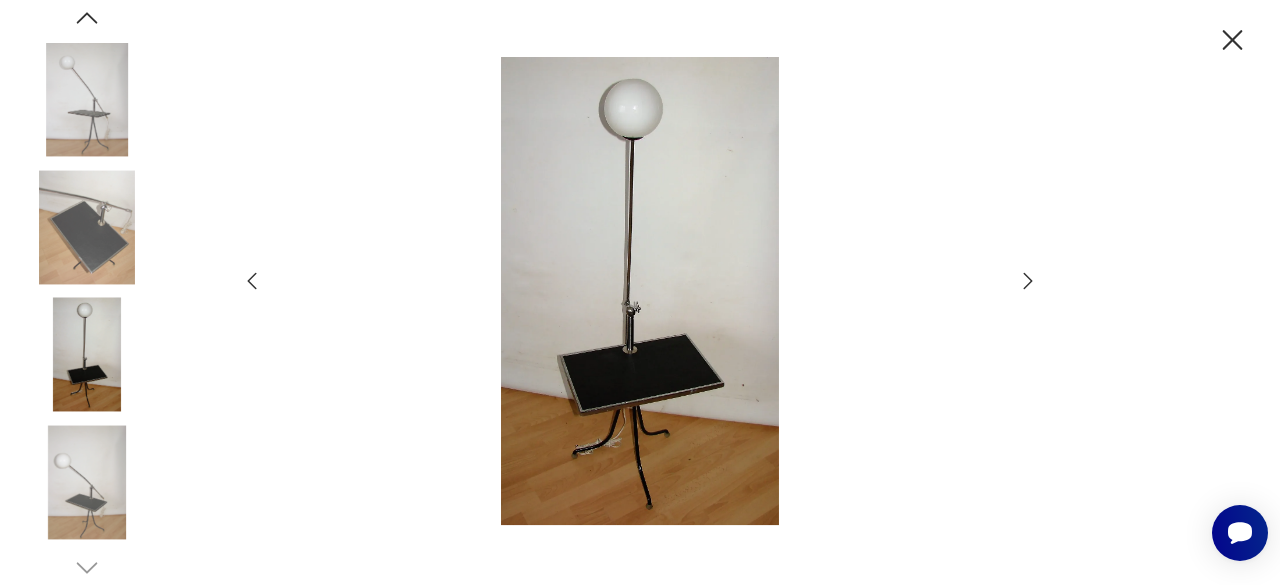 click 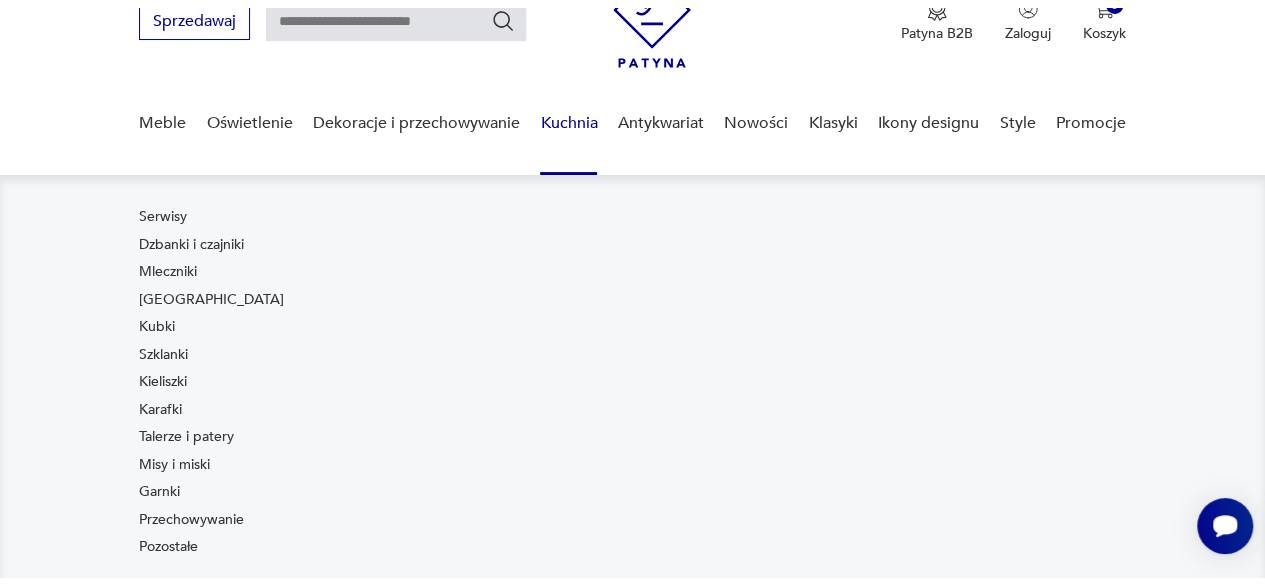 scroll, scrollTop: 300, scrollLeft: 0, axis: vertical 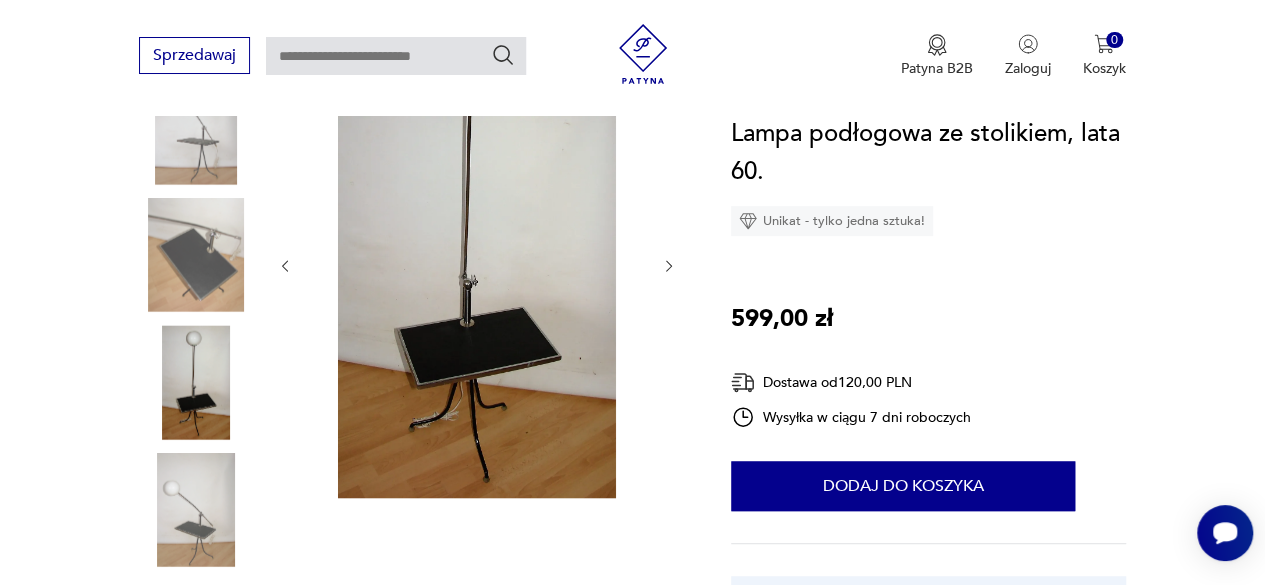 click at bounding box center [196, 127] 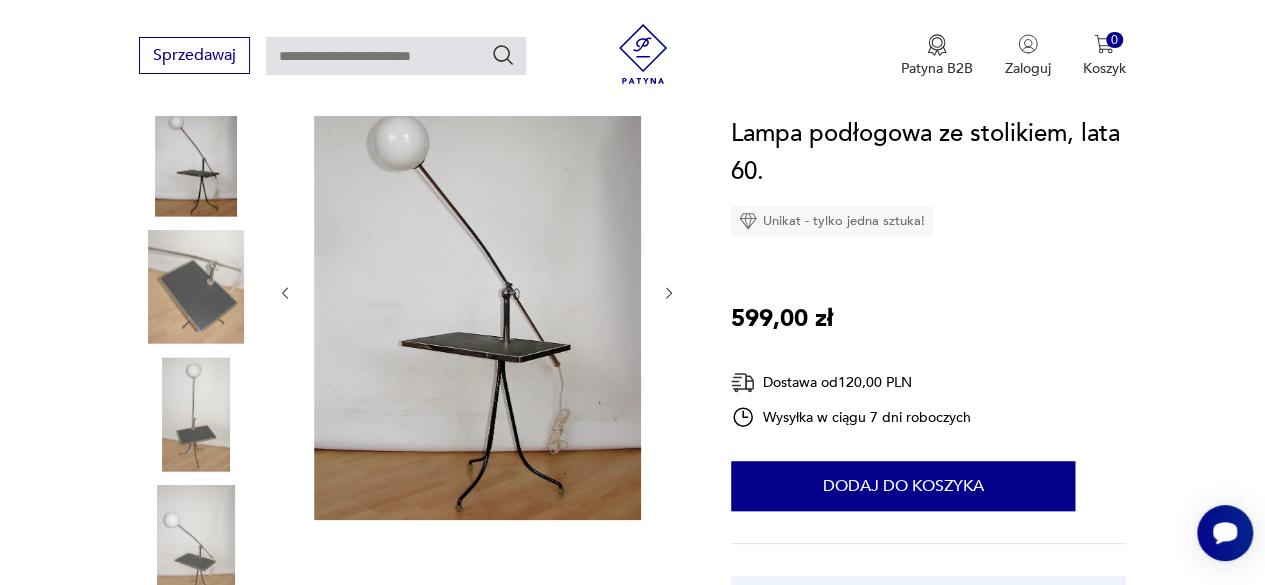 scroll, scrollTop: 300, scrollLeft: 0, axis: vertical 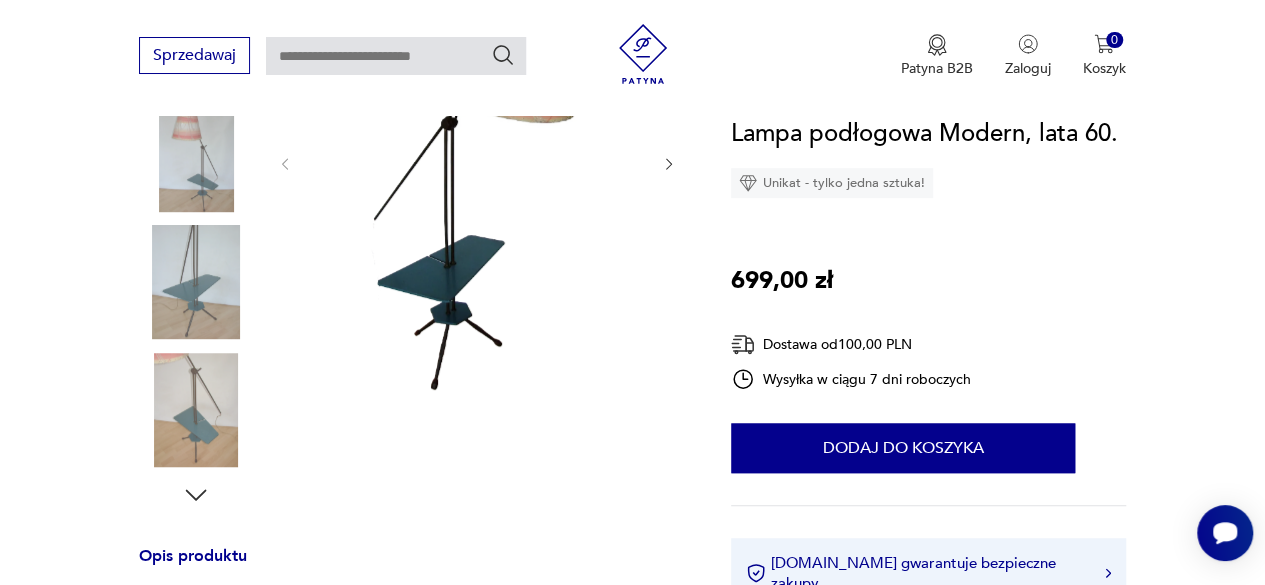 click at bounding box center (196, 410) 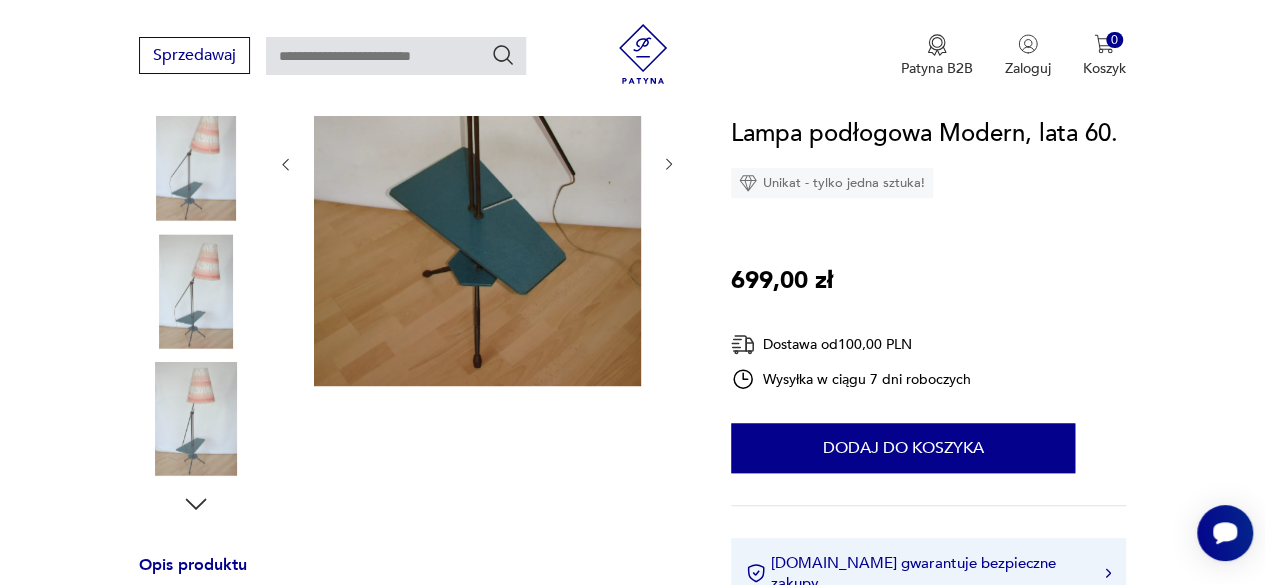 click at bounding box center (196, 291) 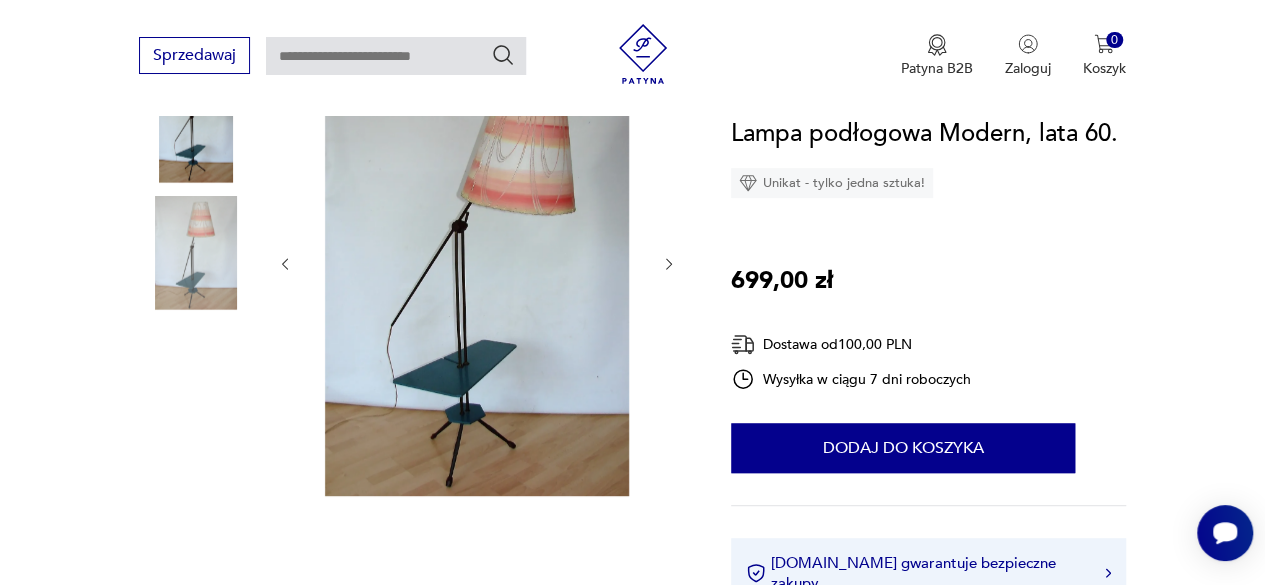 scroll, scrollTop: 202, scrollLeft: 0, axis: vertical 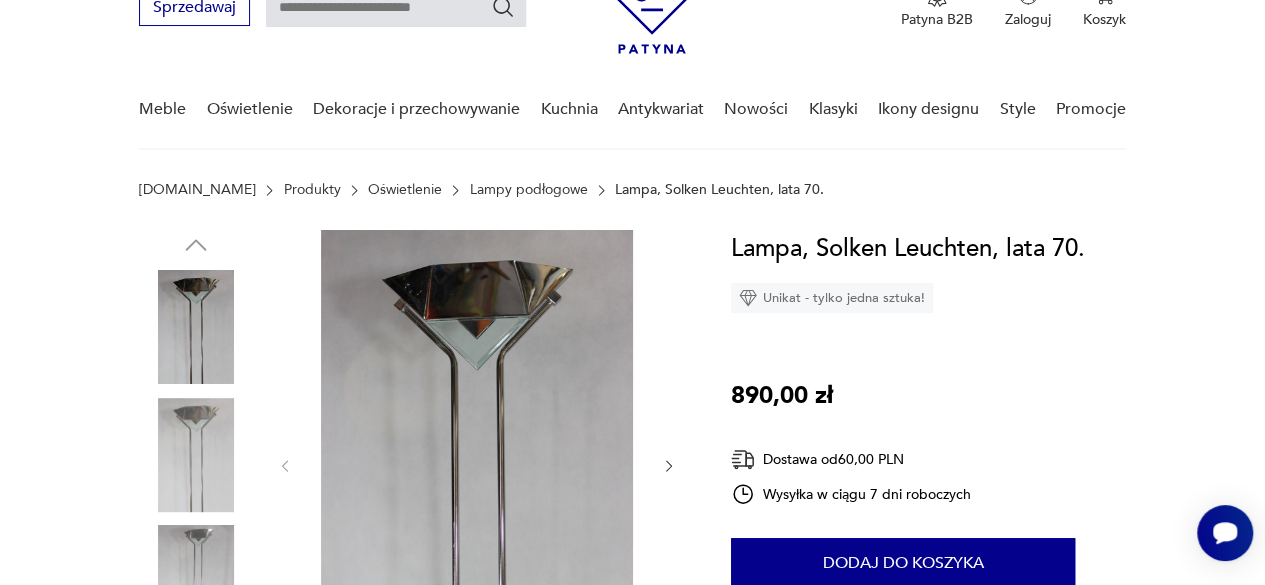 click at bounding box center [196, 455] 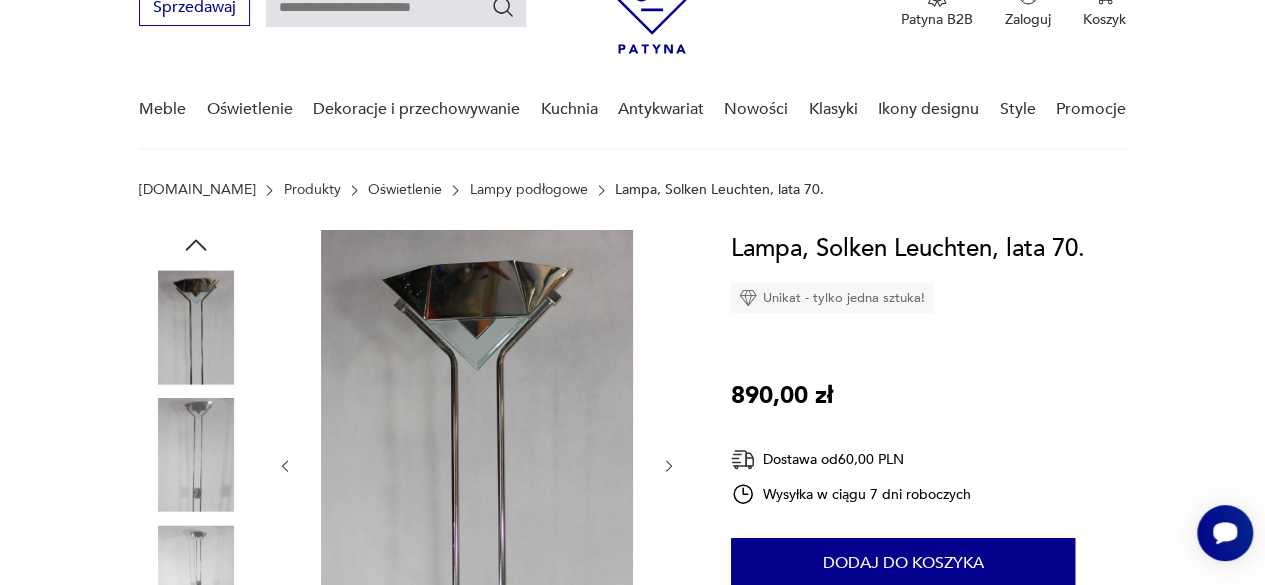 scroll, scrollTop: 300, scrollLeft: 0, axis: vertical 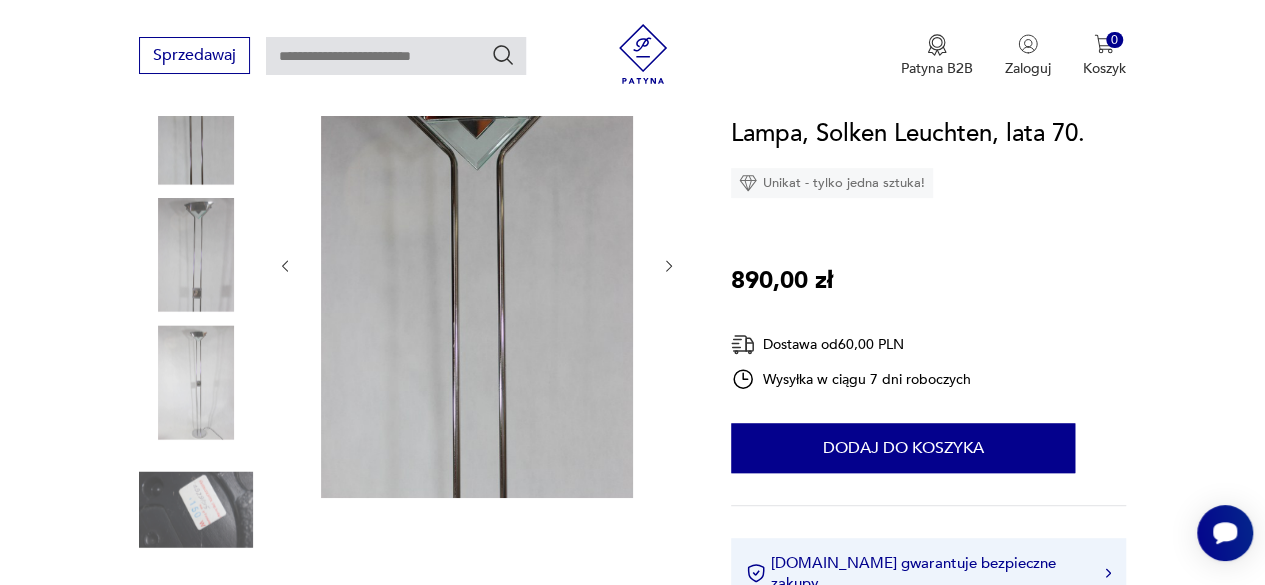 click at bounding box center [196, 382] 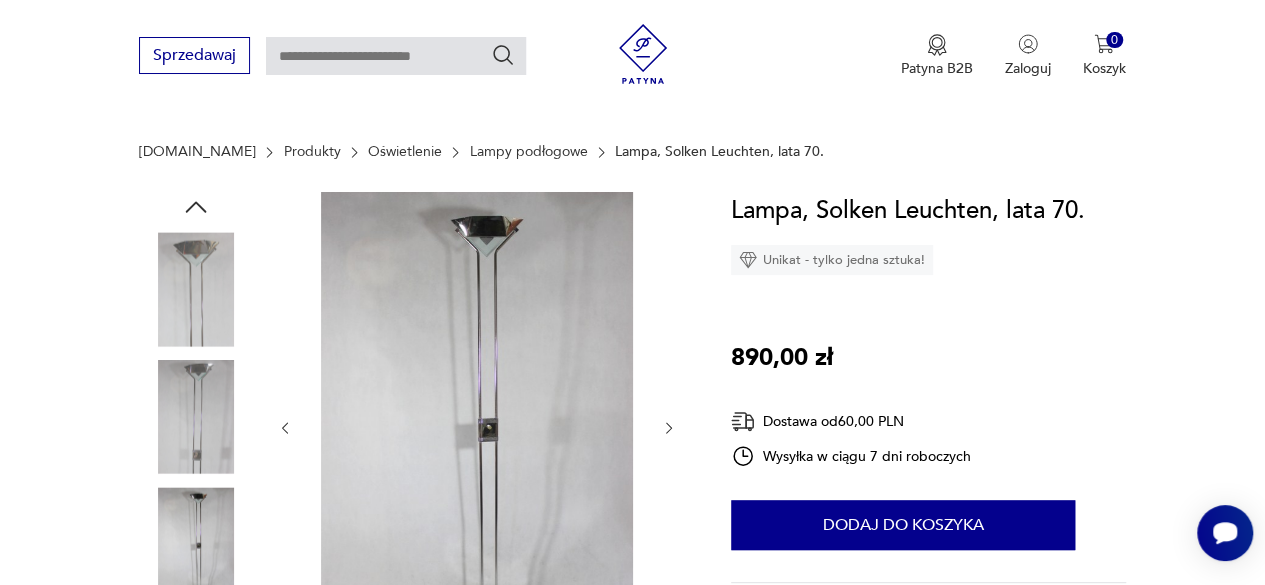 scroll, scrollTop: 100, scrollLeft: 0, axis: vertical 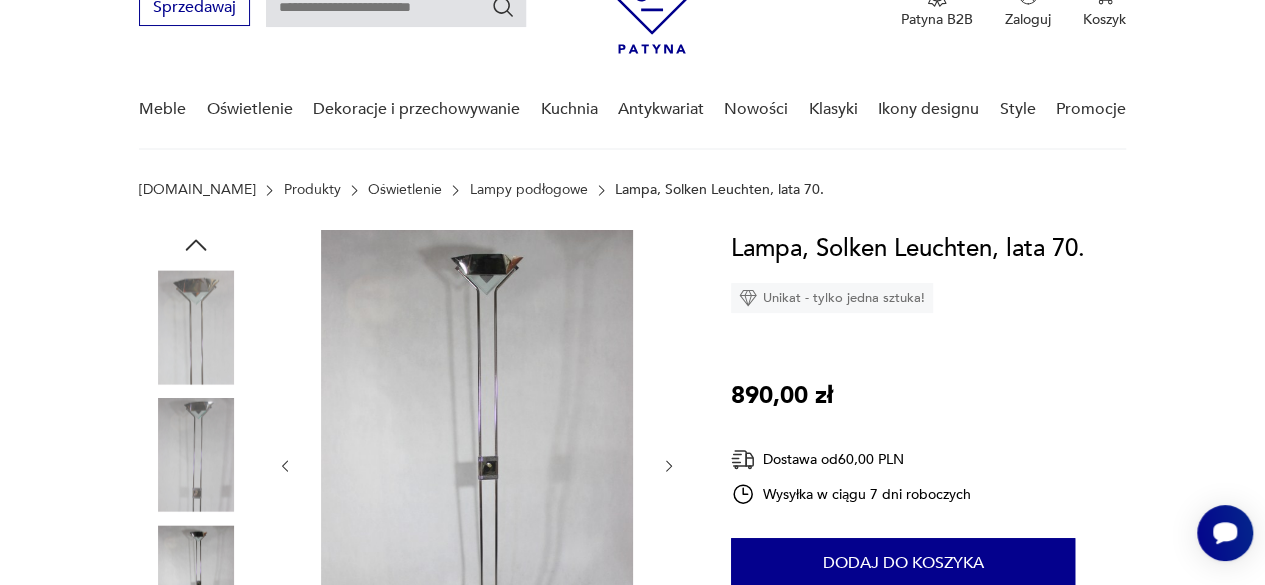 click at bounding box center [477, 464] 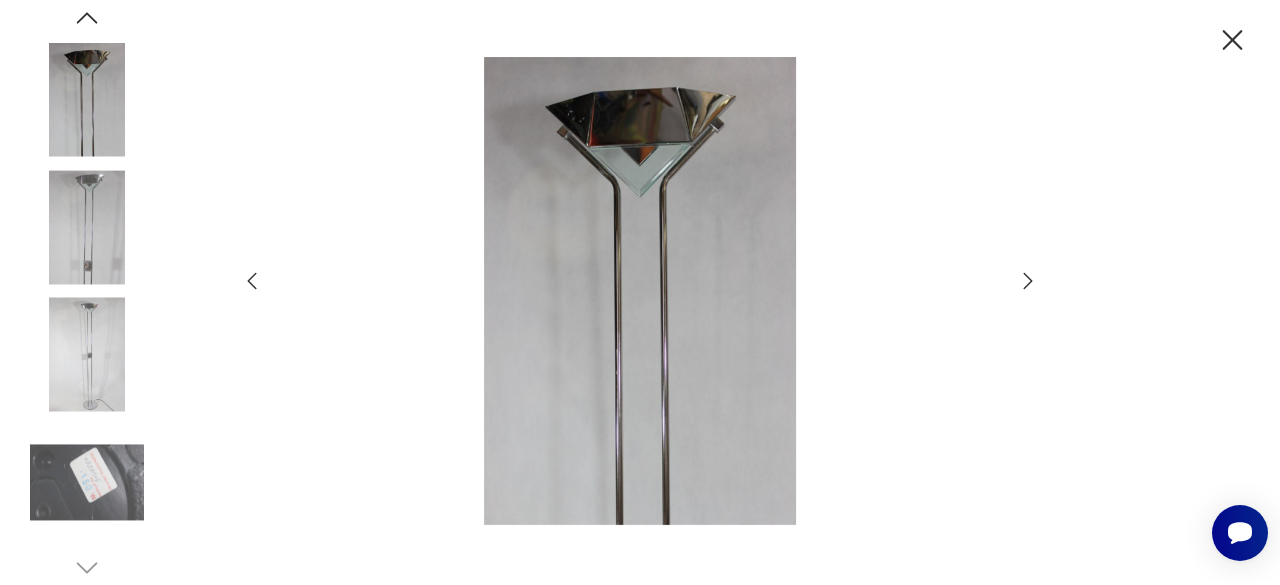 click at bounding box center [640, 293] 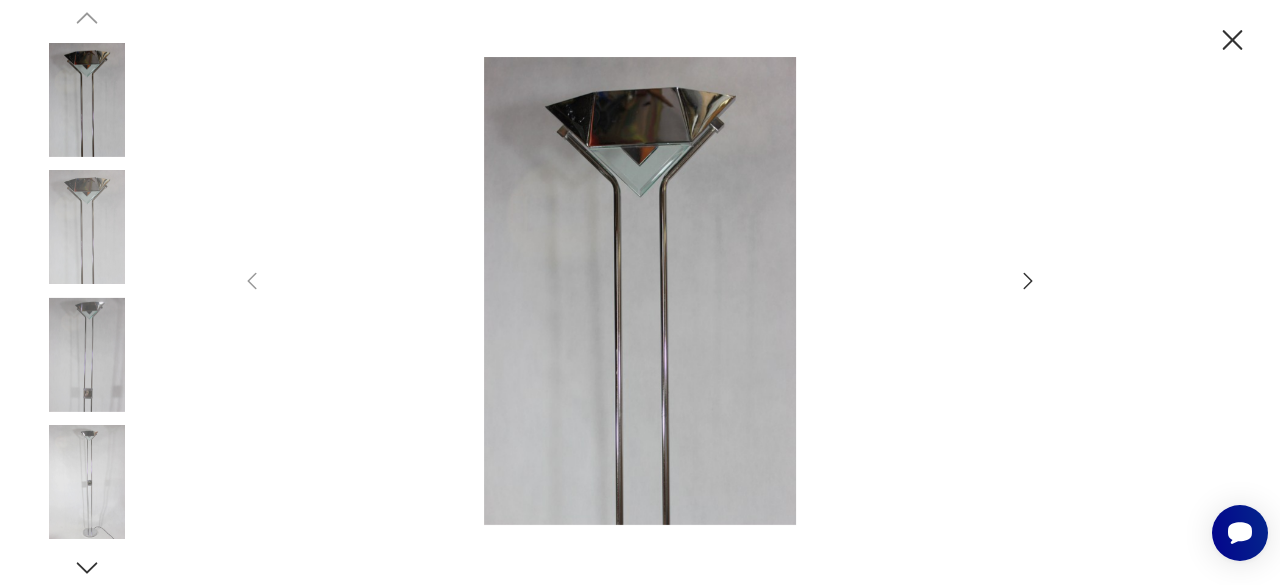 click at bounding box center (640, 293) 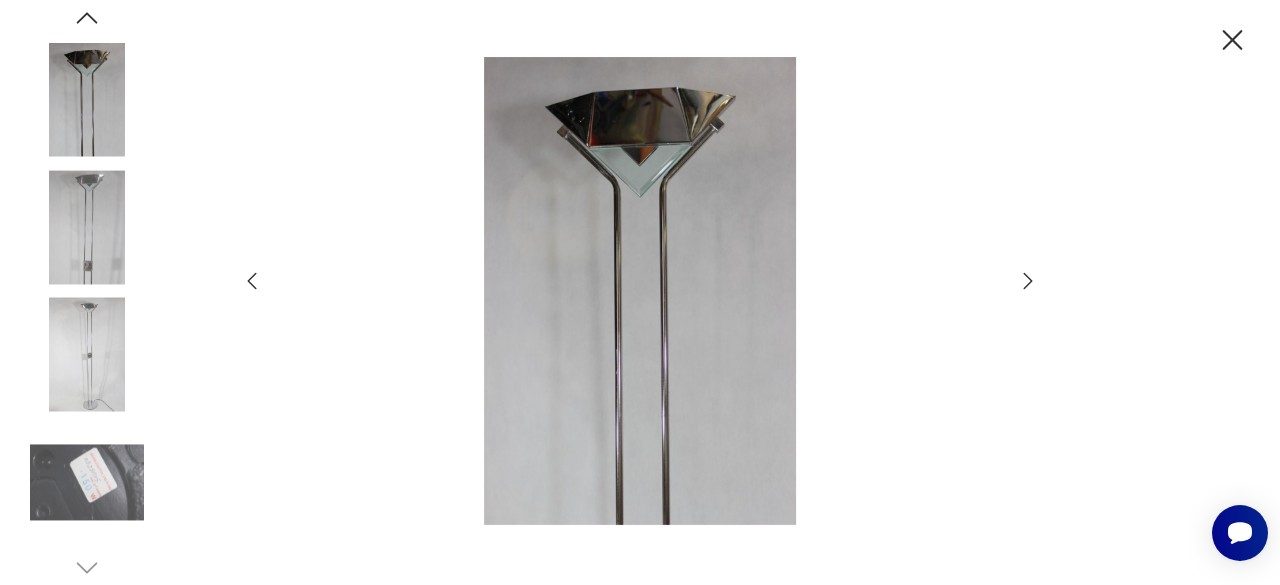 click 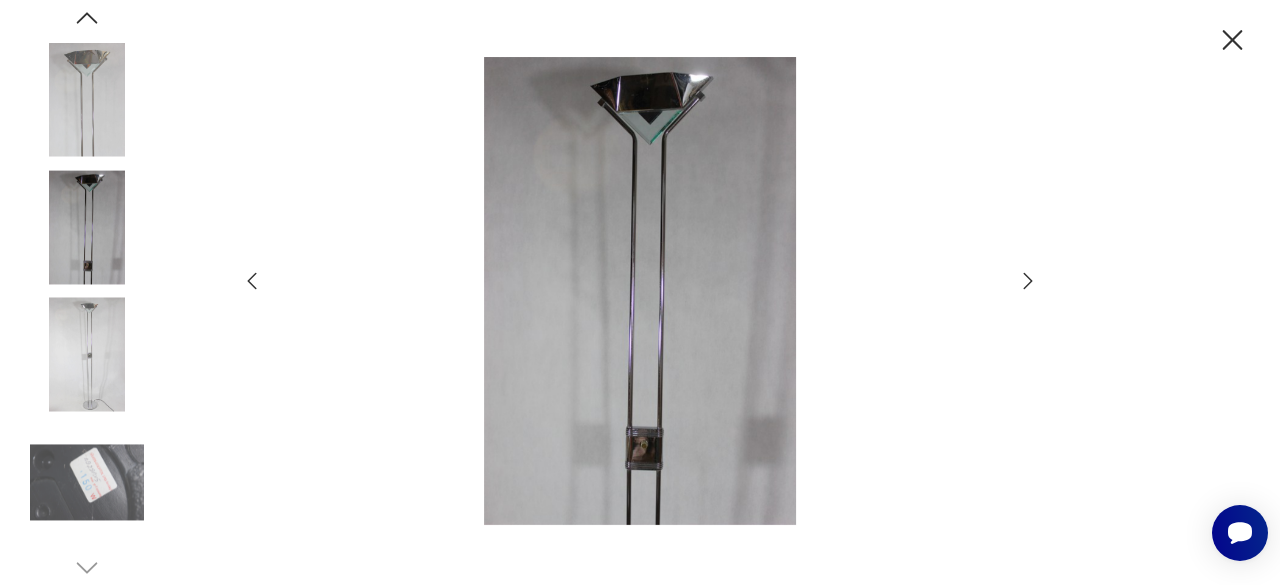 click 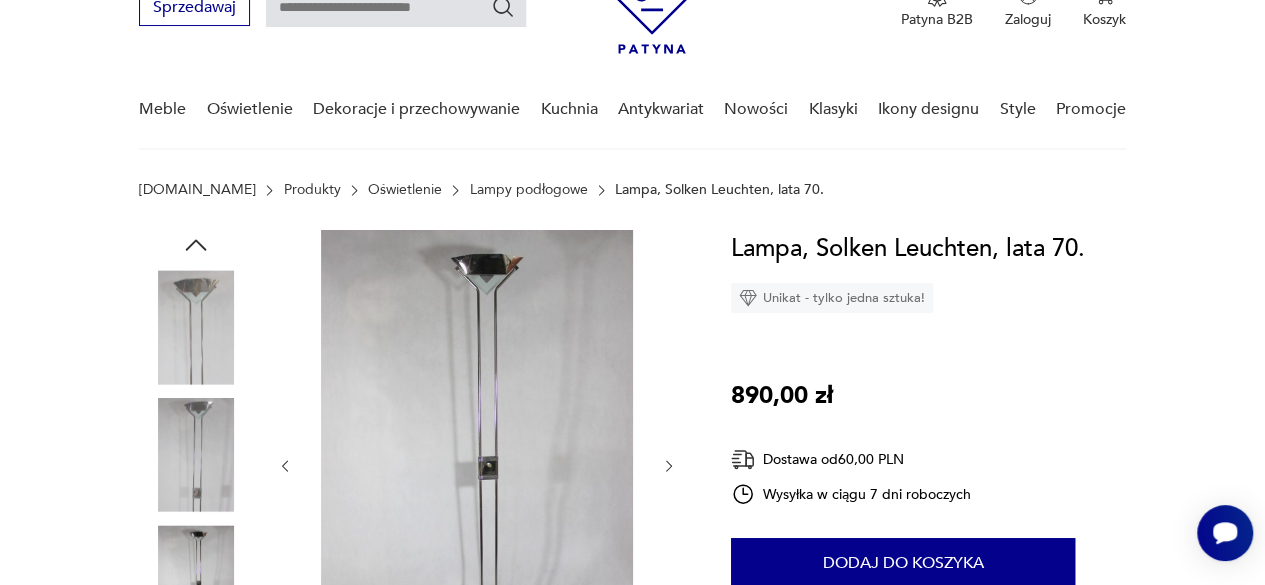 scroll, scrollTop: 300, scrollLeft: 0, axis: vertical 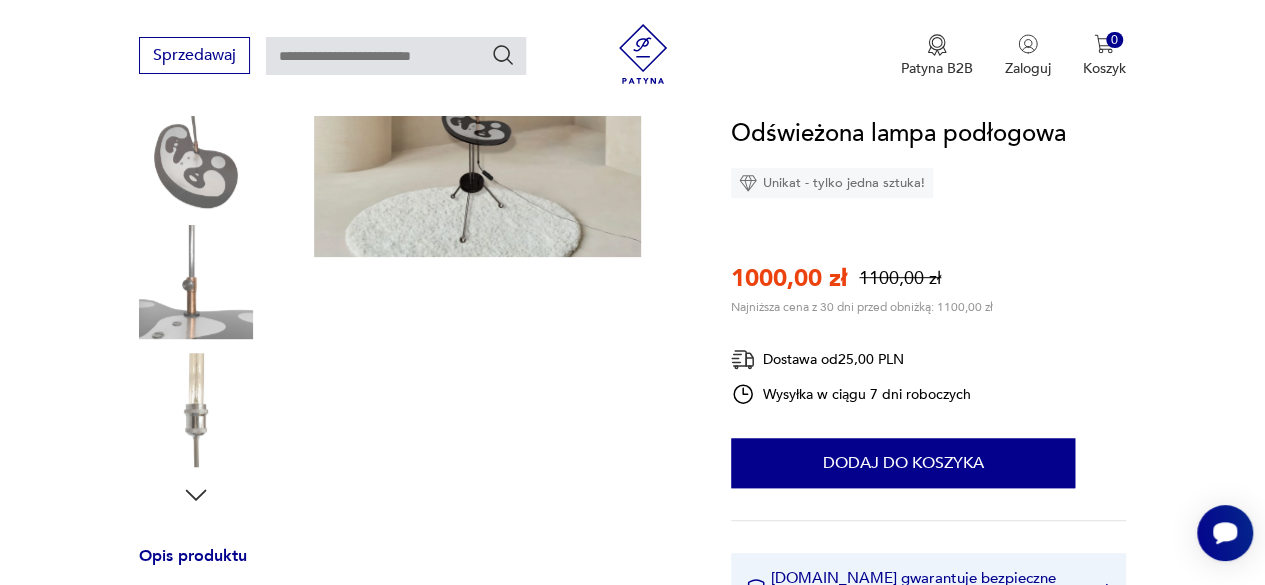 click at bounding box center (196, 282) 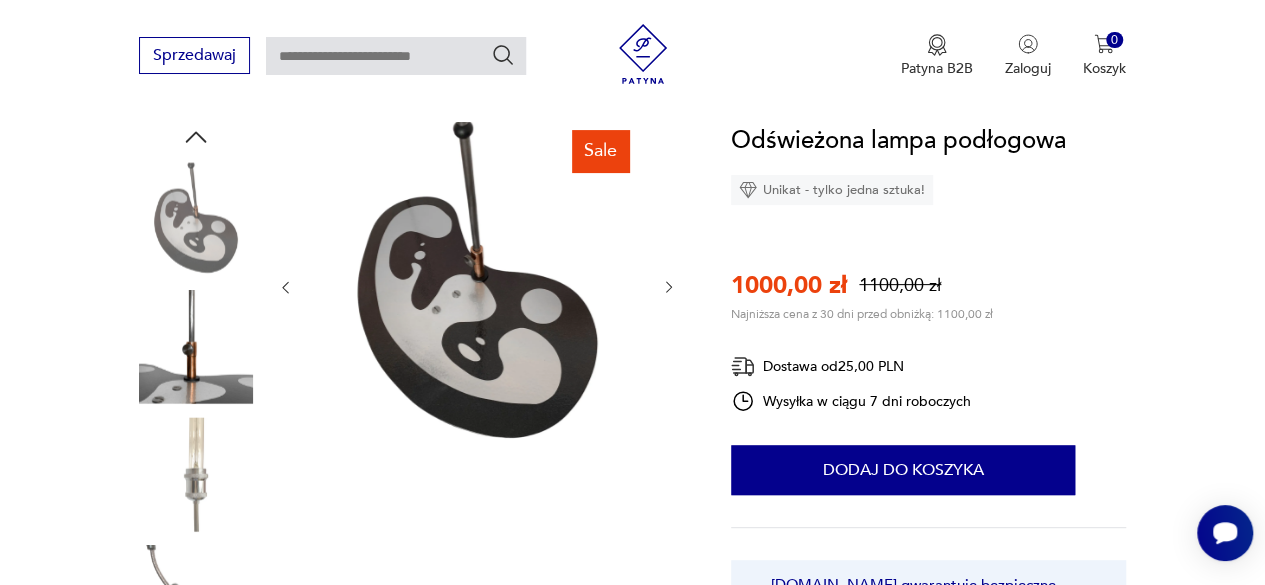 scroll, scrollTop: 200, scrollLeft: 0, axis: vertical 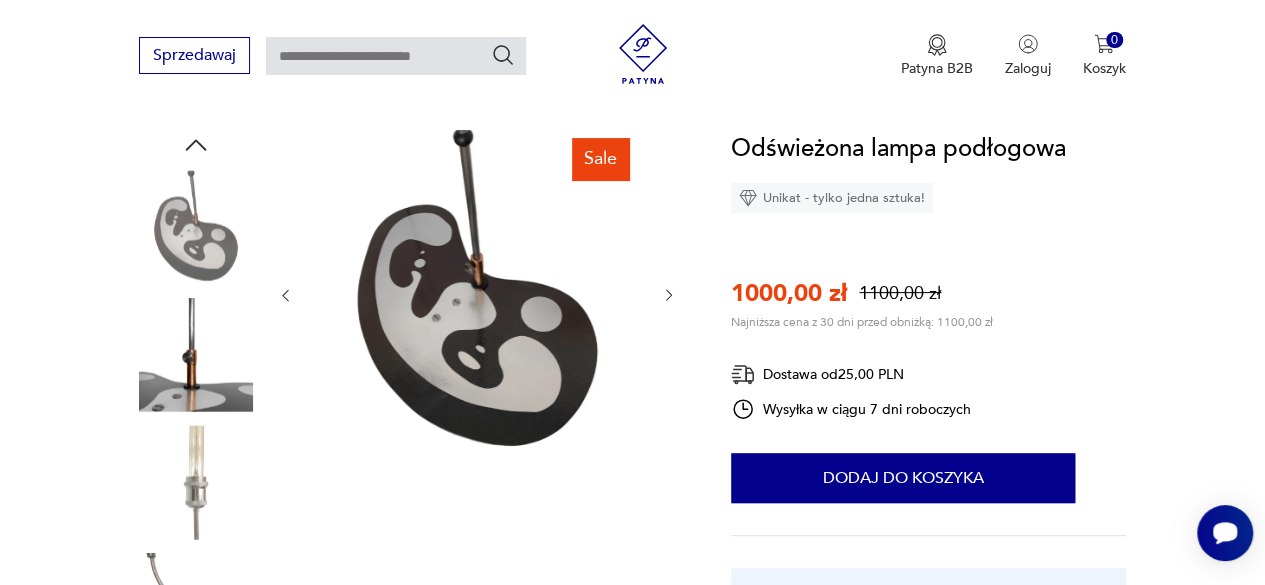 click at bounding box center [196, 227] 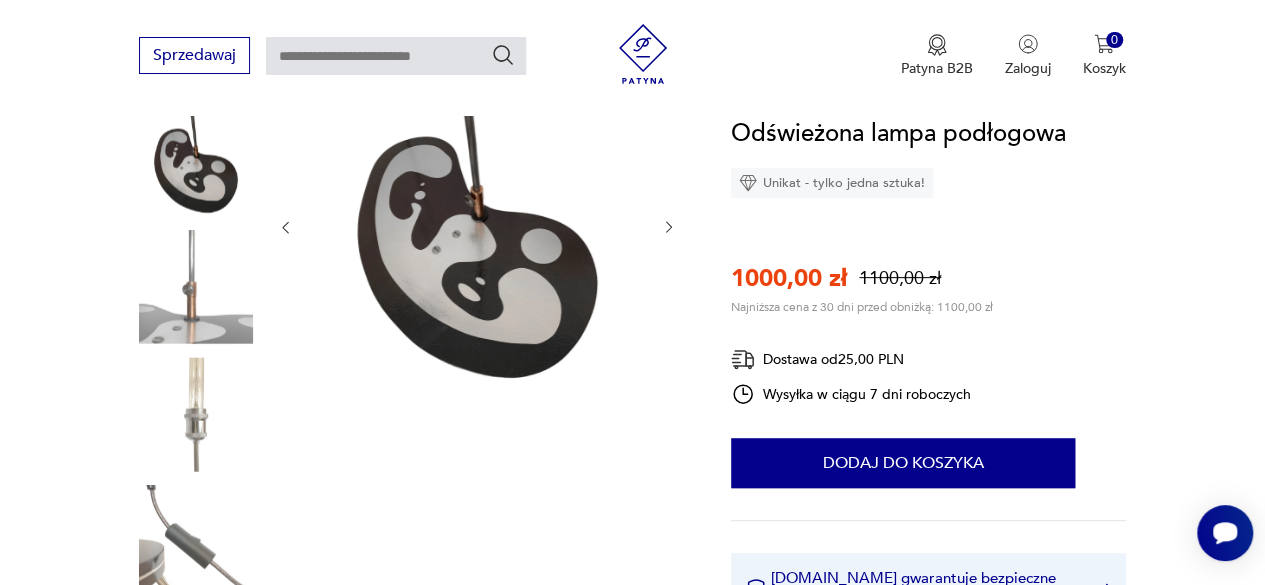 scroll, scrollTop: 300, scrollLeft: 0, axis: vertical 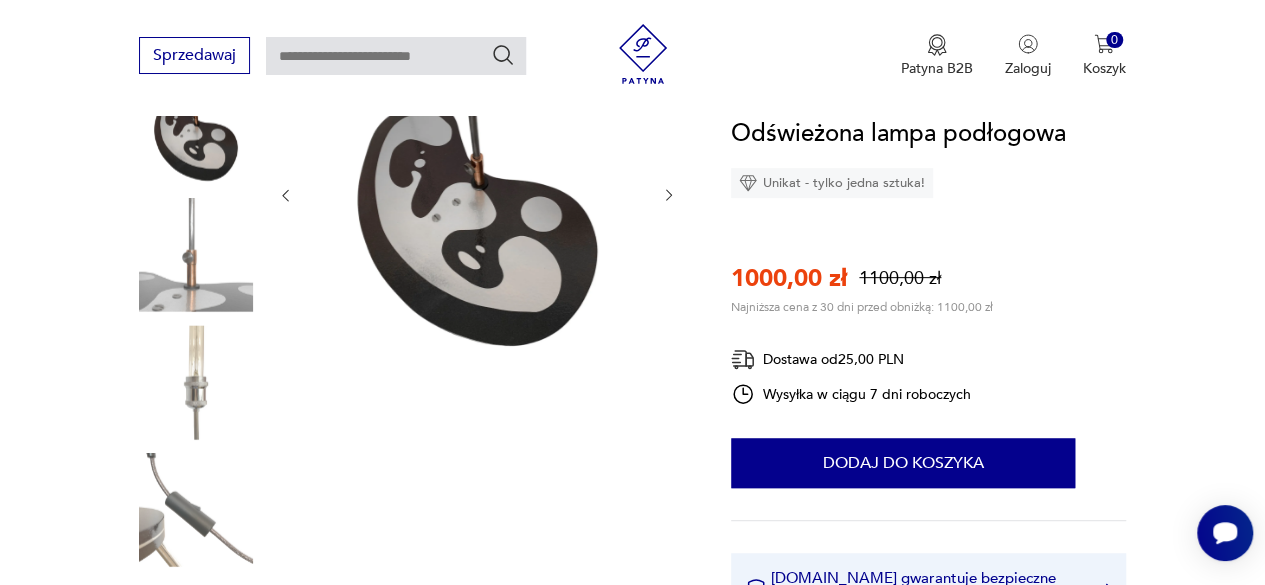 click at bounding box center [196, 255] 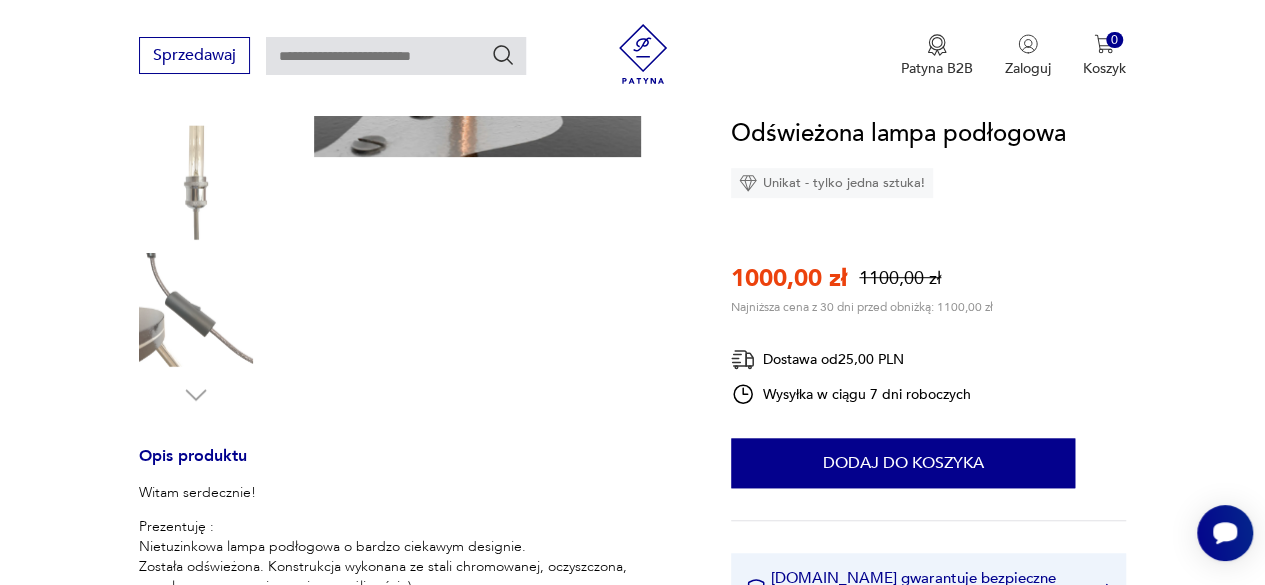 click at bounding box center [196, 310] 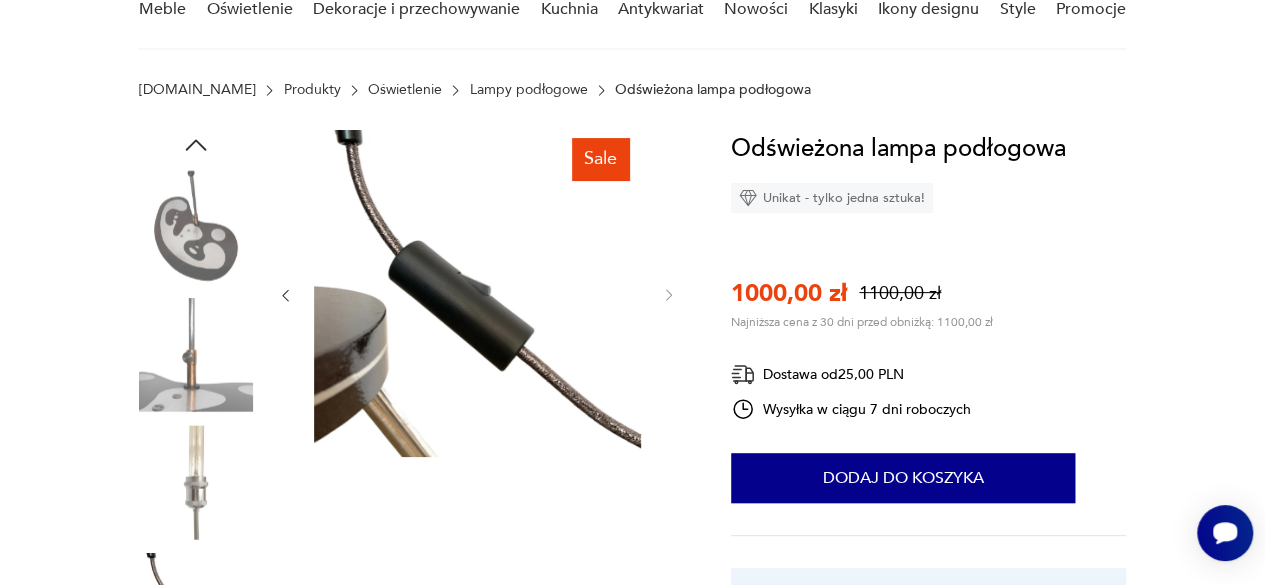 scroll, scrollTop: 0, scrollLeft: 0, axis: both 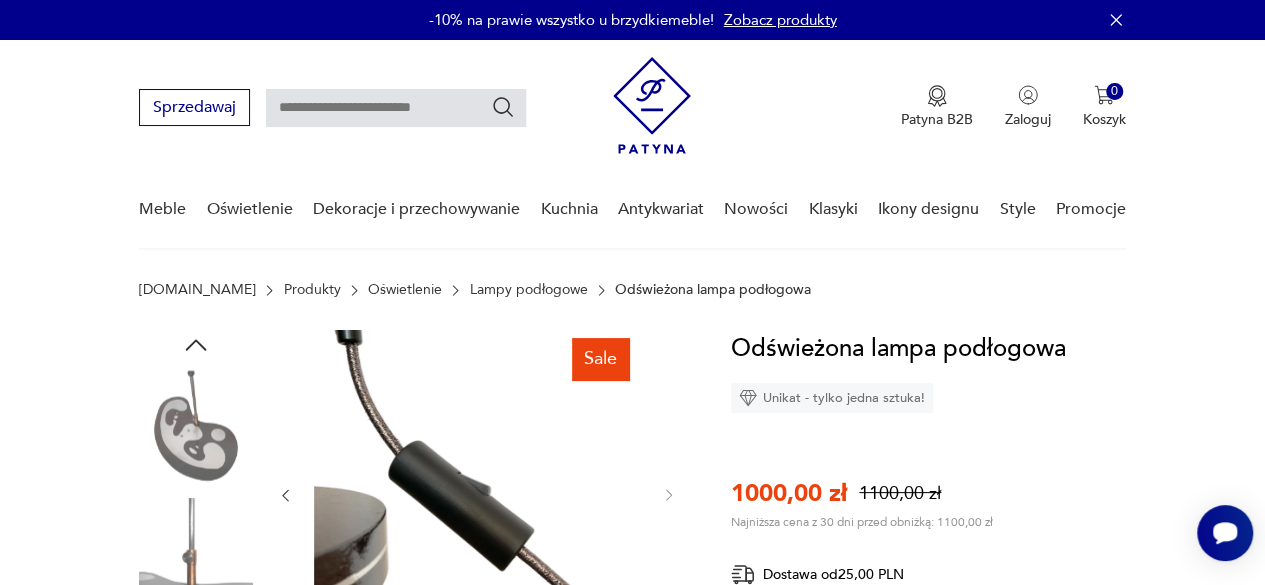 click 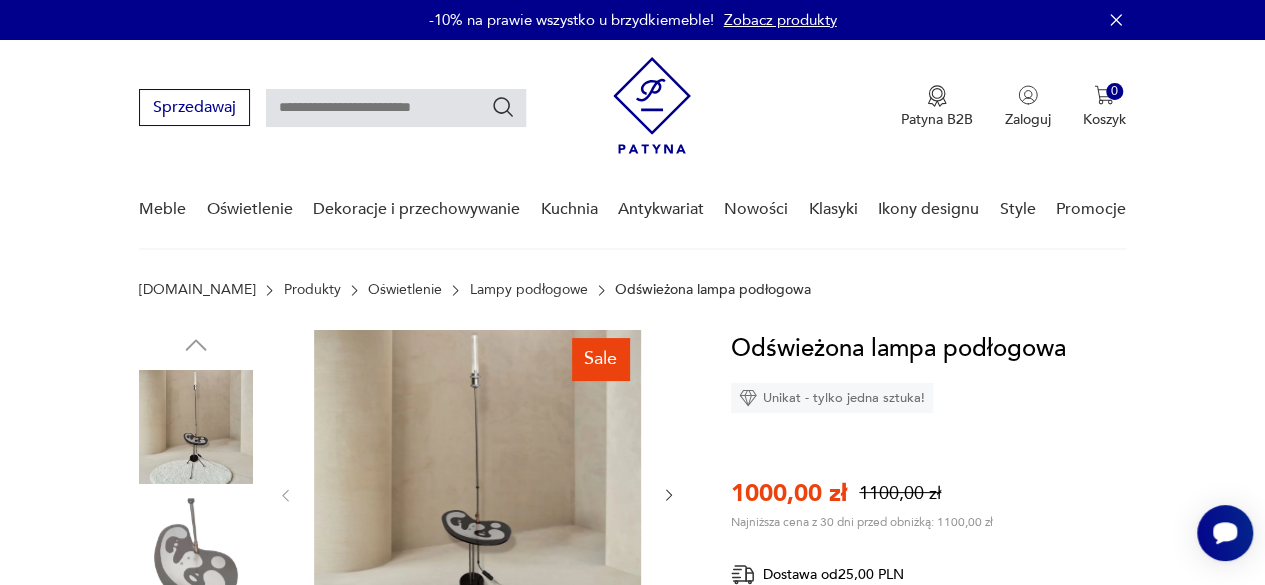 click at bounding box center [196, 427] 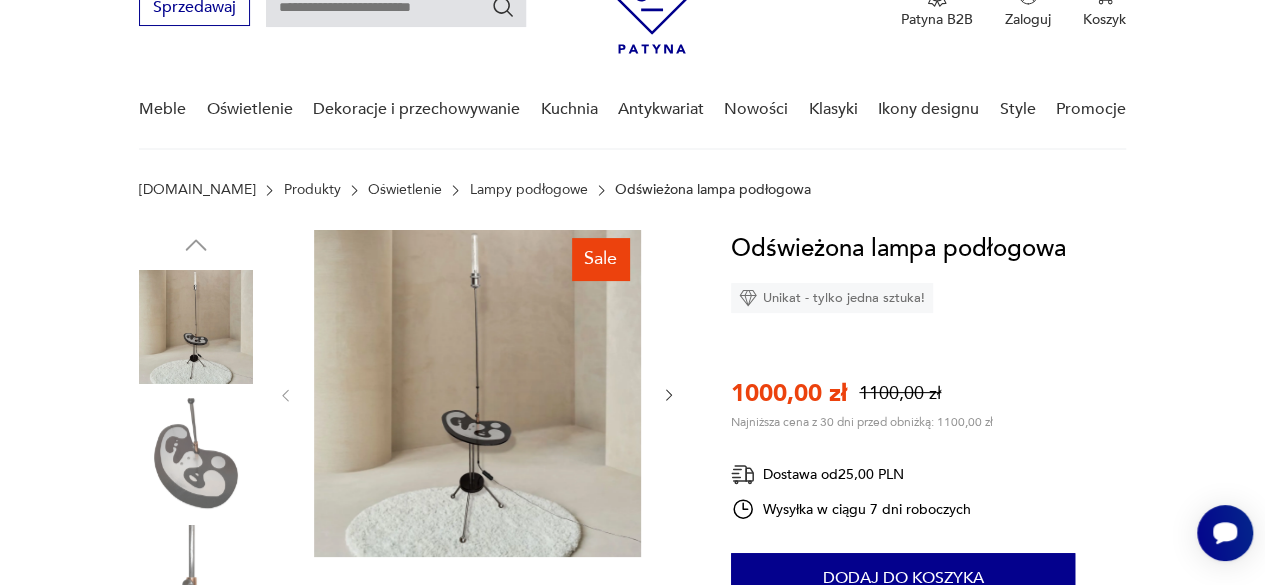 scroll, scrollTop: 100, scrollLeft: 0, axis: vertical 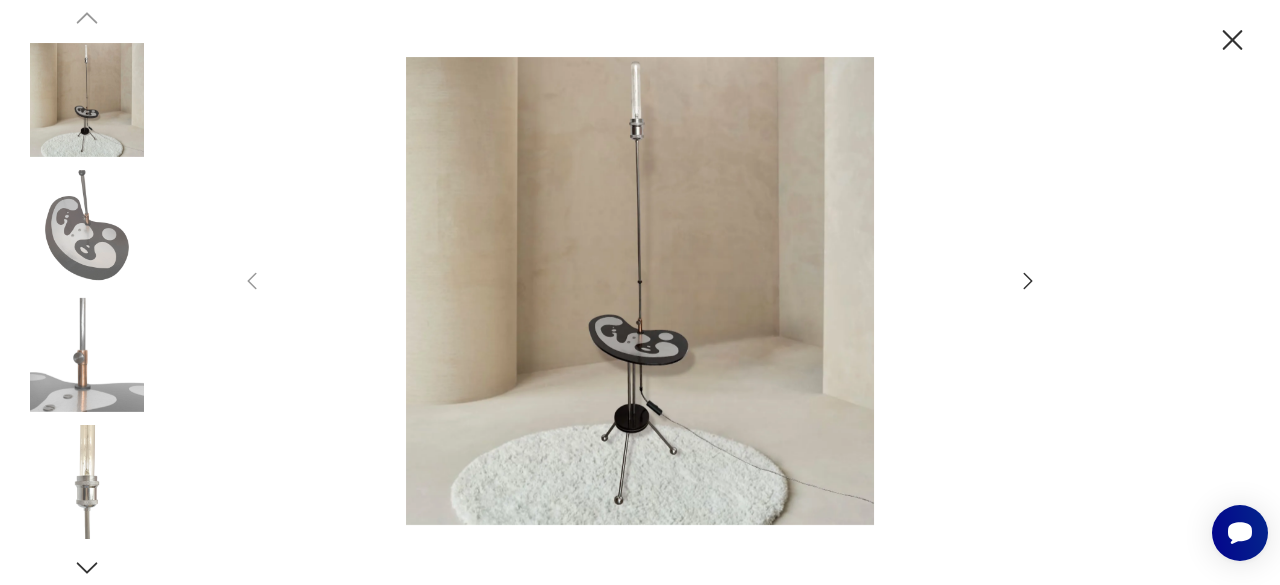 drag, startPoint x: 1232, startPoint y: 50, endPoint x: 1217, endPoint y: 46, distance: 15.524175 